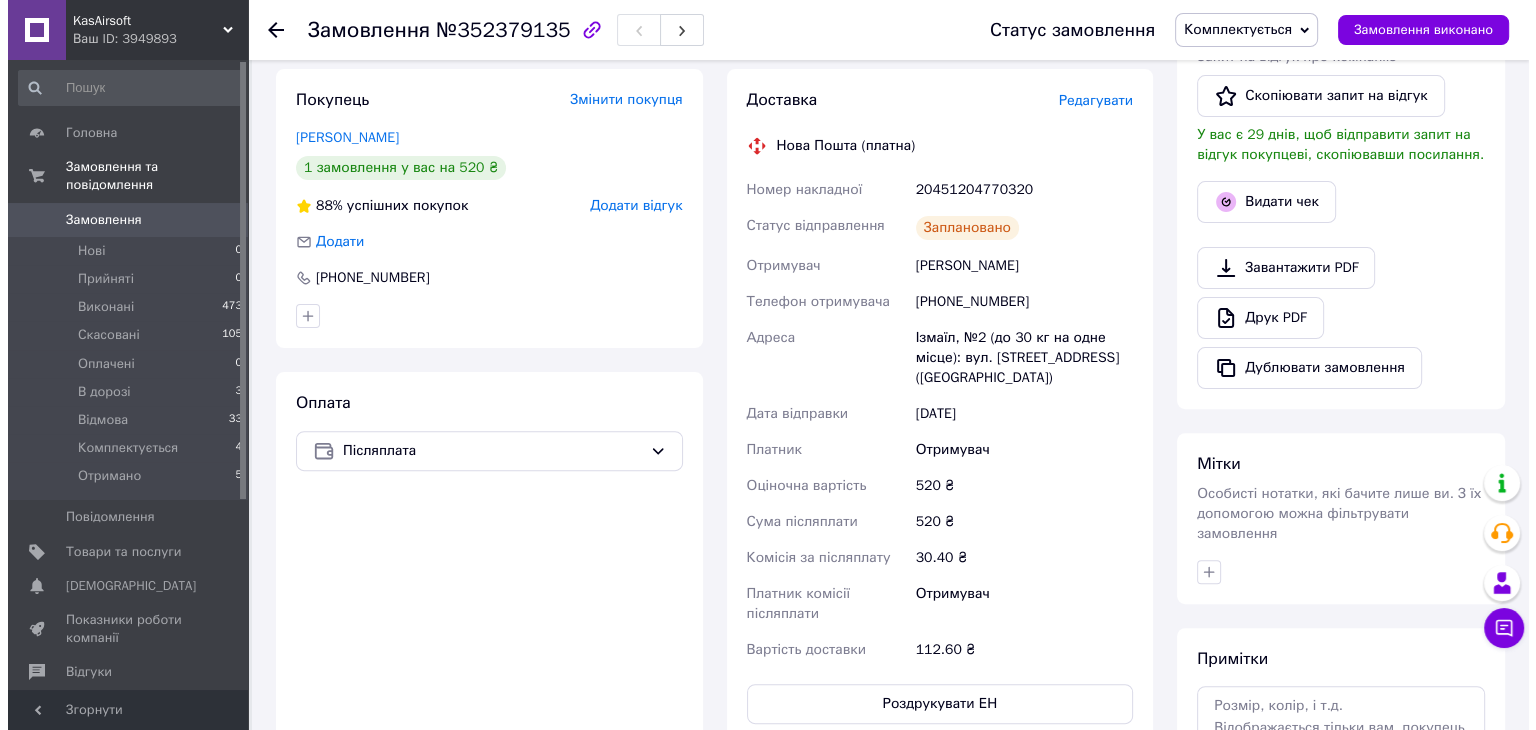 scroll, scrollTop: 384, scrollLeft: 0, axis: vertical 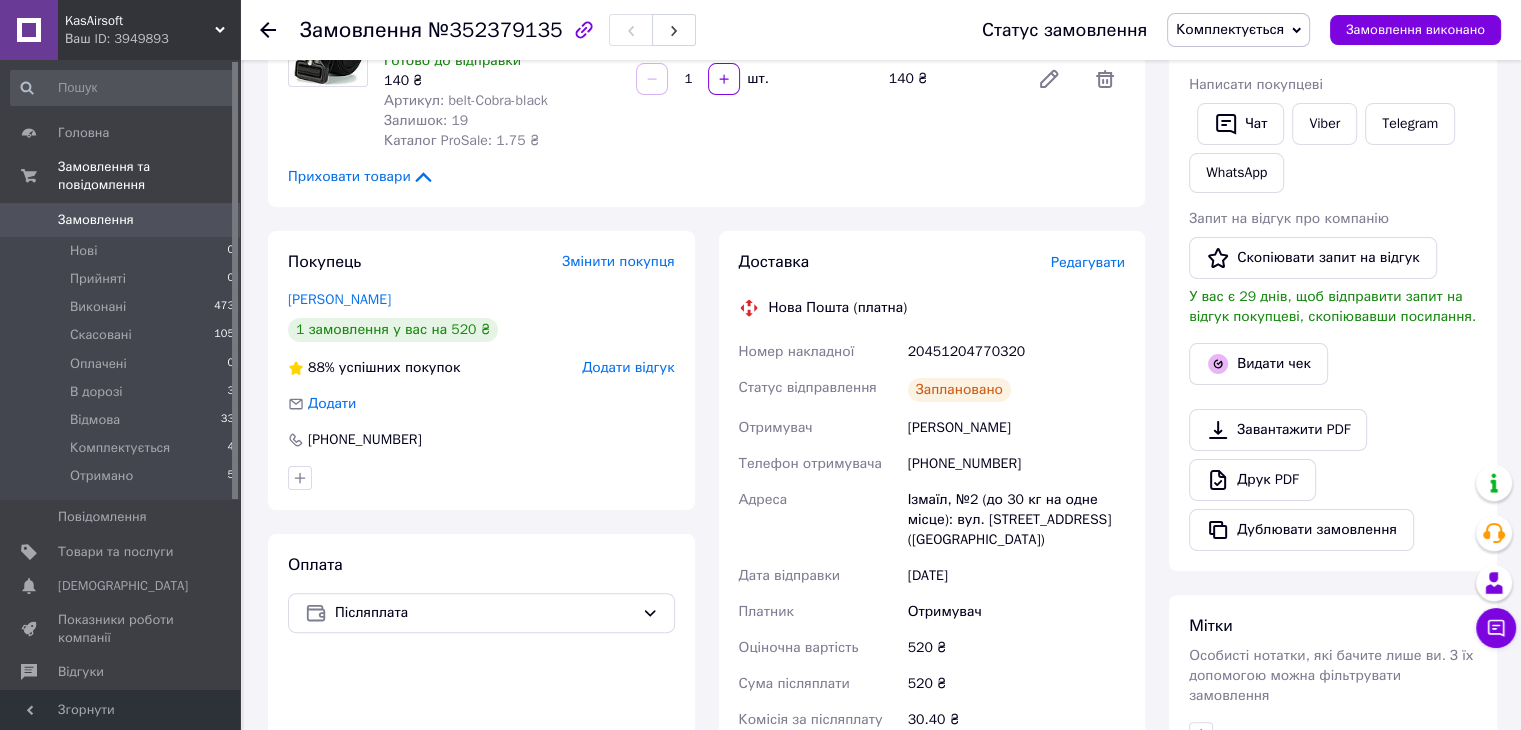 drag, startPoint x: 1071, startPoint y: 288, endPoint x: 1087, endPoint y: 270, distance: 24.083189 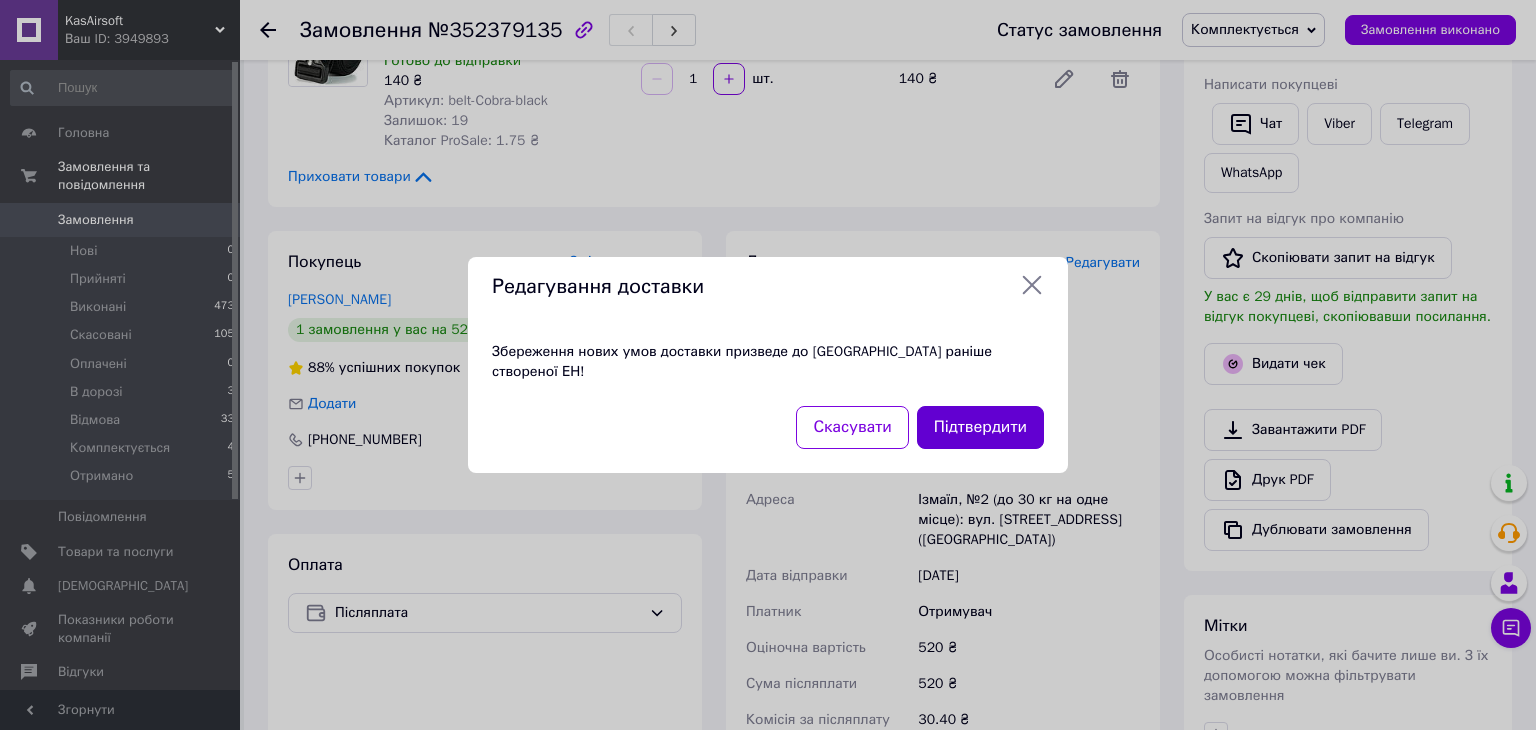 click on "Підтвердити" at bounding box center (980, 427) 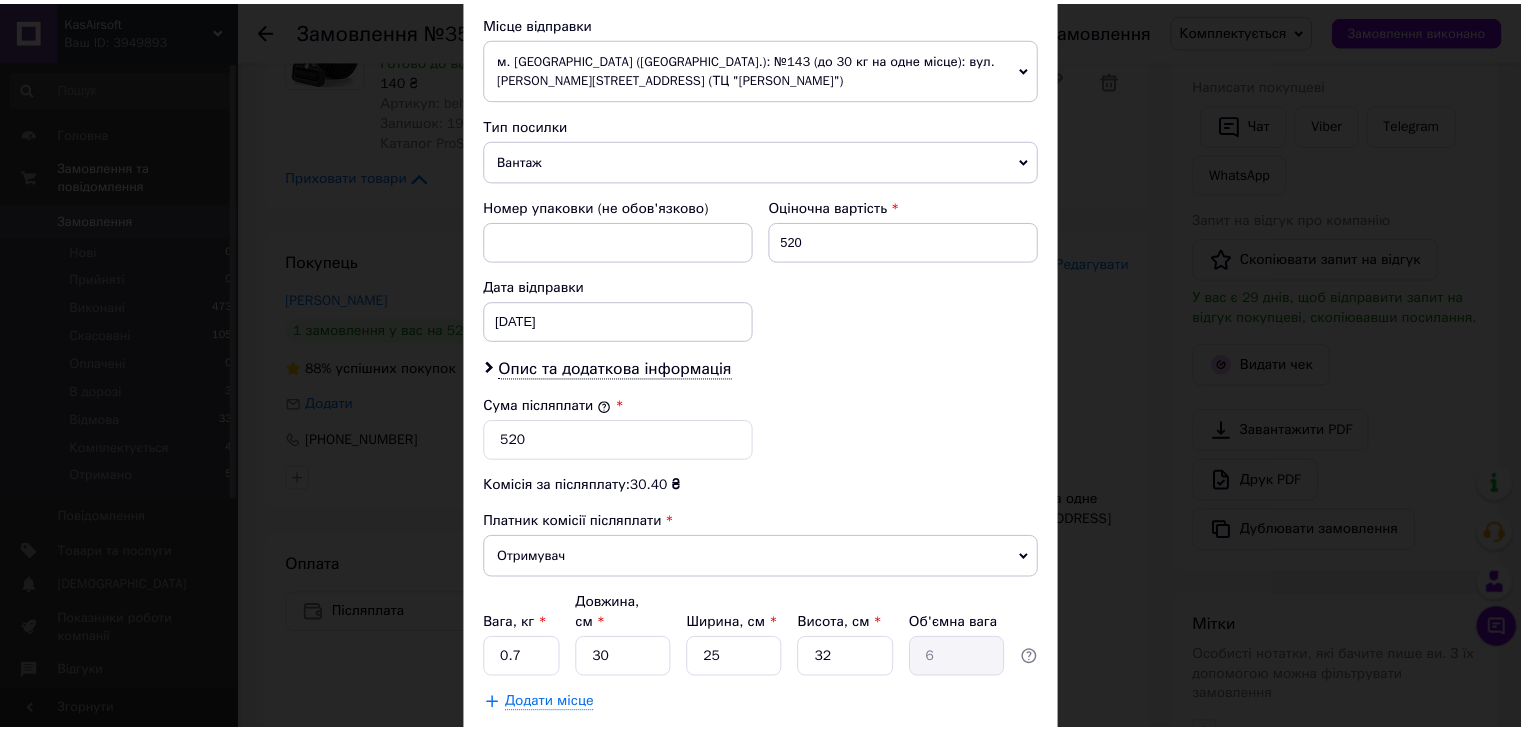 scroll, scrollTop: 810, scrollLeft: 0, axis: vertical 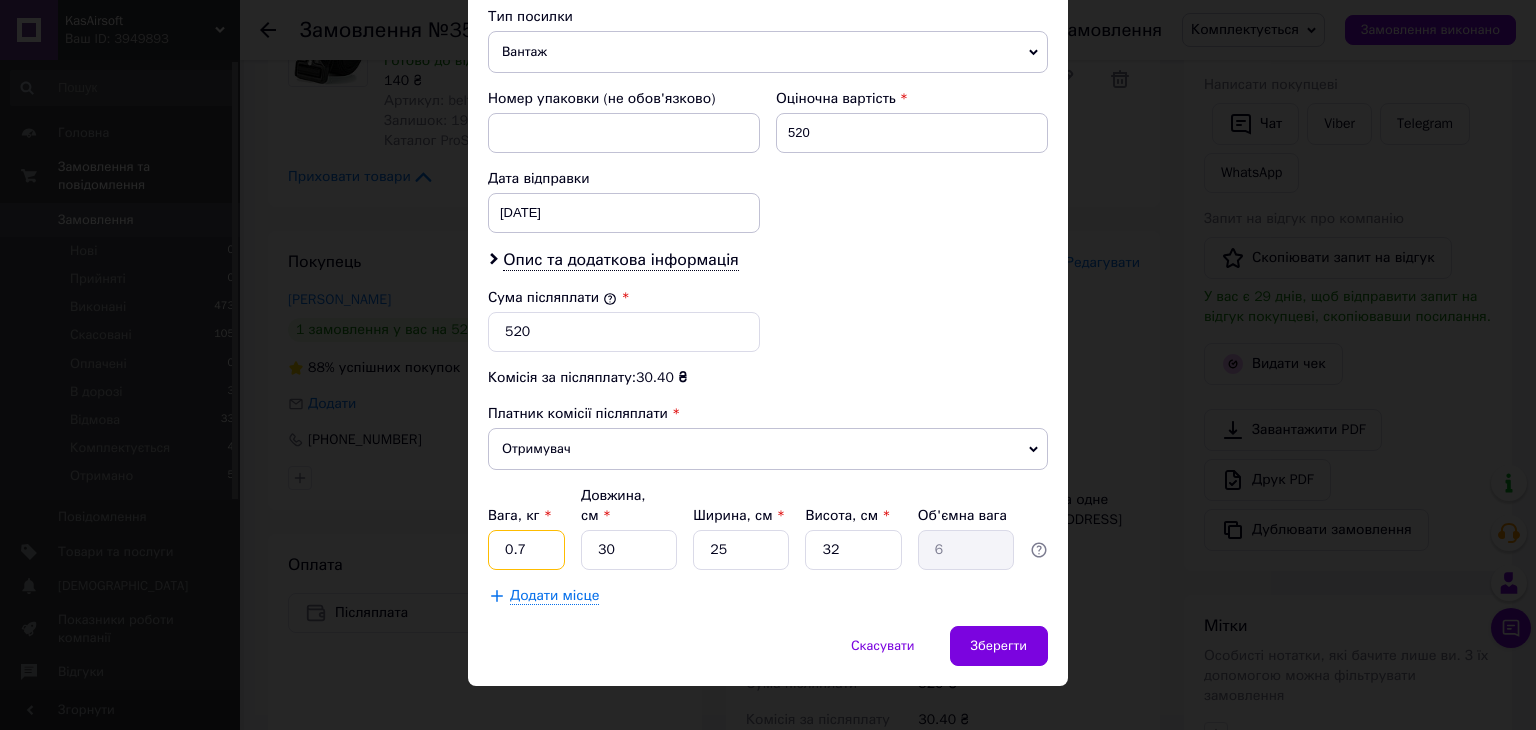 click on "0.7" at bounding box center (526, 550) 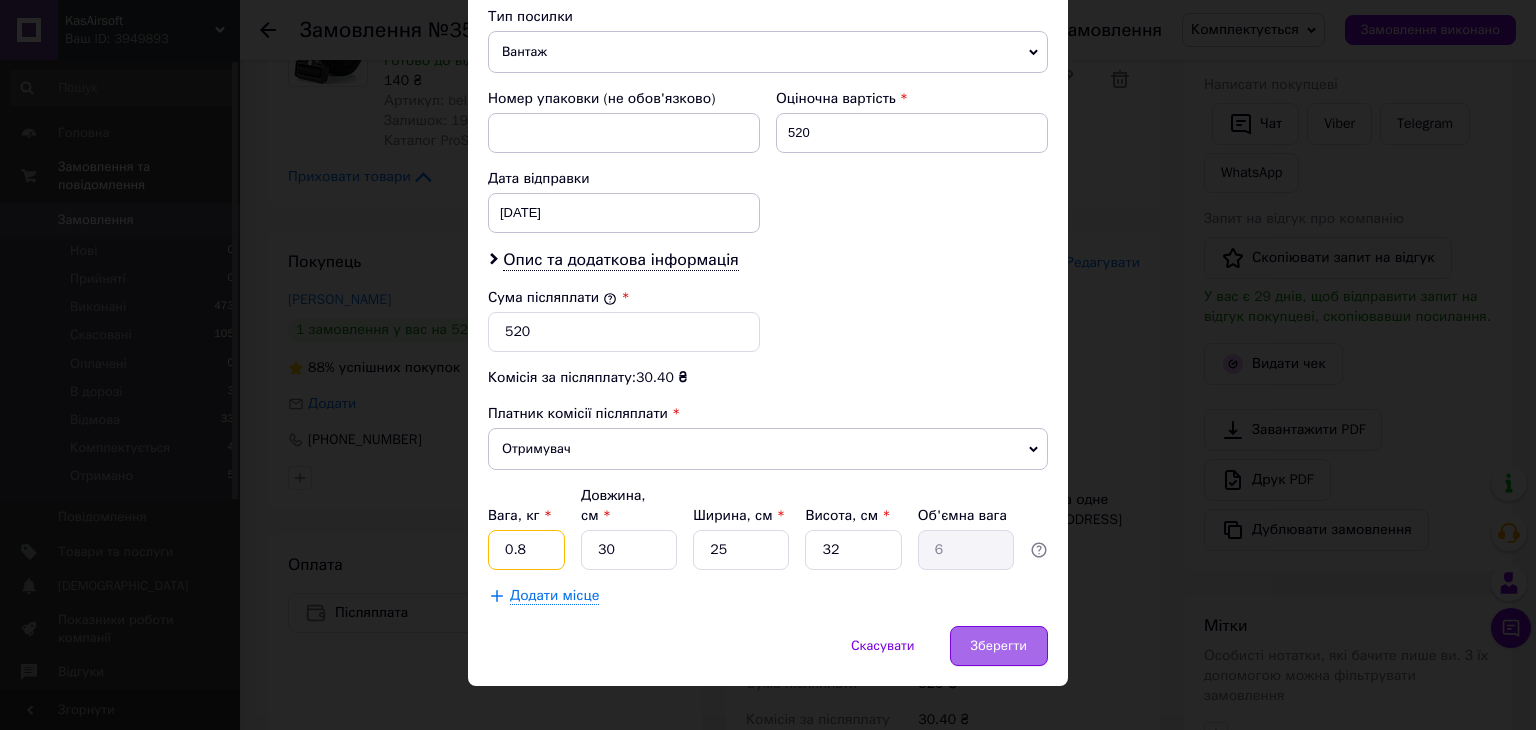 type on "0.8" 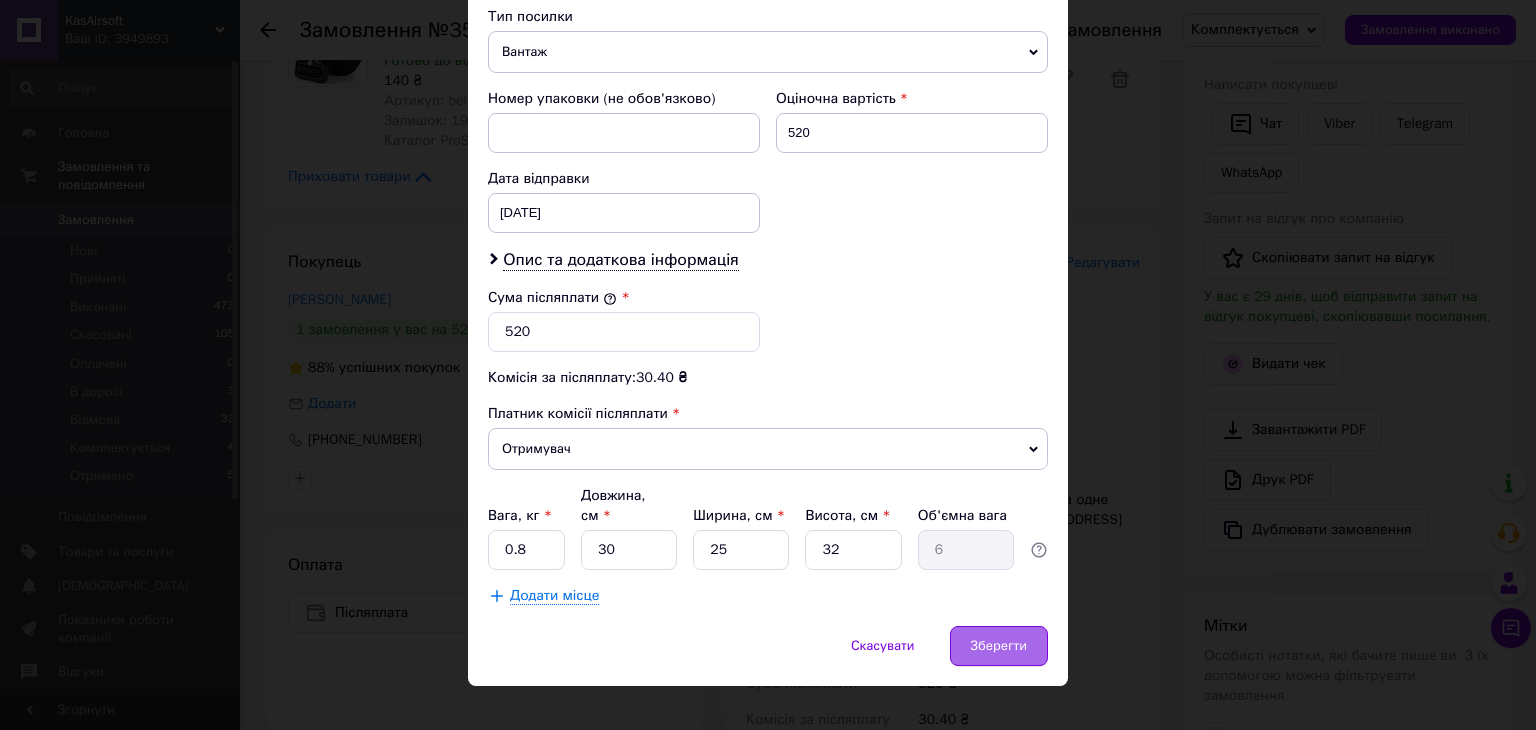 click on "Зберегти" at bounding box center [999, 646] 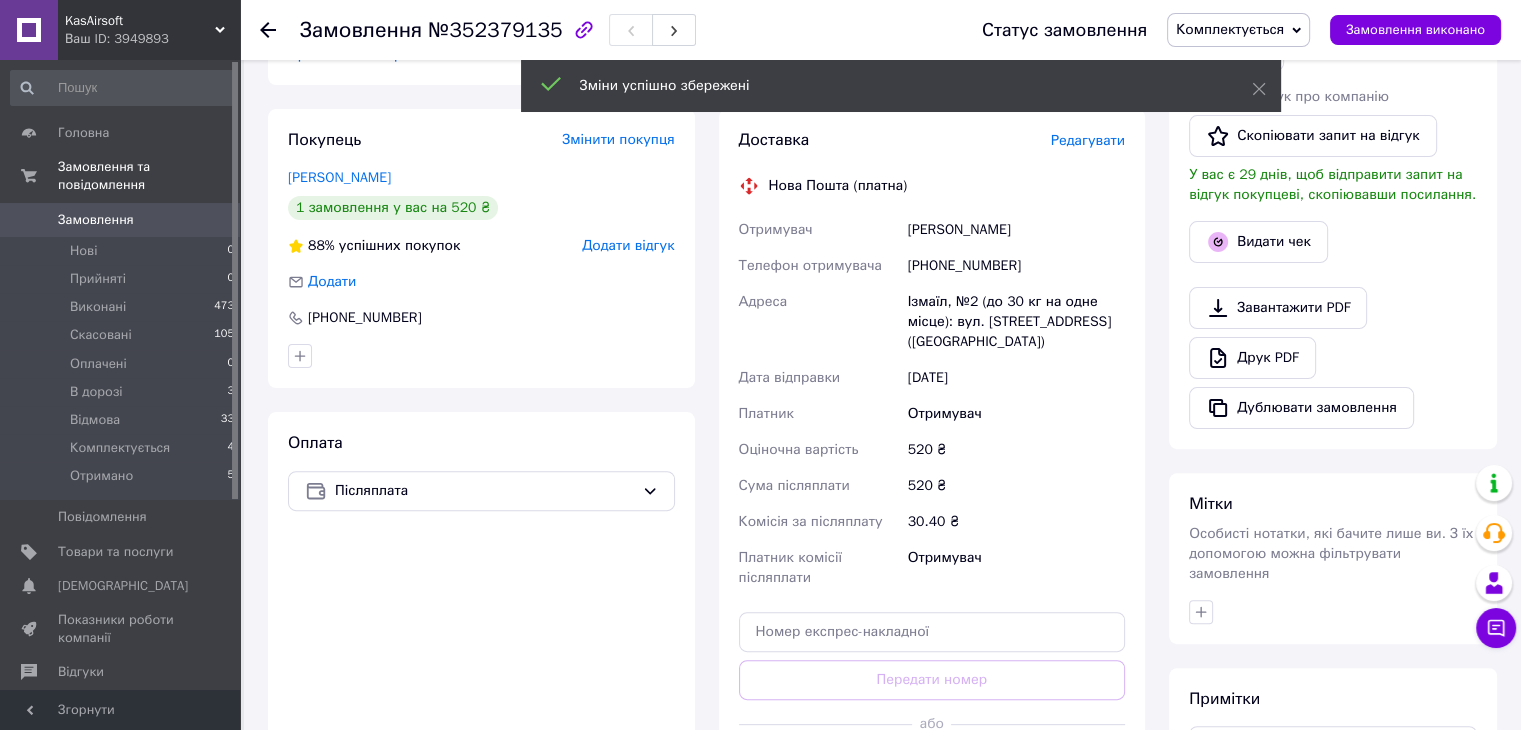 scroll, scrollTop: 684, scrollLeft: 0, axis: vertical 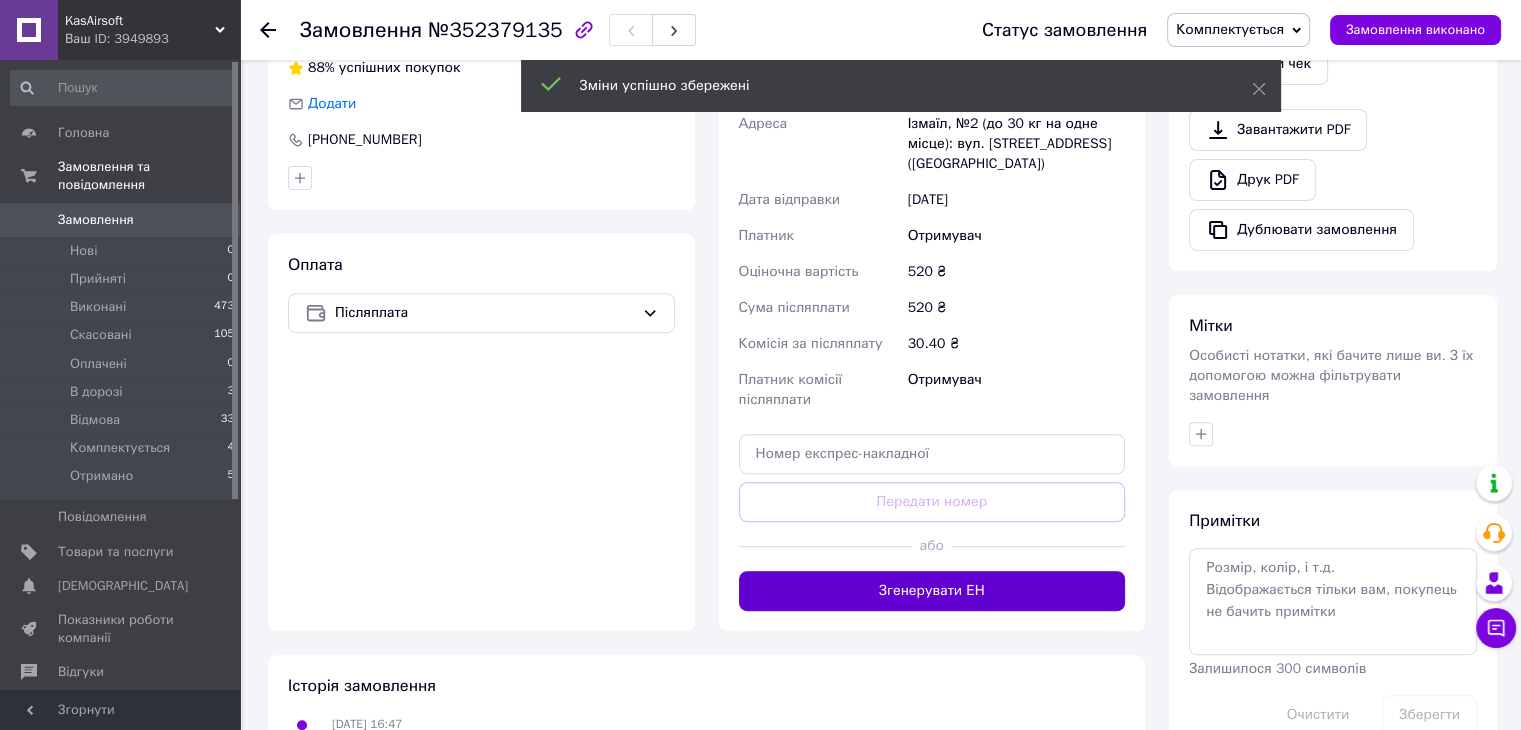click on "Згенерувати ЕН" at bounding box center (932, 591) 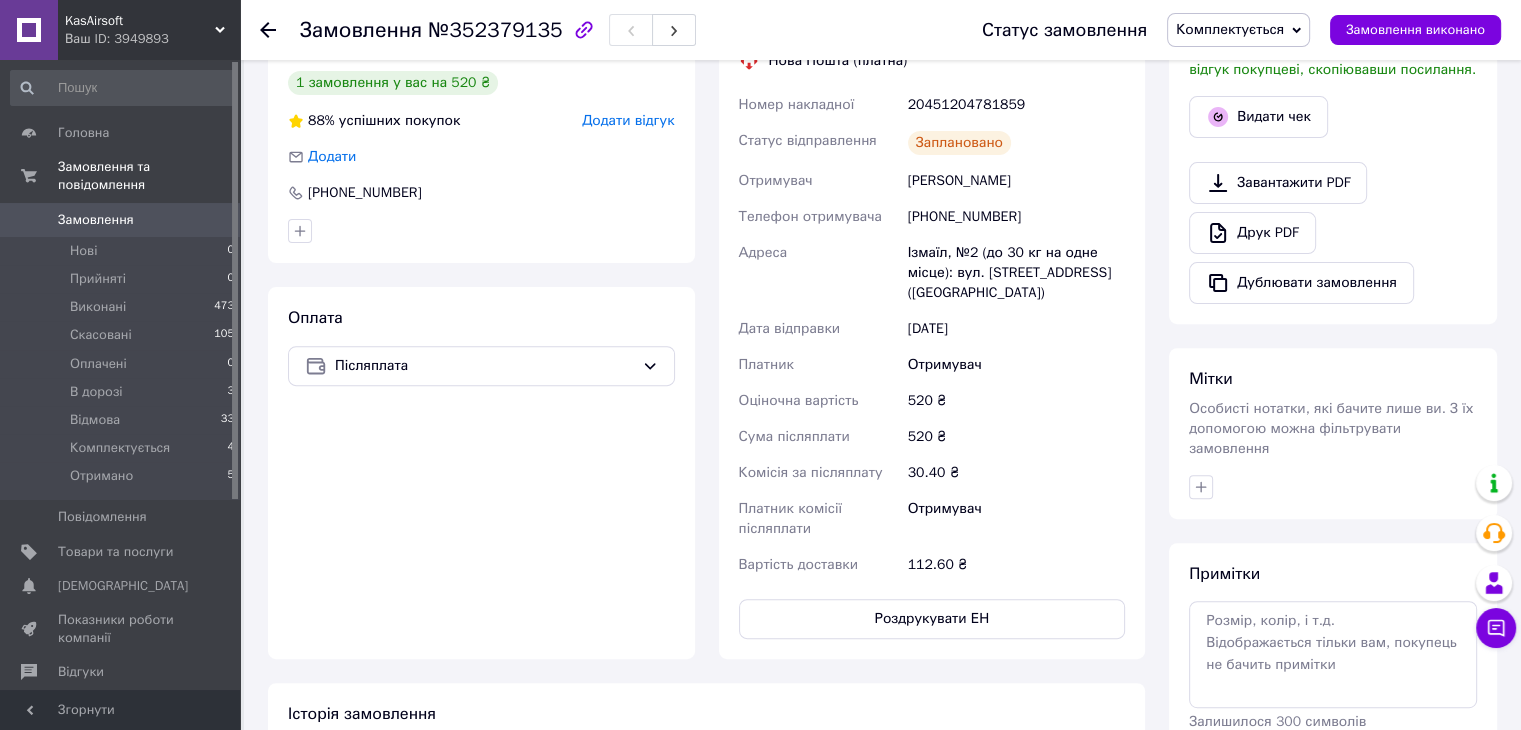 scroll, scrollTop: 284, scrollLeft: 0, axis: vertical 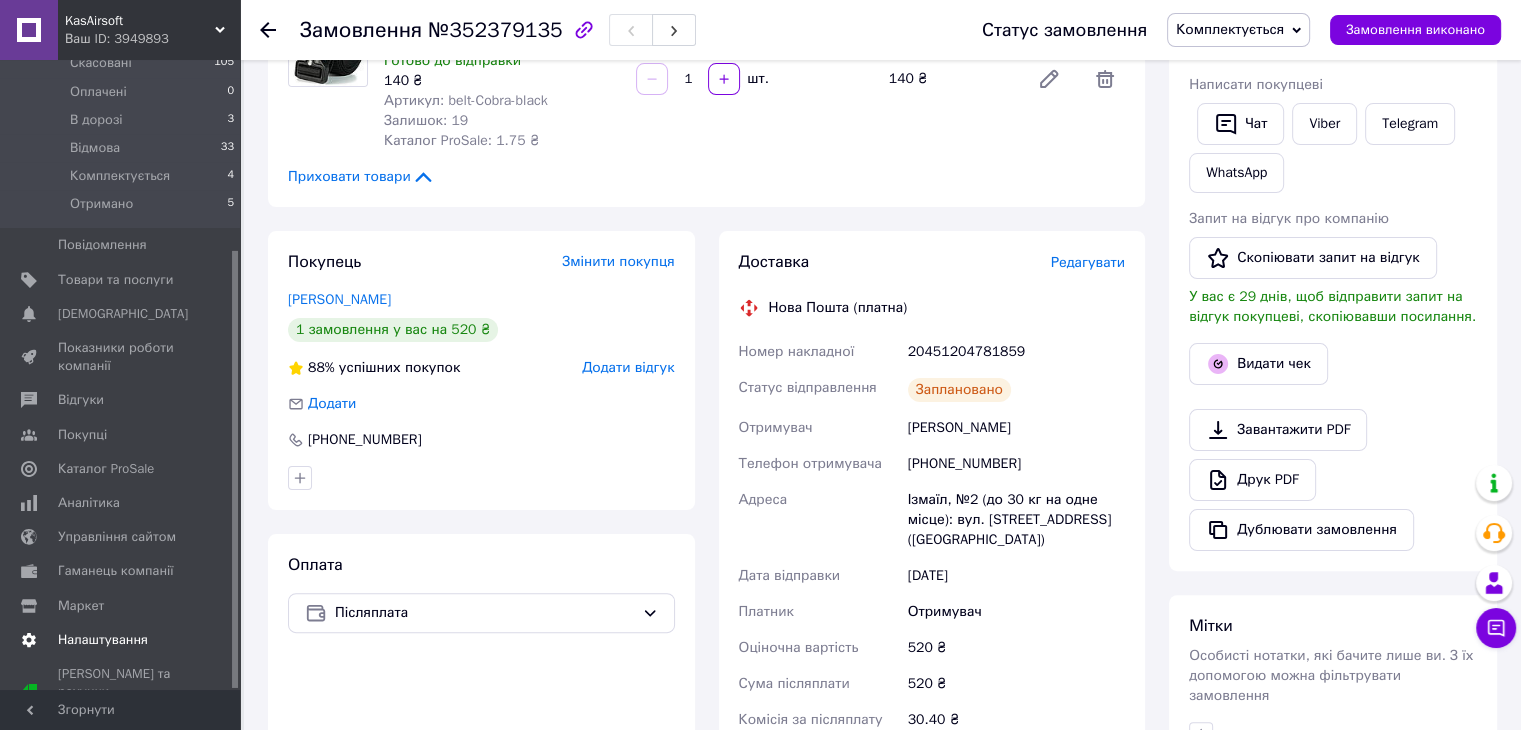 click on "Налаштування" at bounding box center [103, 640] 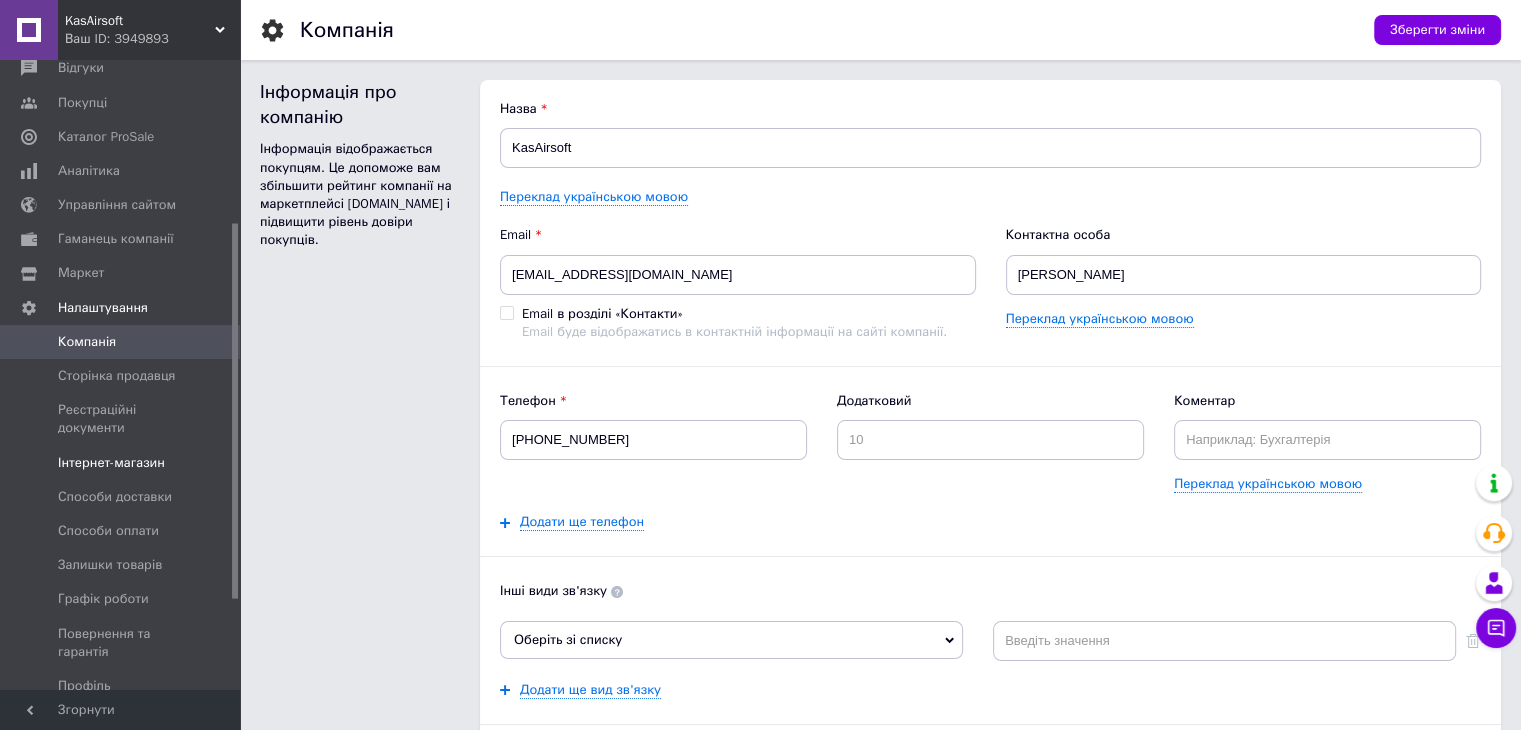 scroll, scrollTop: 0, scrollLeft: 0, axis: both 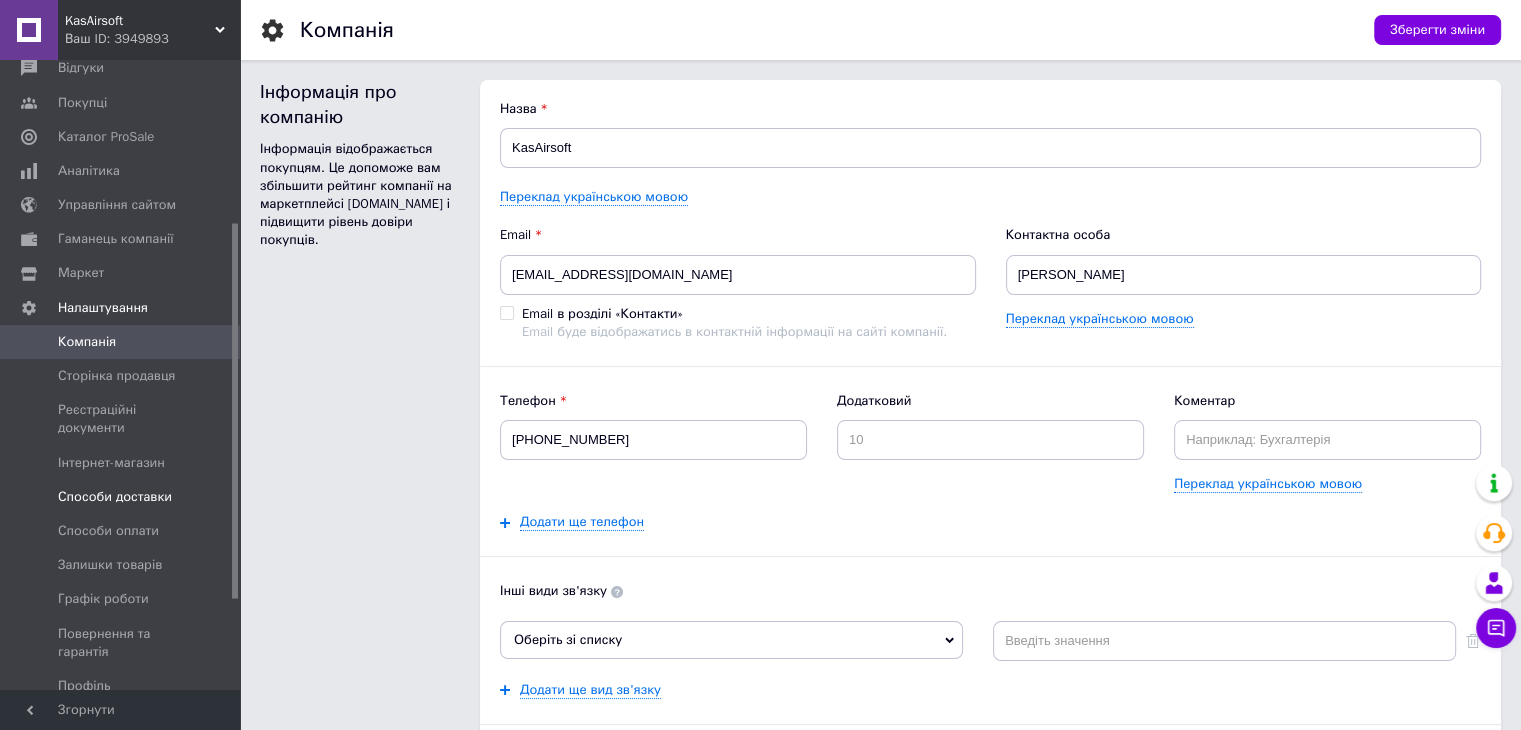 click on "Способи доставки" at bounding box center [121, 497] 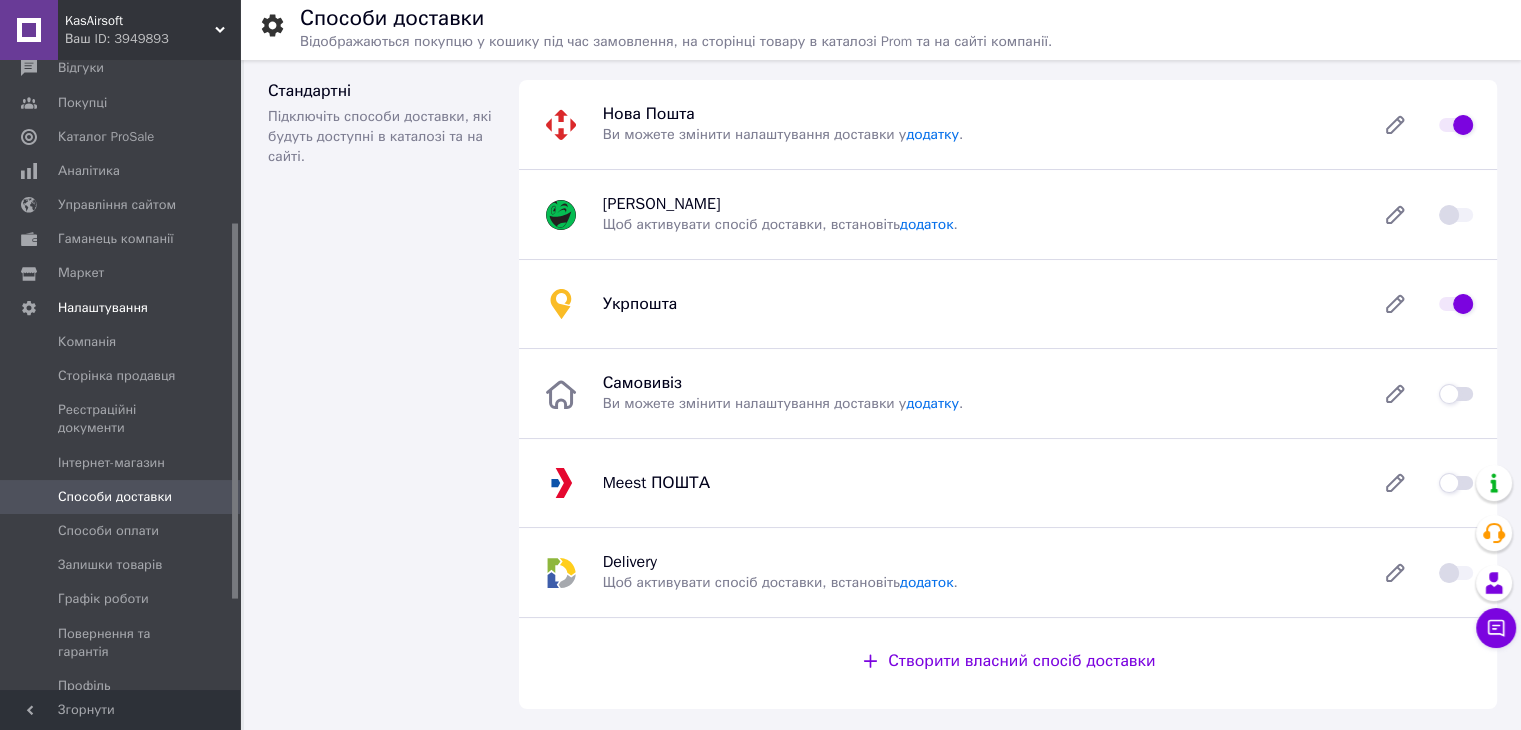 click at bounding box center (1395, 125) 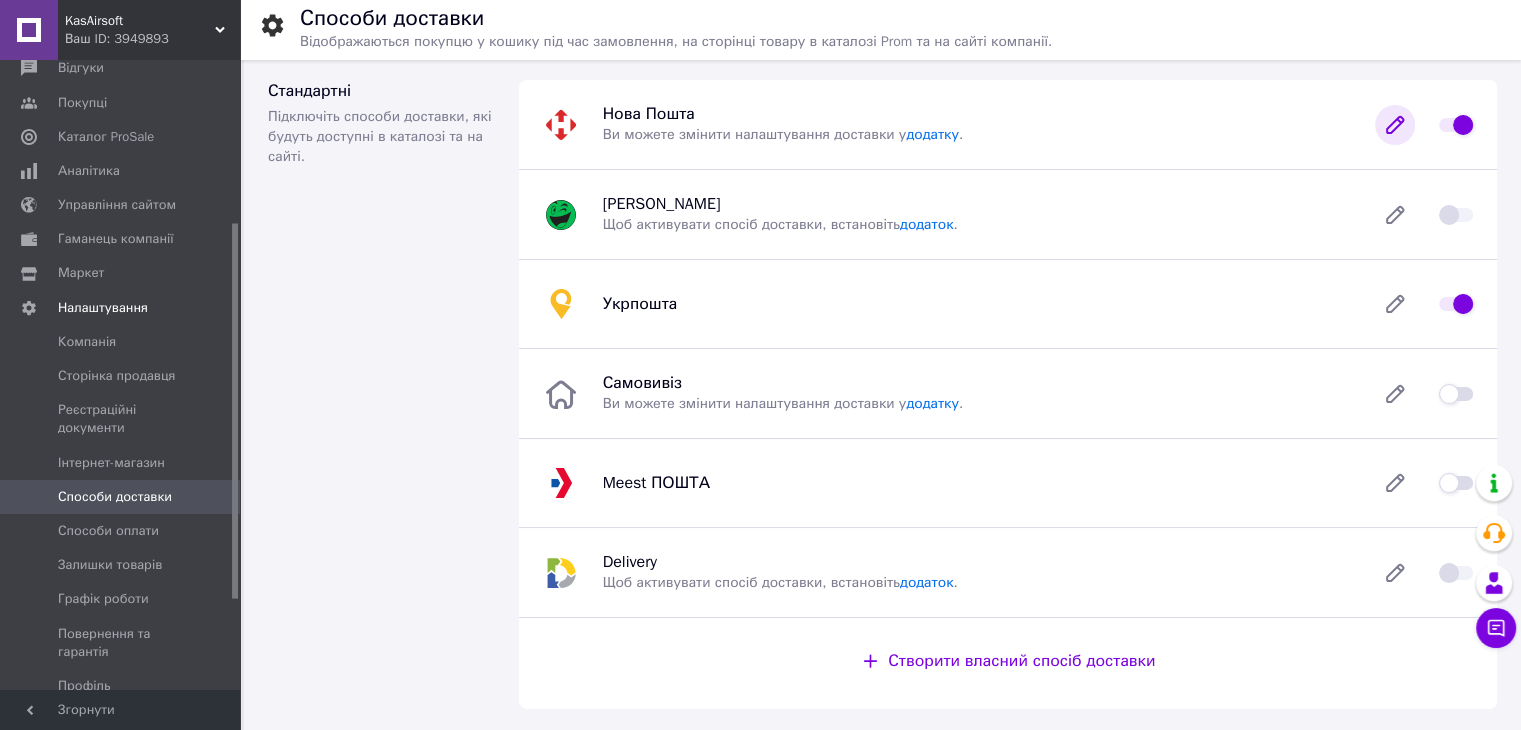 click 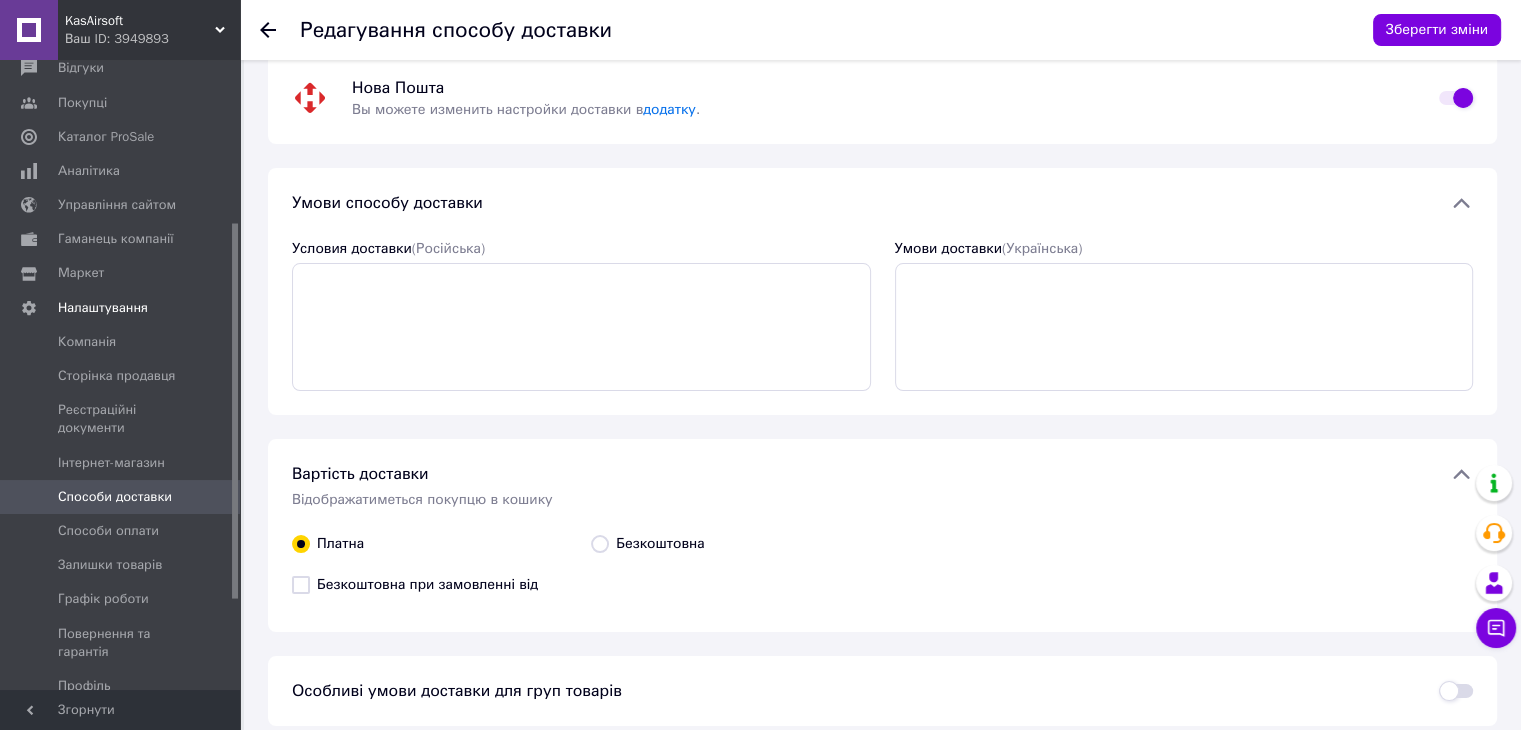 scroll, scrollTop: 0, scrollLeft: 0, axis: both 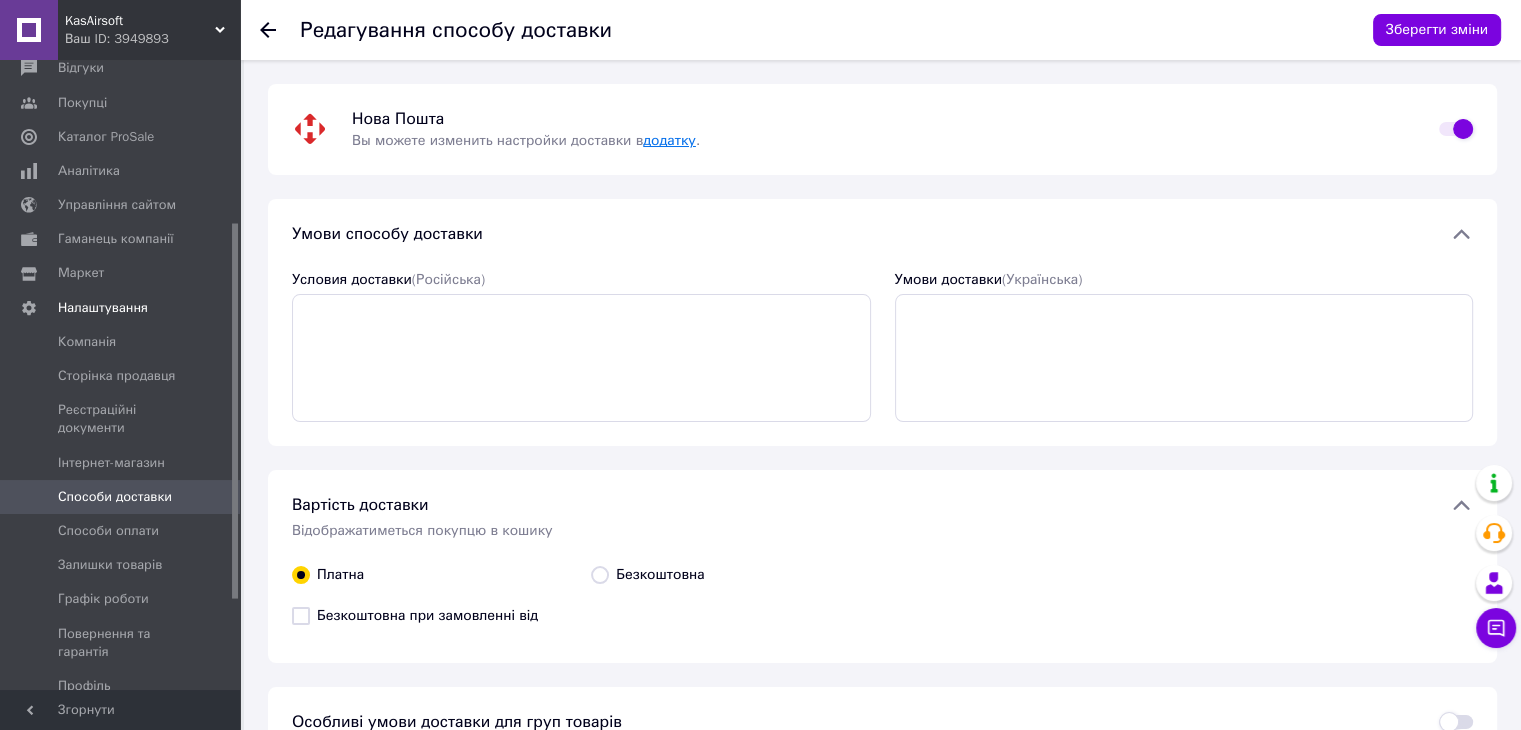click on "додатку" at bounding box center [669, 140] 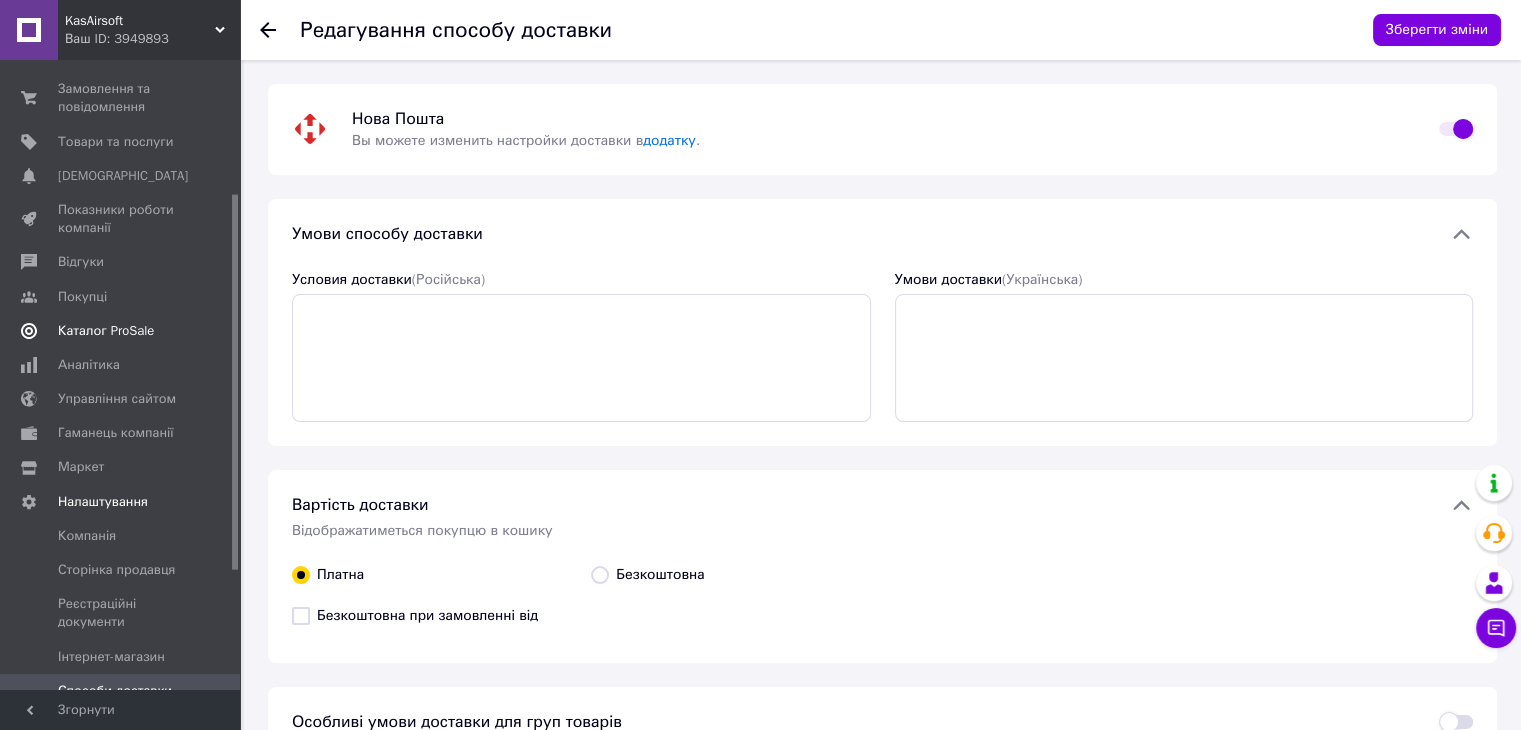 scroll, scrollTop: 0, scrollLeft: 0, axis: both 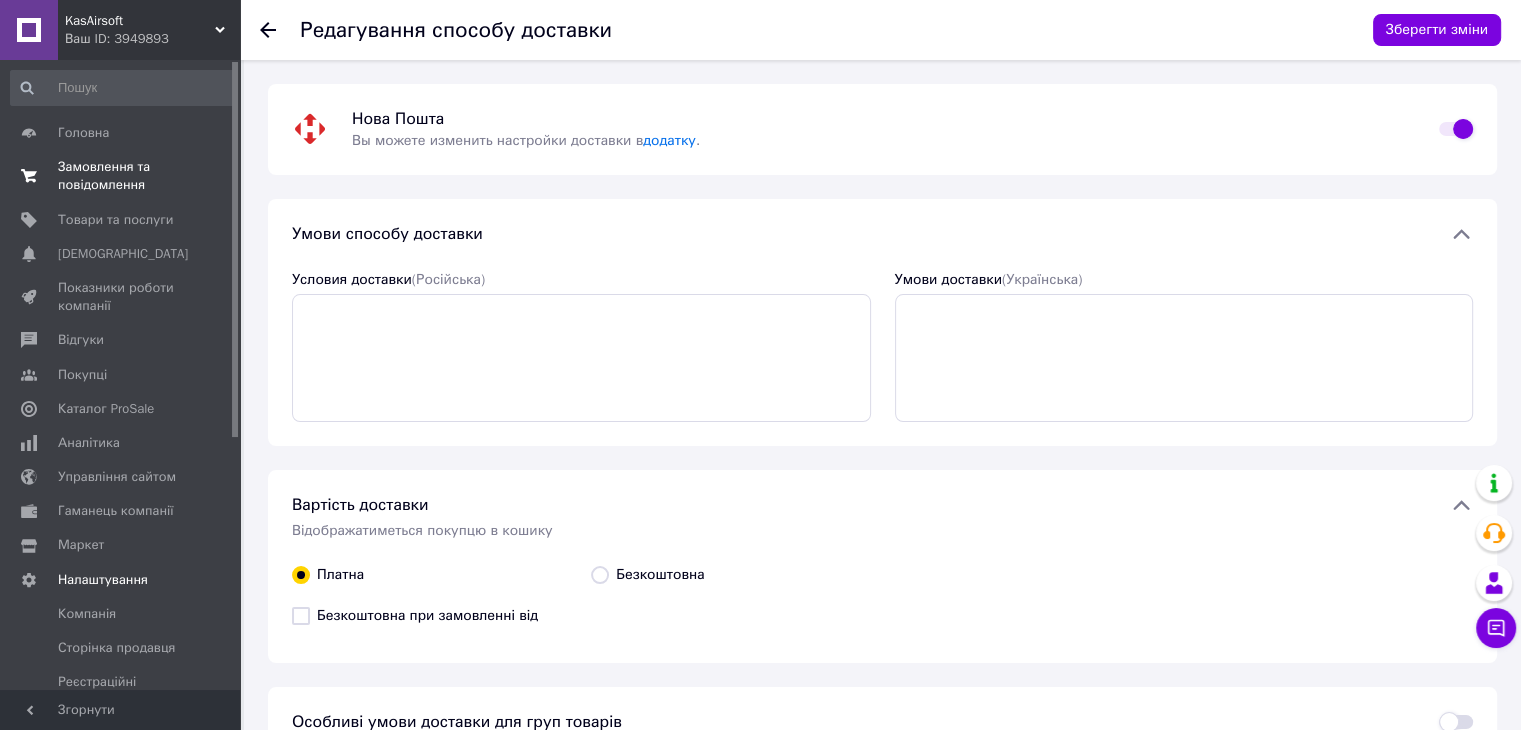 click on "Замовлення та повідомлення 0 0" at bounding box center [123, 176] 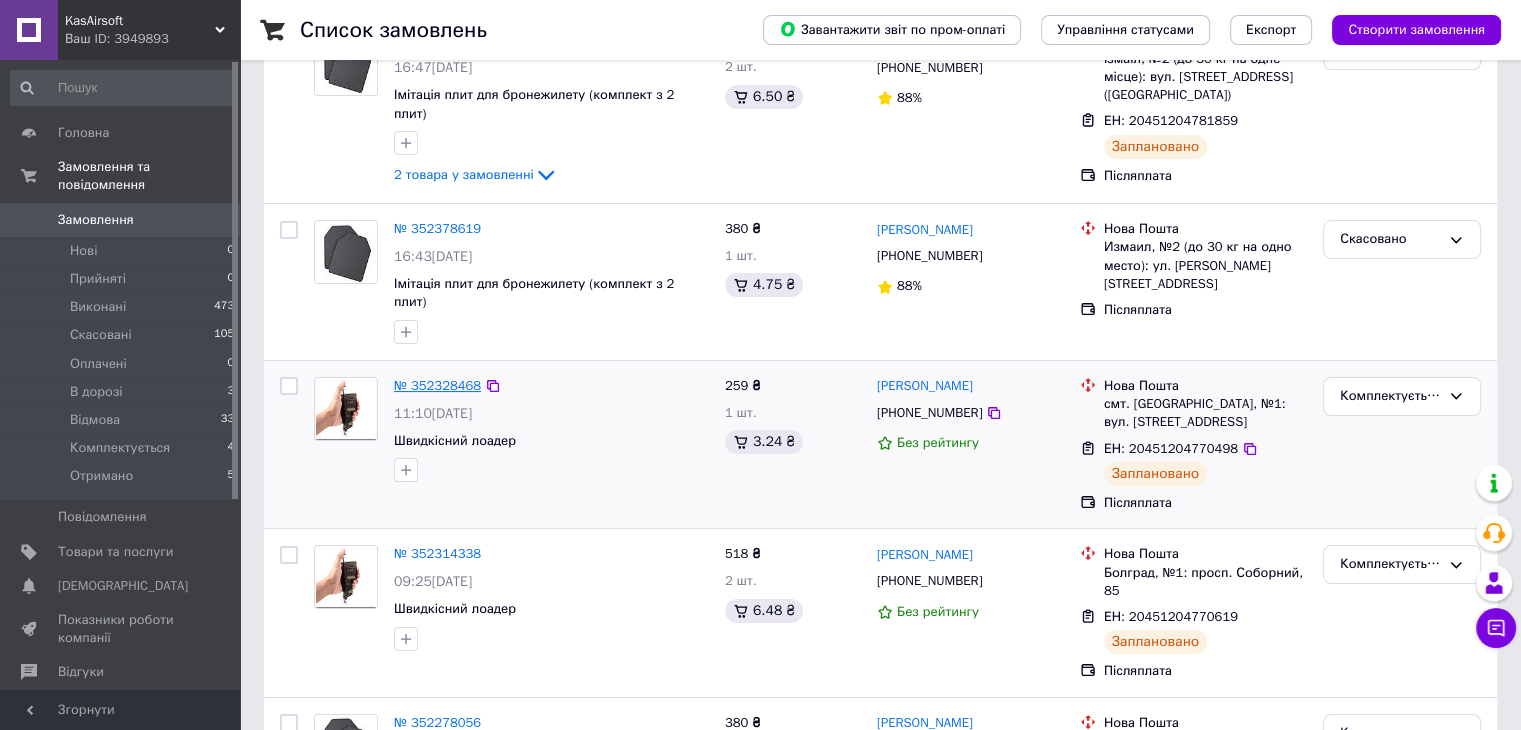 click on "№ 352328468" at bounding box center [437, 385] 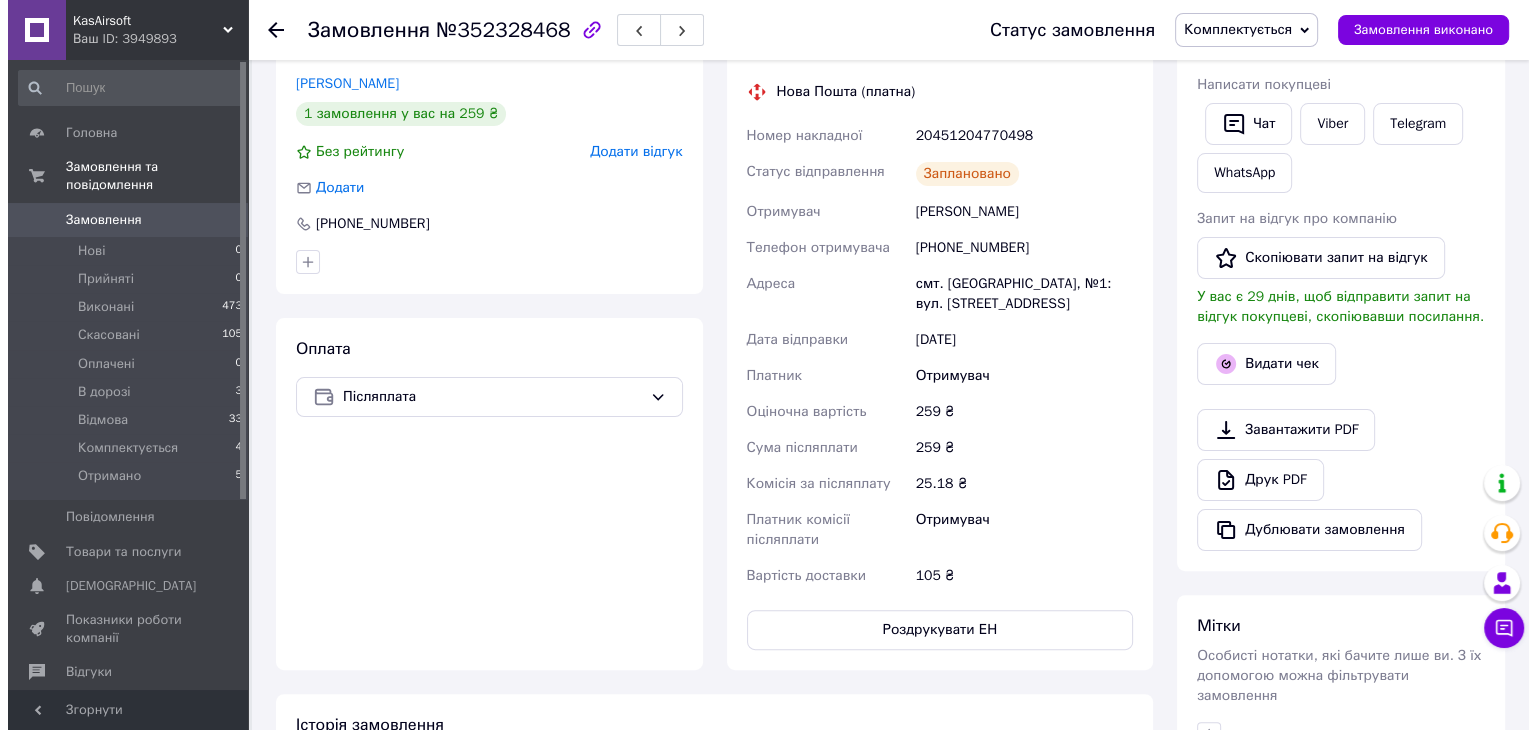 scroll, scrollTop: 300, scrollLeft: 0, axis: vertical 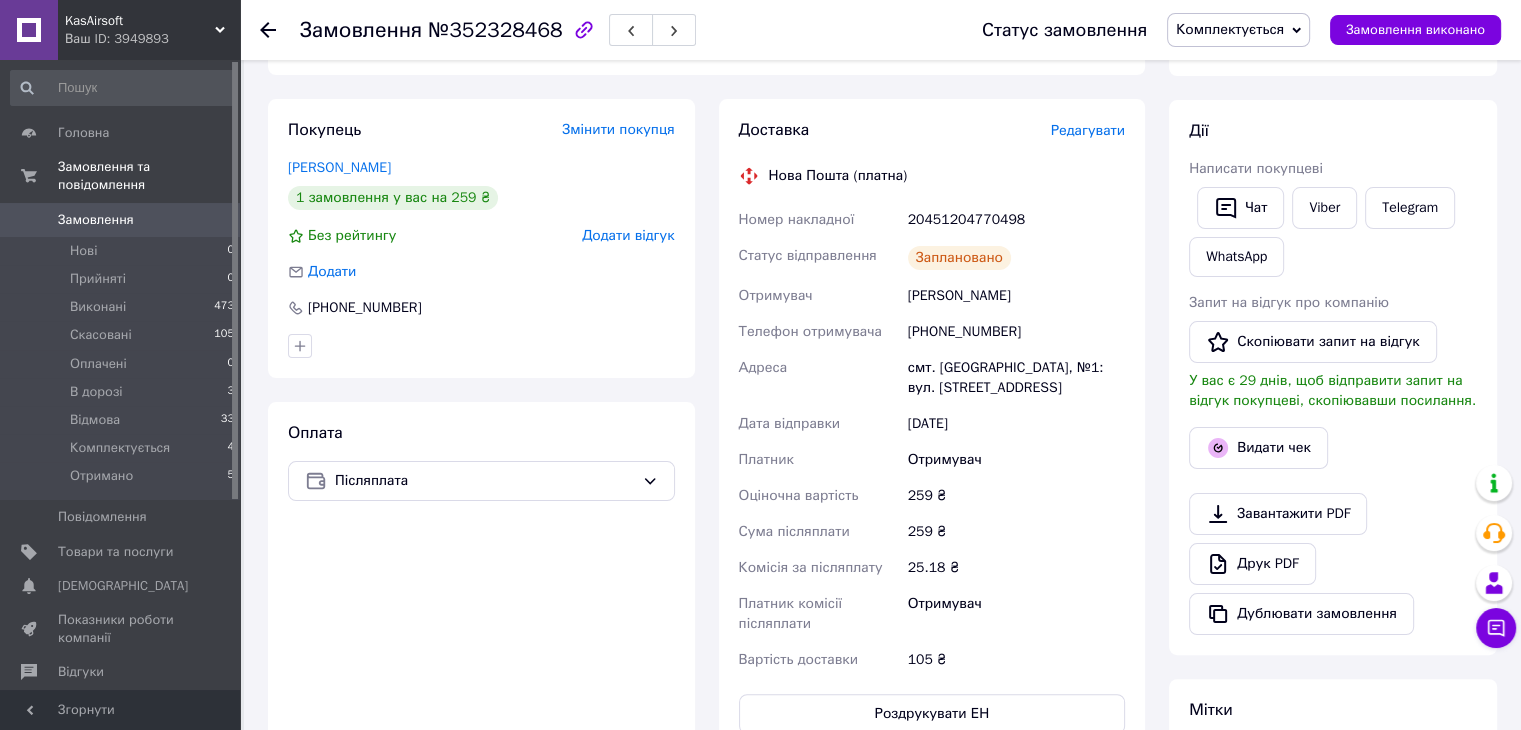 click on "Редагувати" at bounding box center (1088, 130) 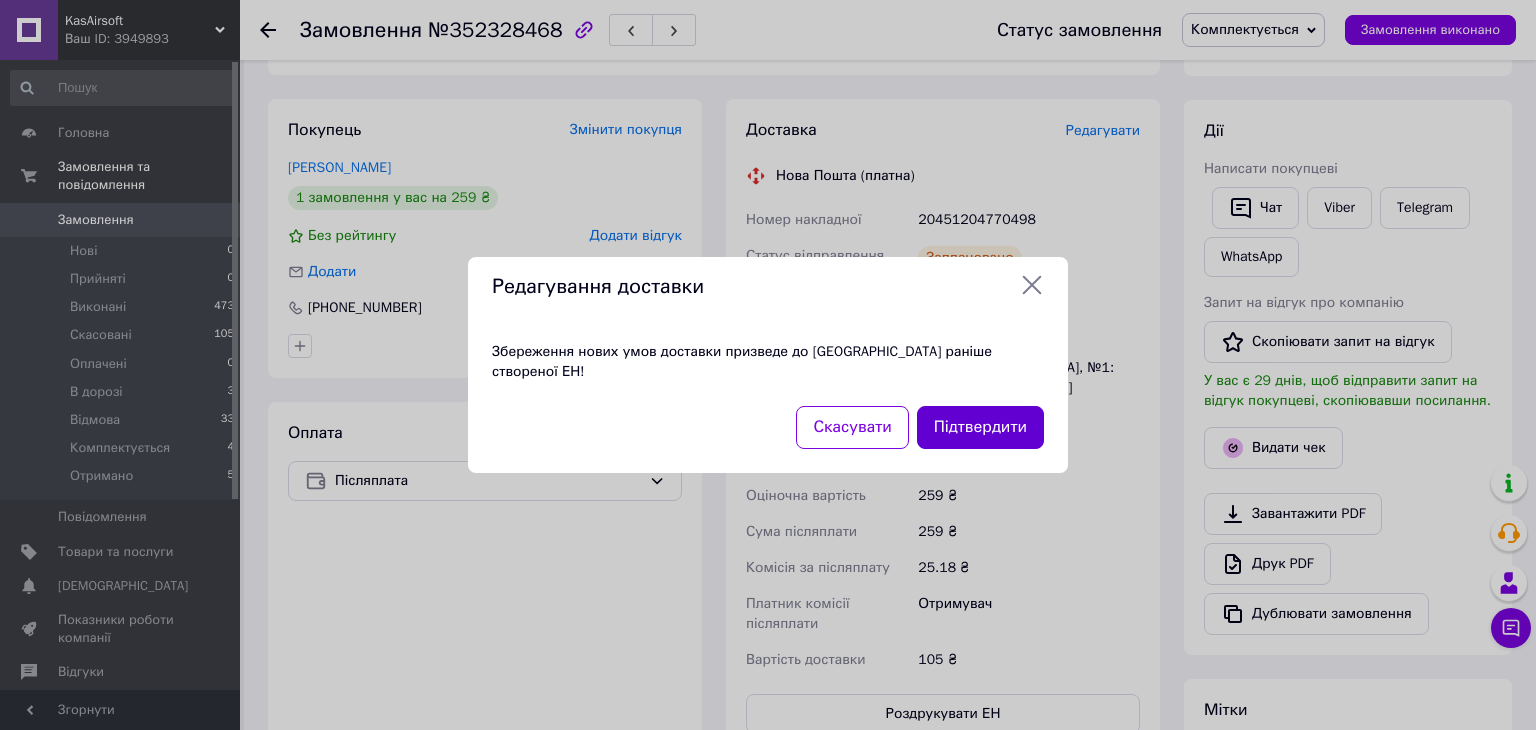 click on "Підтвердити" at bounding box center [980, 427] 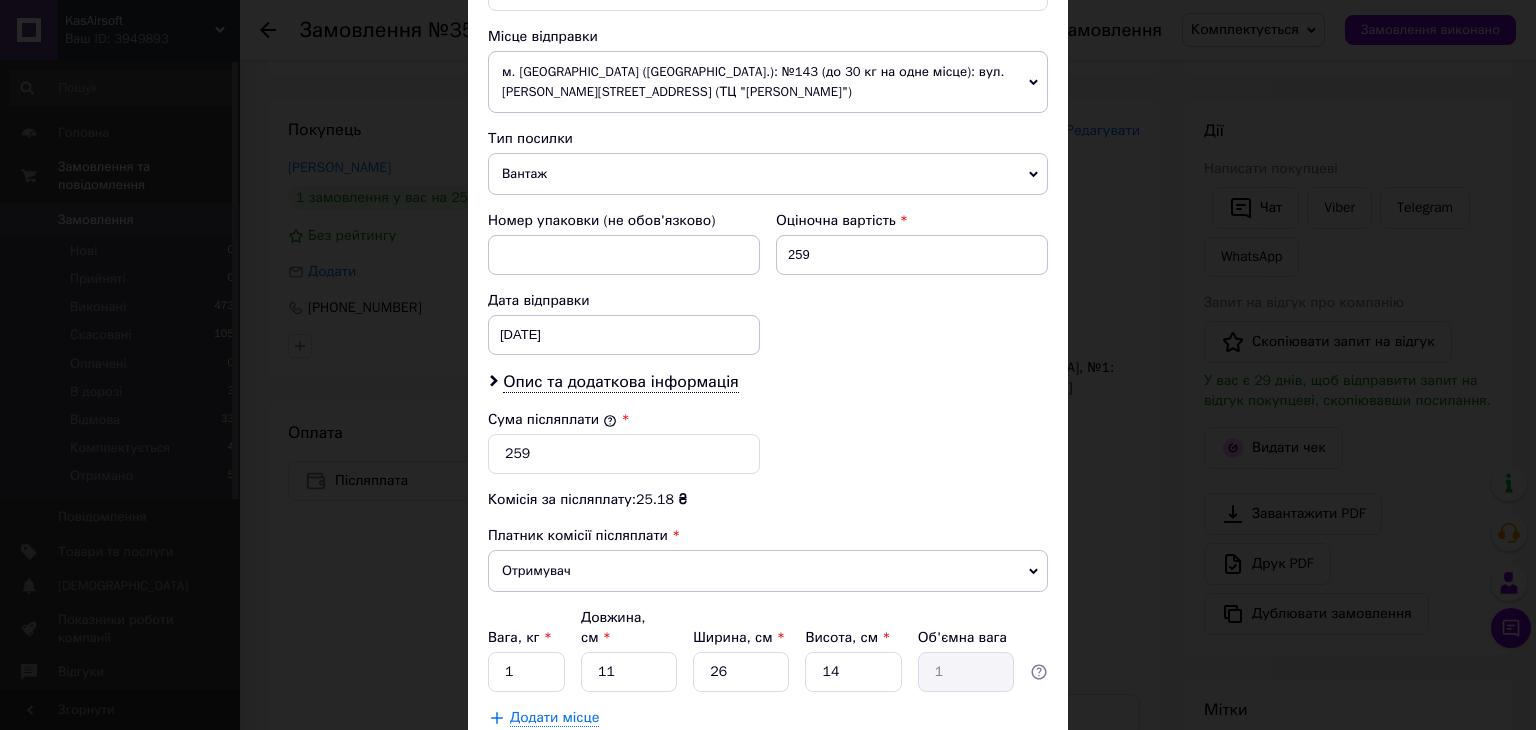 scroll, scrollTop: 710, scrollLeft: 0, axis: vertical 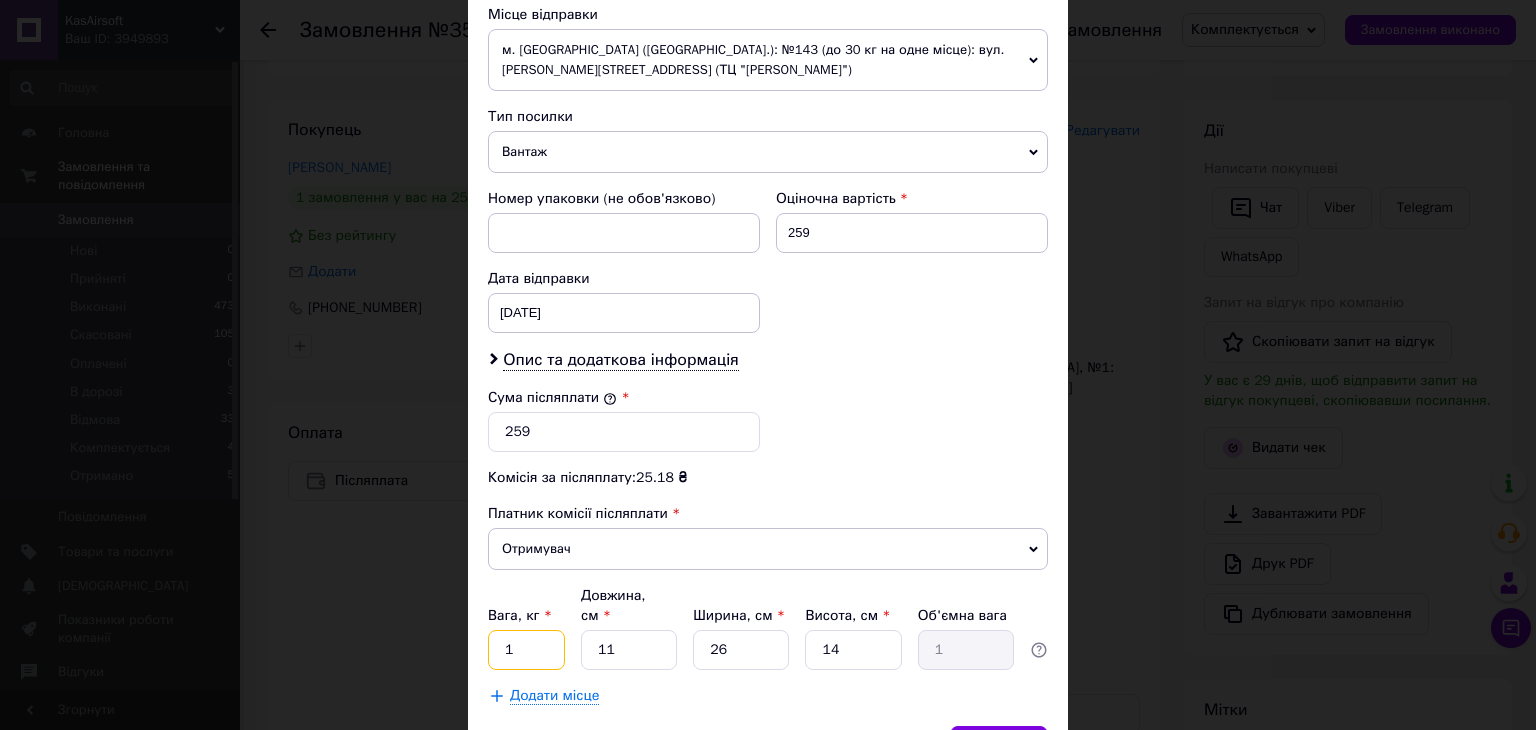click on "1" at bounding box center (526, 650) 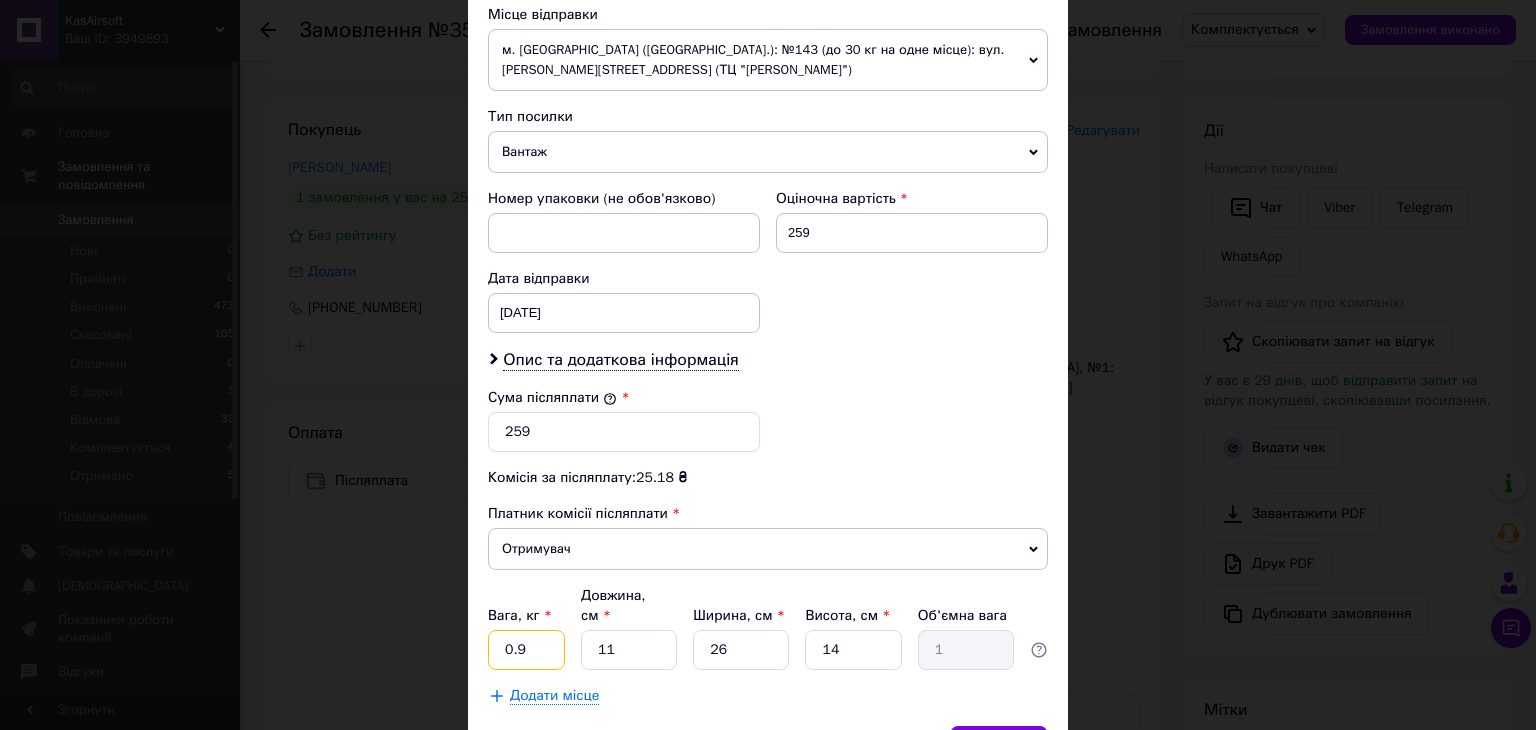 drag, startPoint x: 533, startPoint y: 629, endPoint x: 470, endPoint y: 625, distance: 63.126858 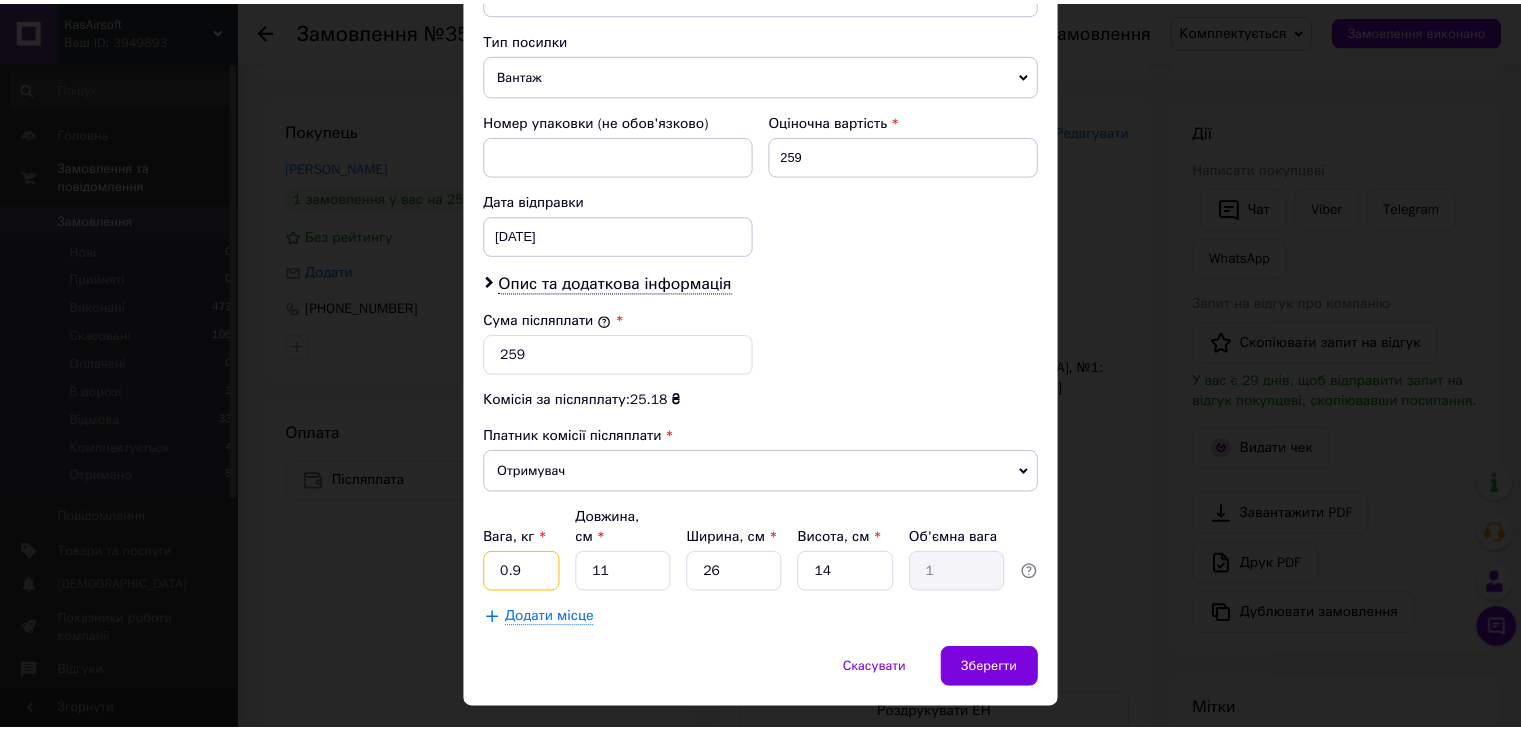 scroll, scrollTop: 810, scrollLeft: 0, axis: vertical 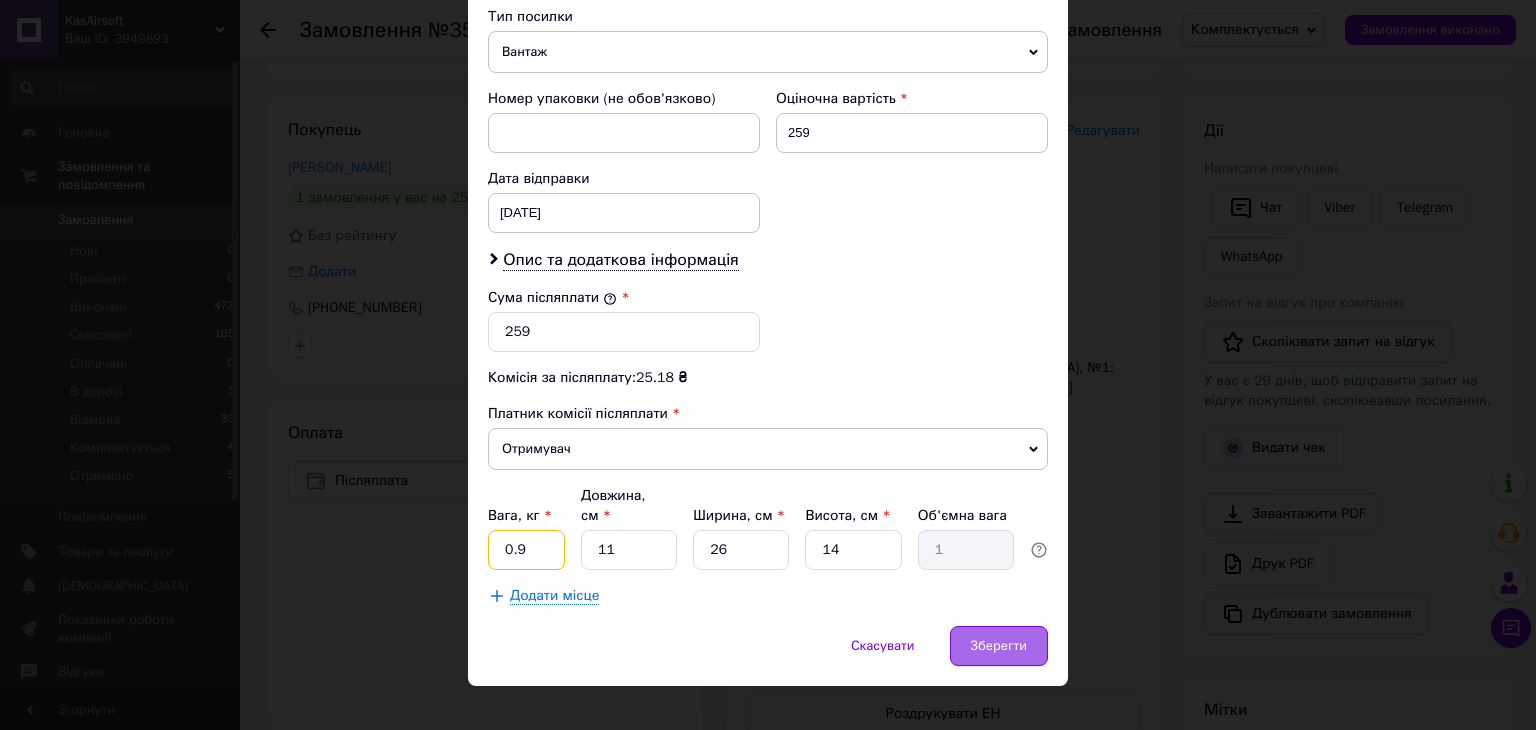 type on "0.9" 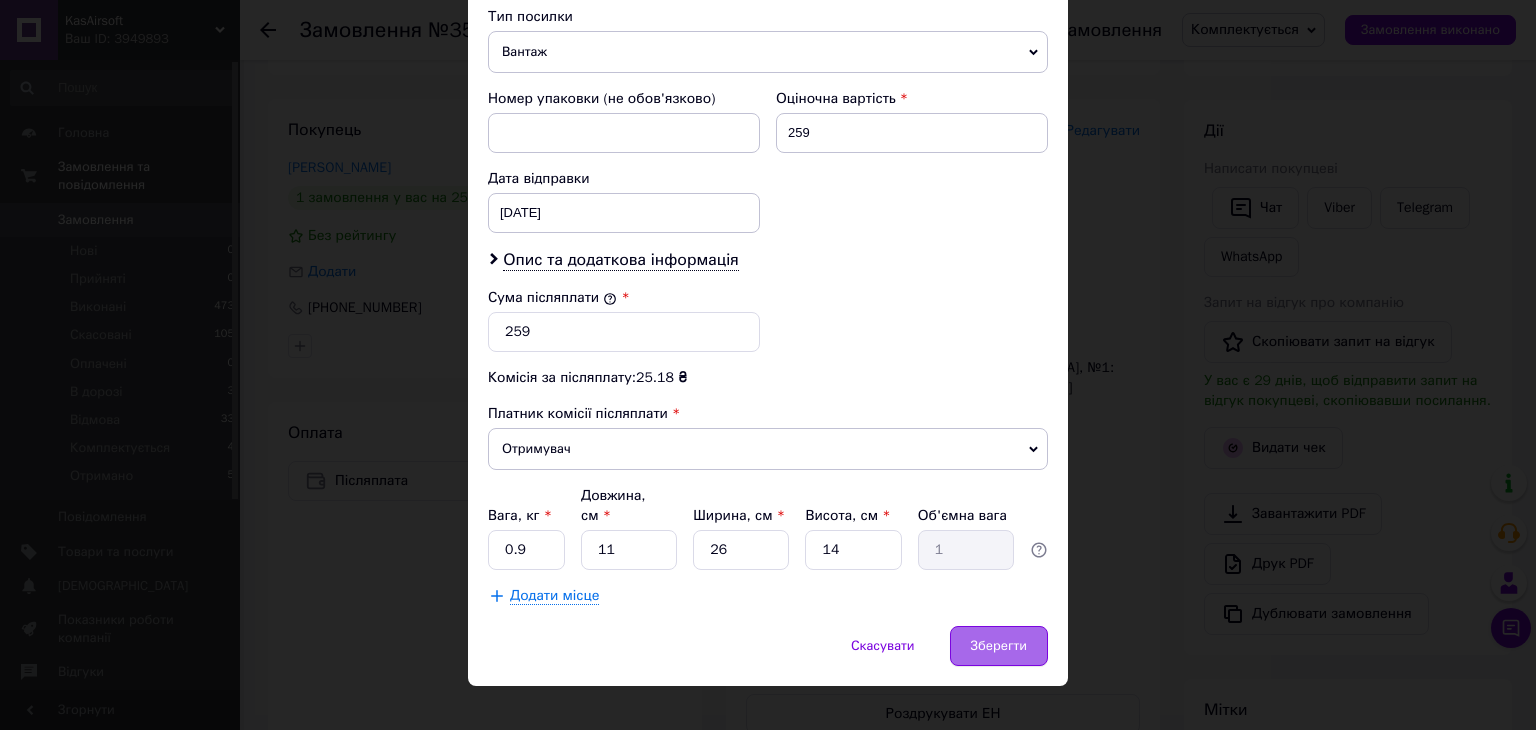 click on "Зберегти" at bounding box center [999, 646] 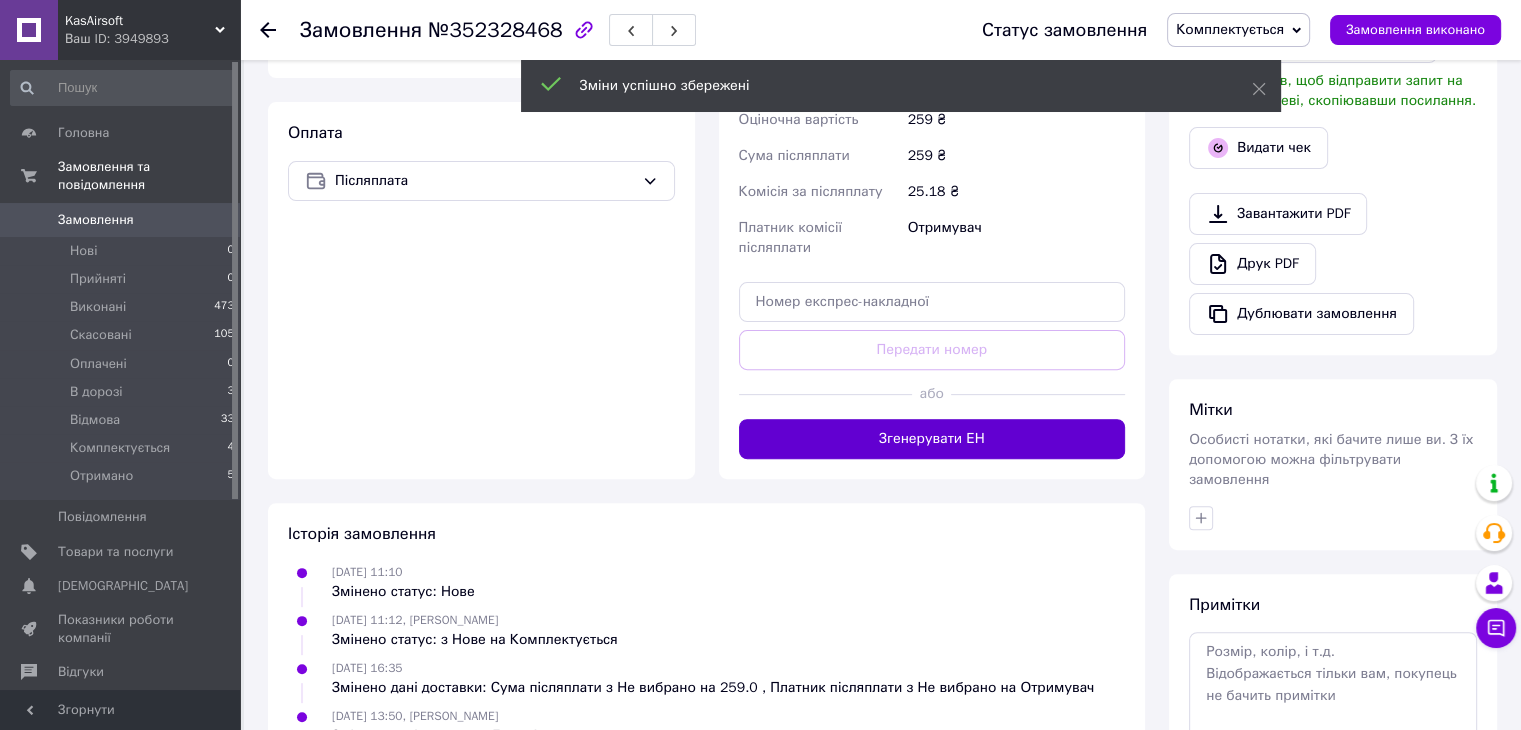 click on "Згенерувати ЕН" at bounding box center (932, 439) 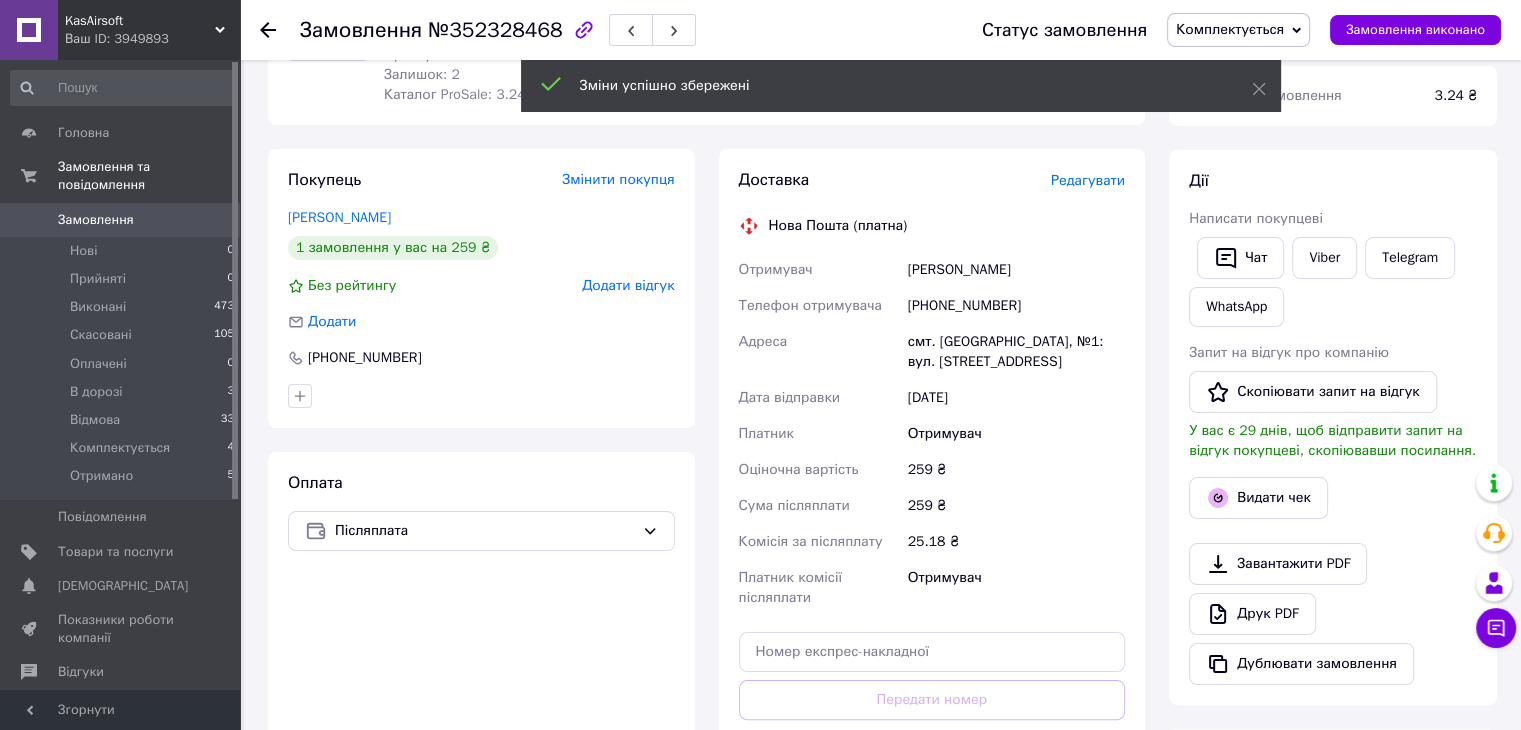 scroll, scrollTop: 100, scrollLeft: 0, axis: vertical 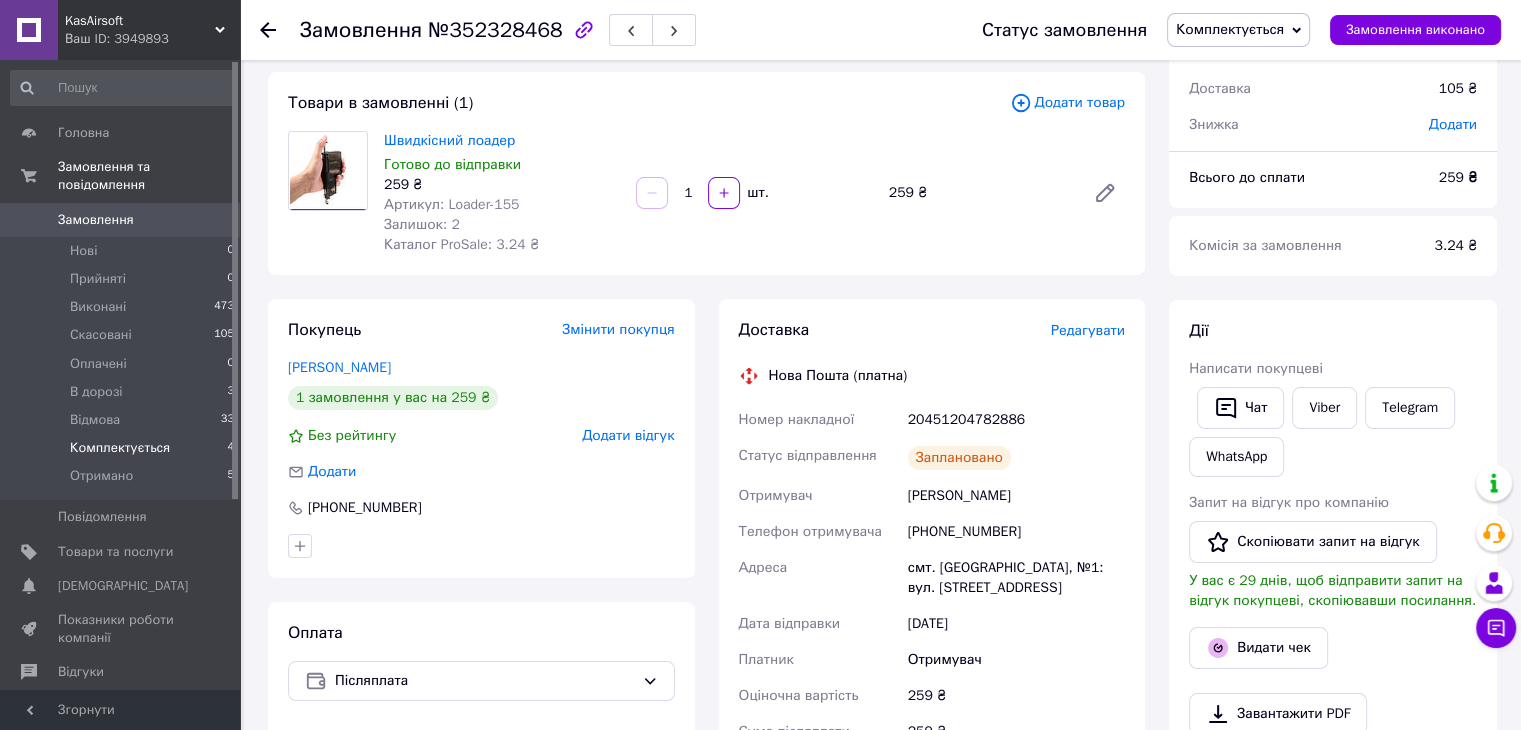 click on "Комплектується" at bounding box center (120, 448) 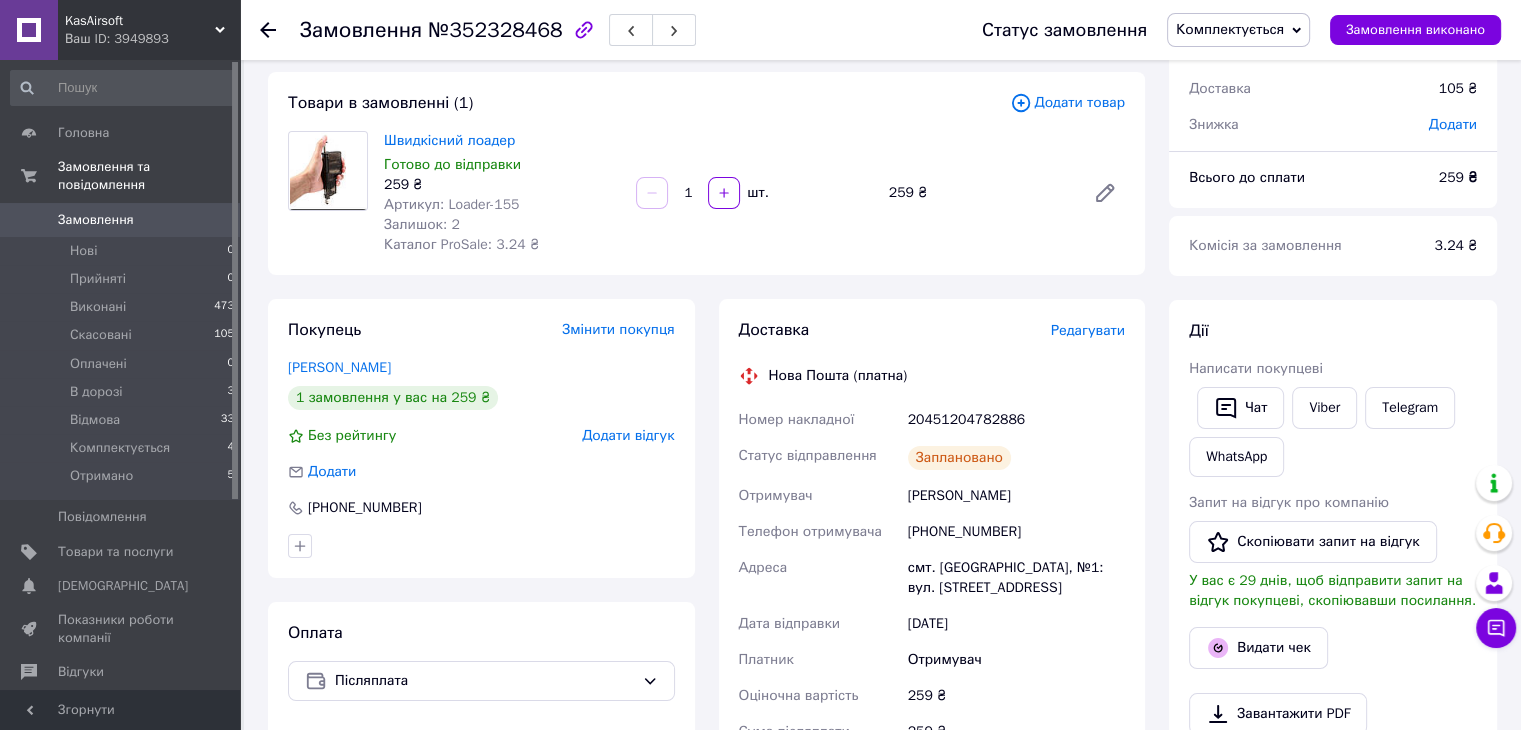 scroll, scrollTop: 0, scrollLeft: 0, axis: both 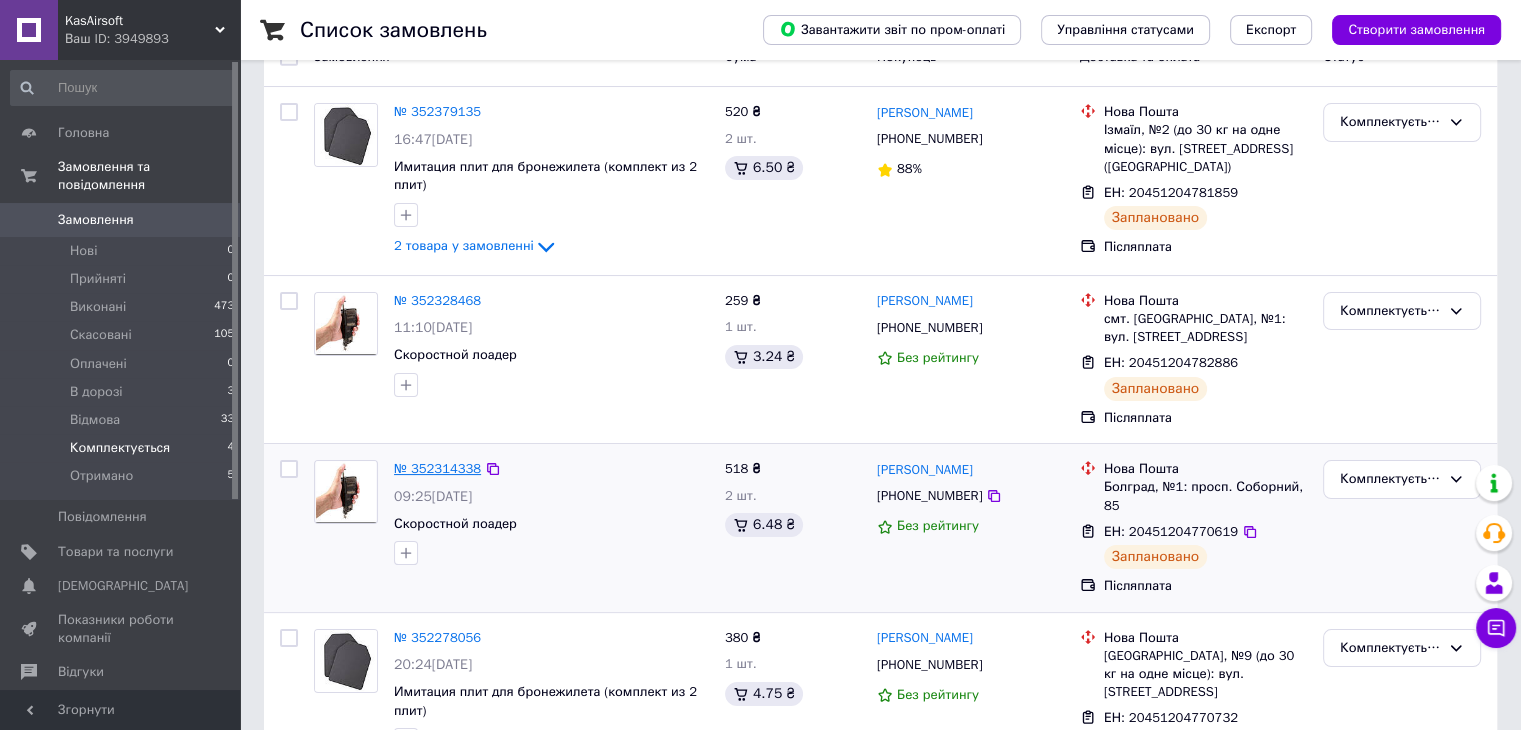 click on "№ 352314338" at bounding box center [437, 468] 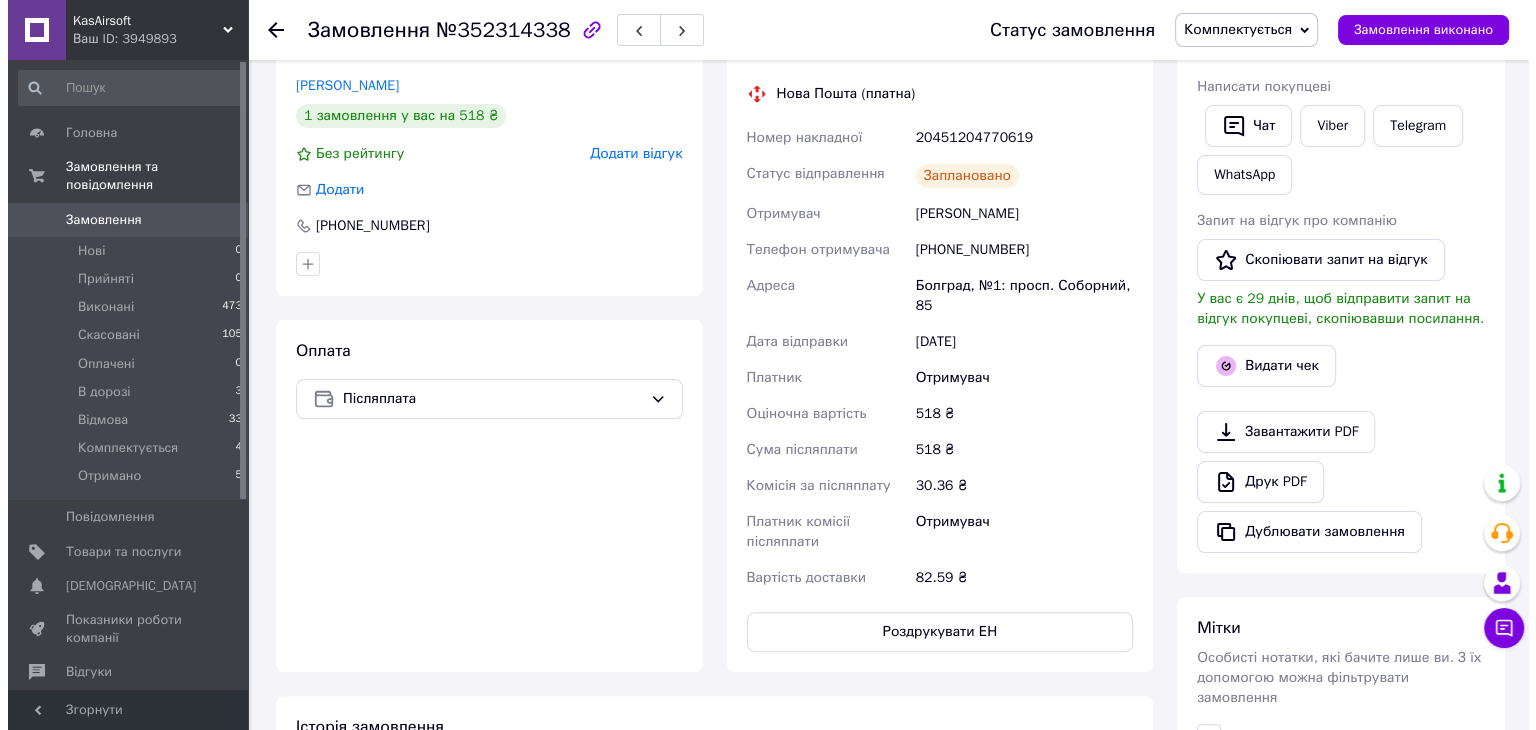 scroll, scrollTop: 300, scrollLeft: 0, axis: vertical 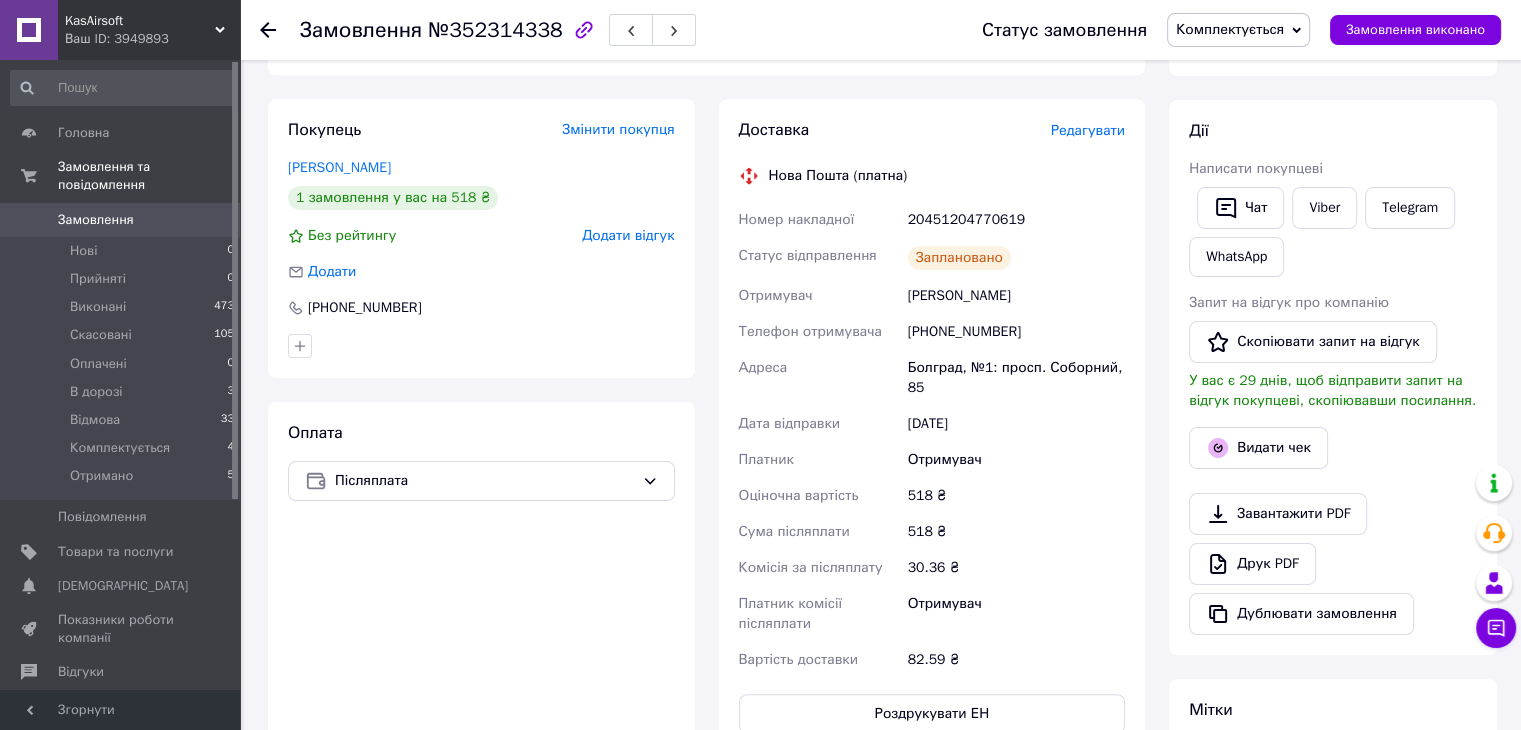 click on "Редагувати" at bounding box center (1088, 130) 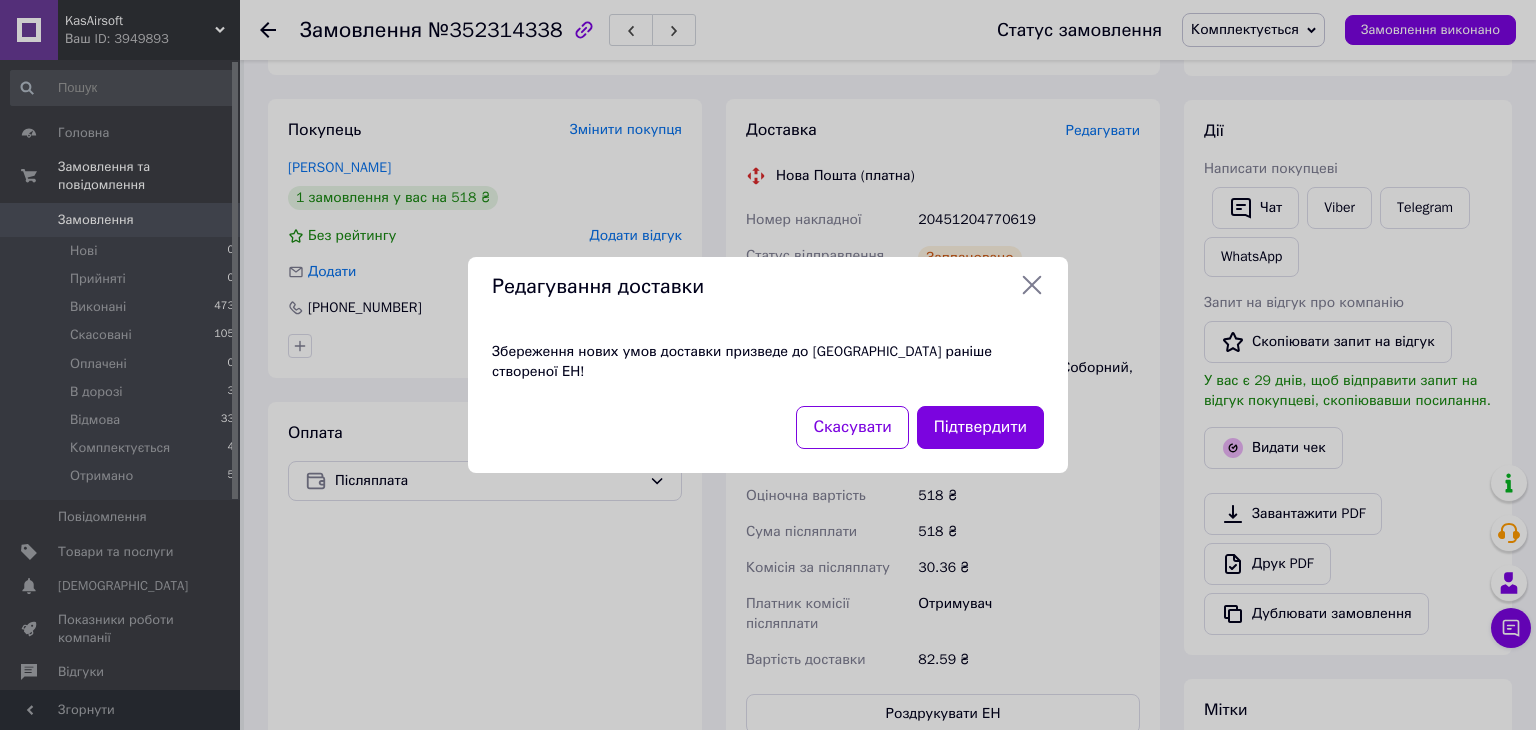 click on "Скасувати Підтвердити" at bounding box center [768, 439] 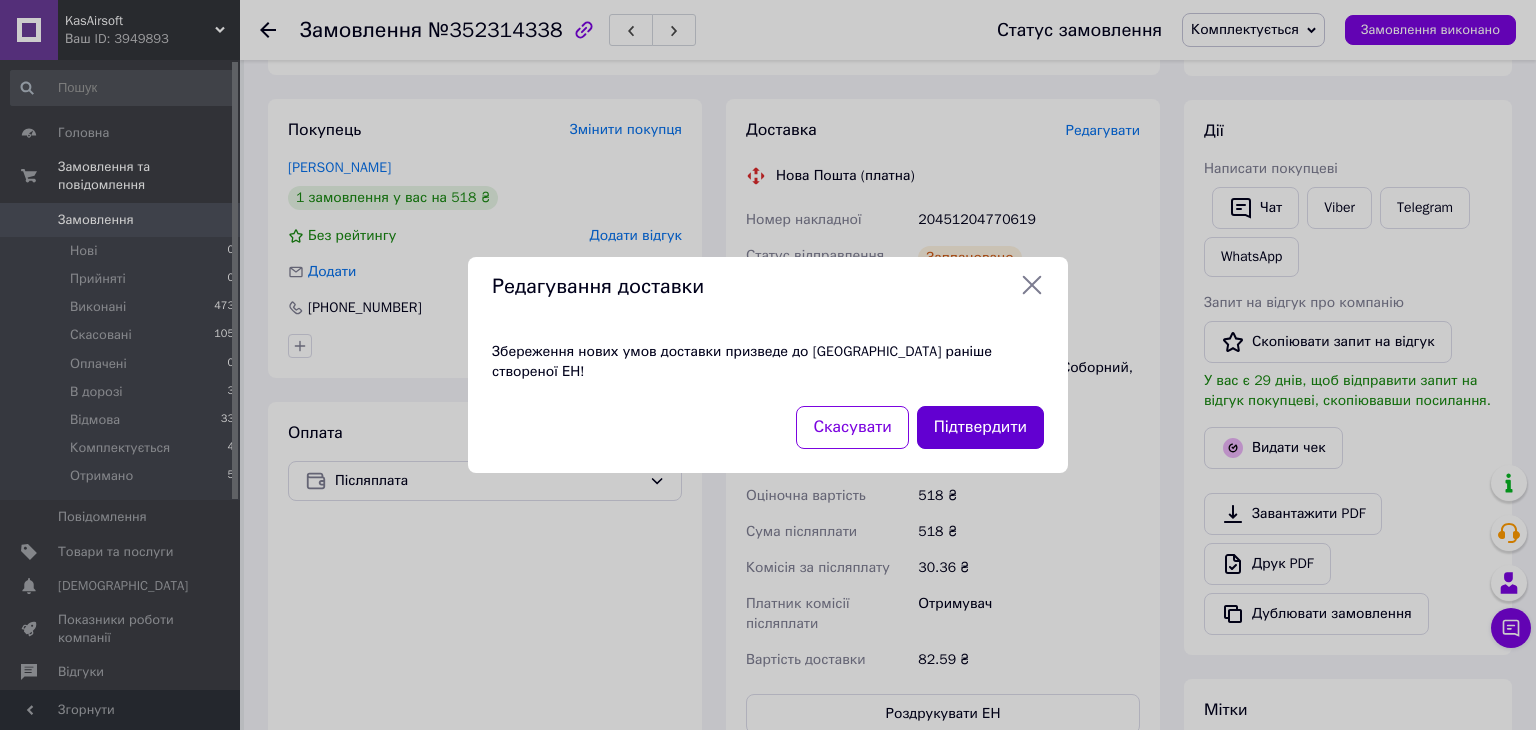 click on "Підтвердити" at bounding box center [980, 427] 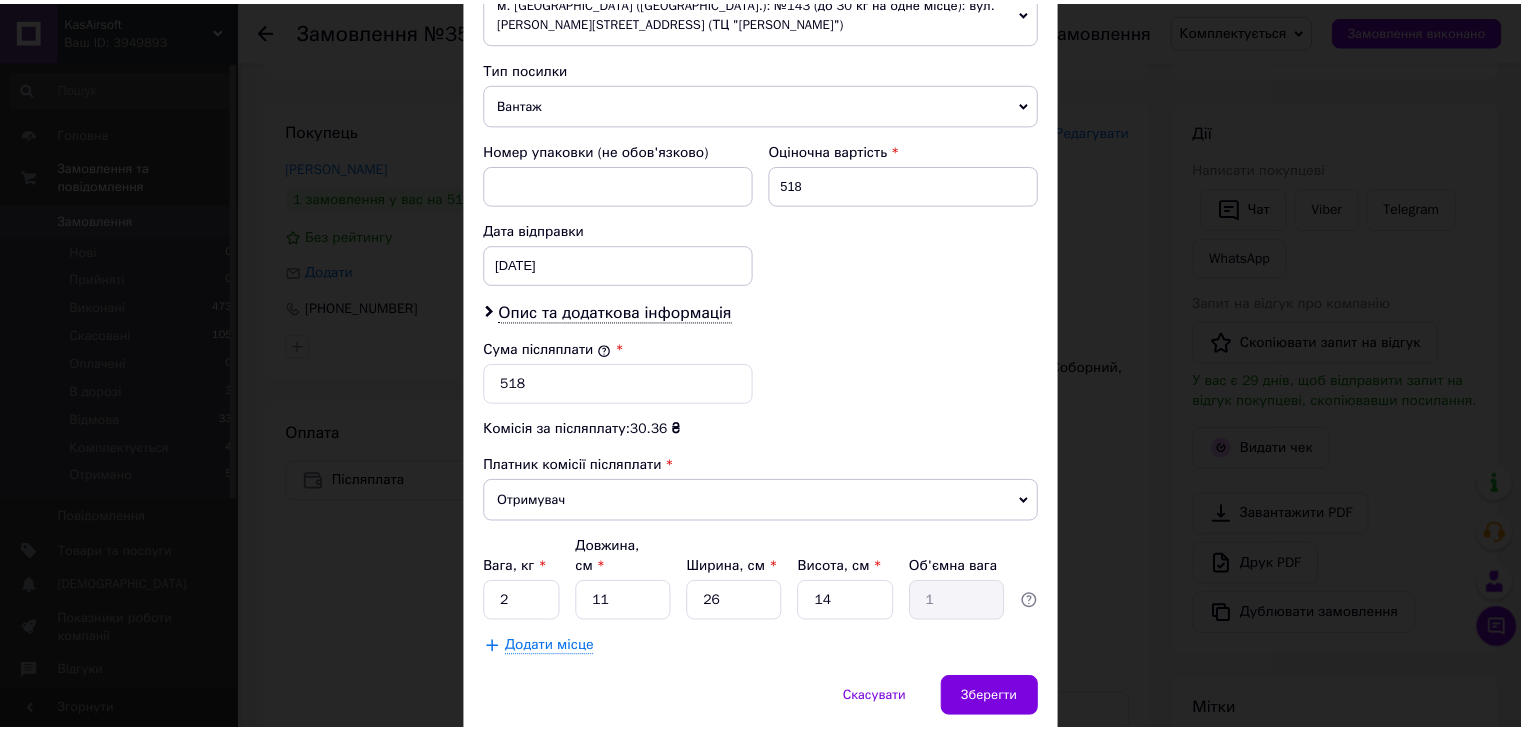 scroll, scrollTop: 810, scrollLeft: 0, axis: vertical 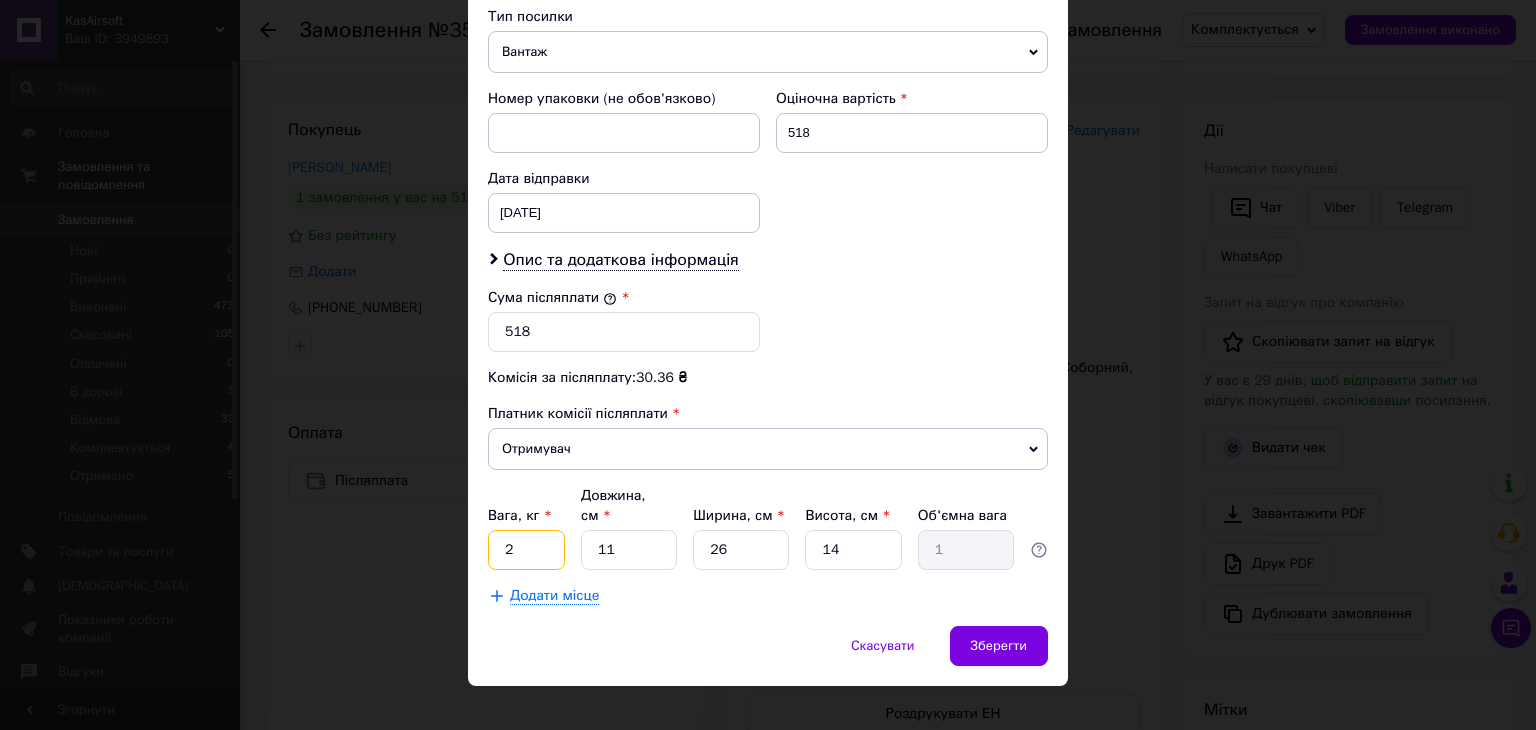 drag, startPoint x: 528, startPoint y: 529, endPoint x: 479, endPoint y: 525, distance: 49.162994 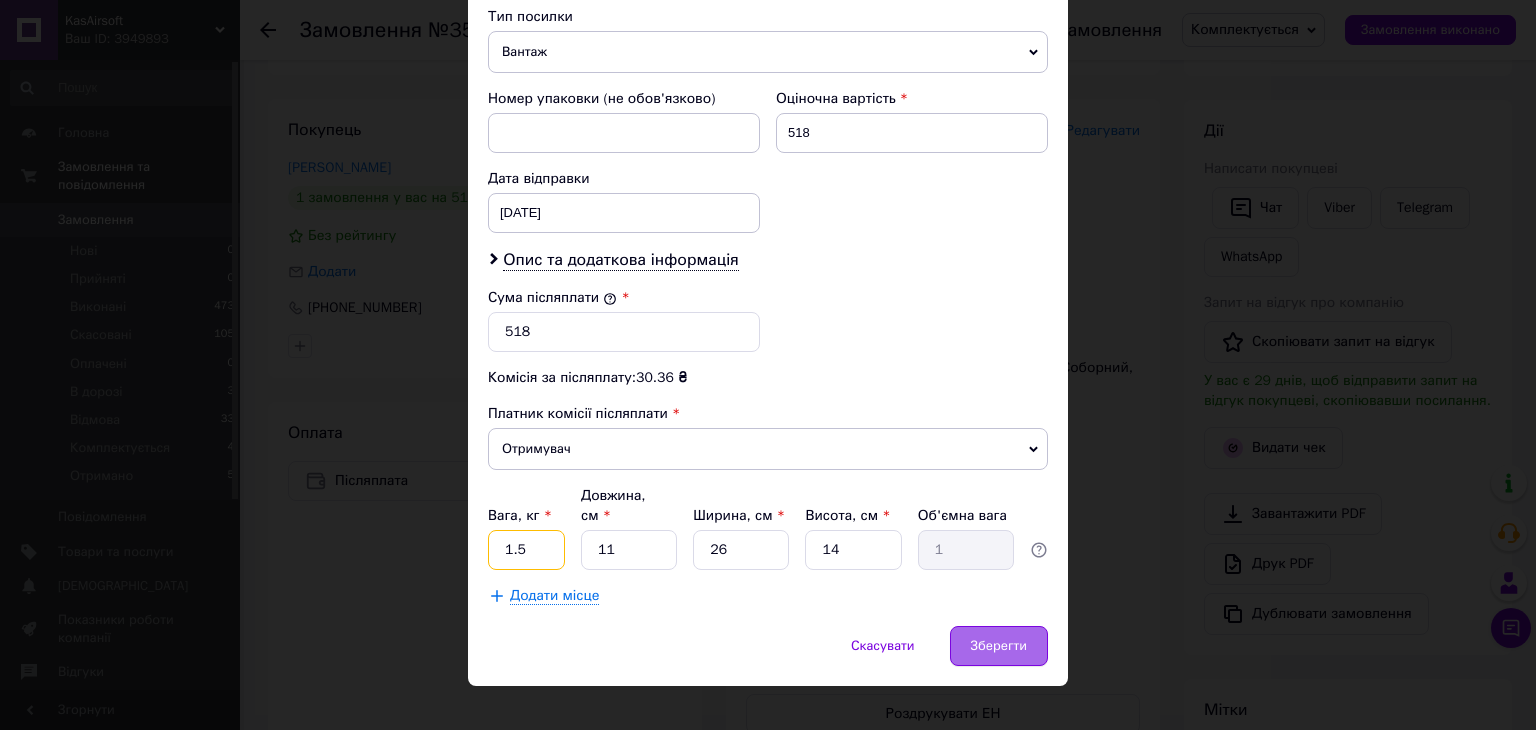 type on "1.5" 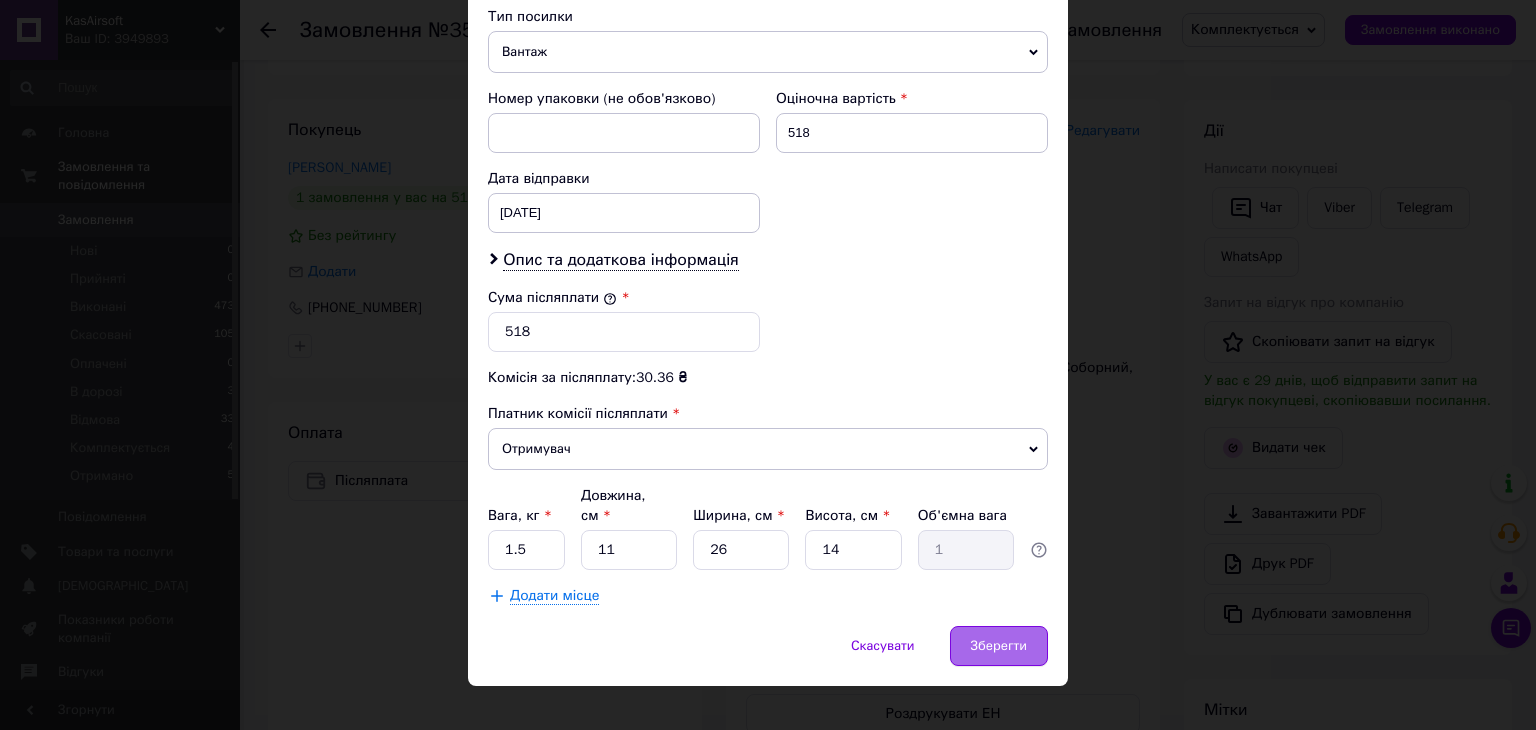 click on "Зберегти" at bounding box center (999, 646) 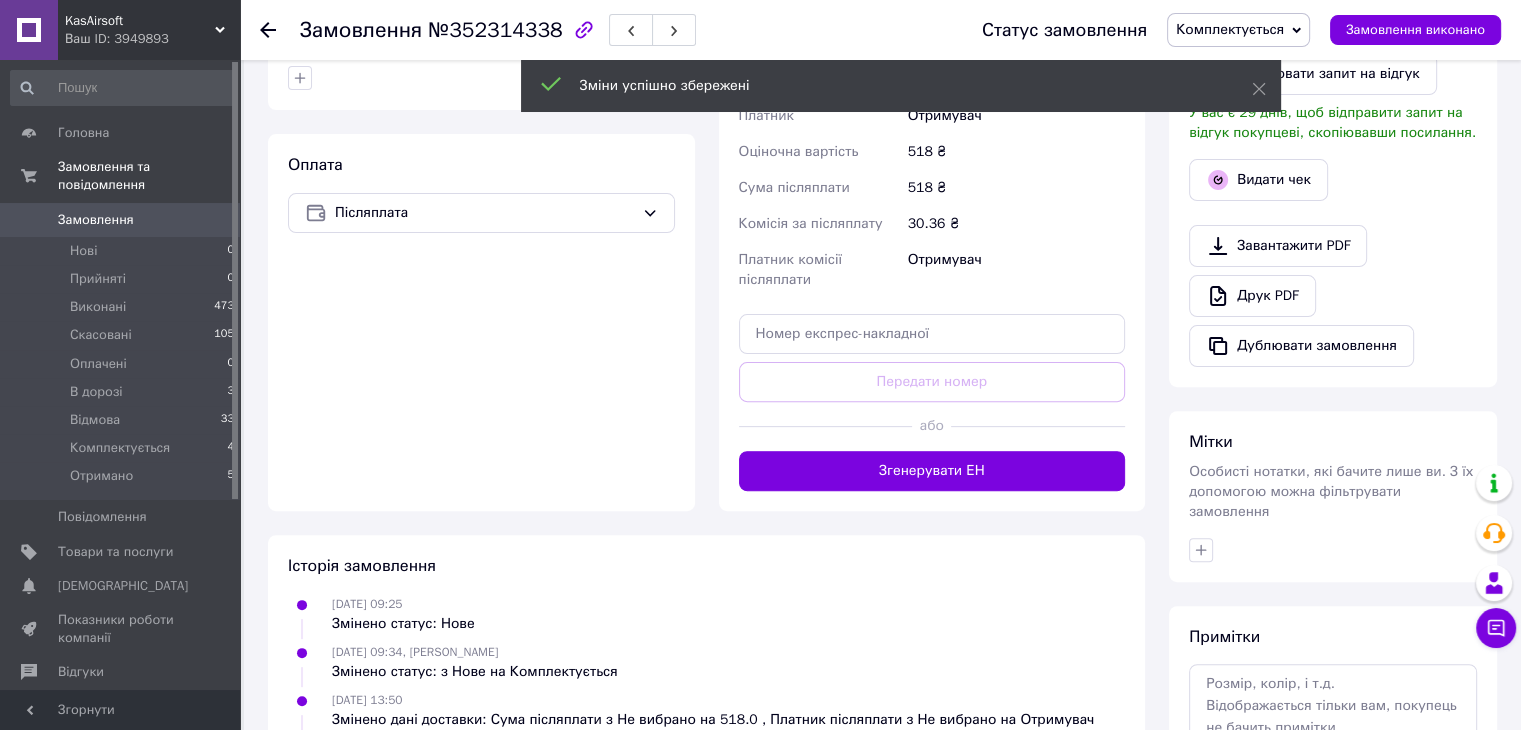scroll, scrollTop: 600, scrollLeft: 0, axis: vertical 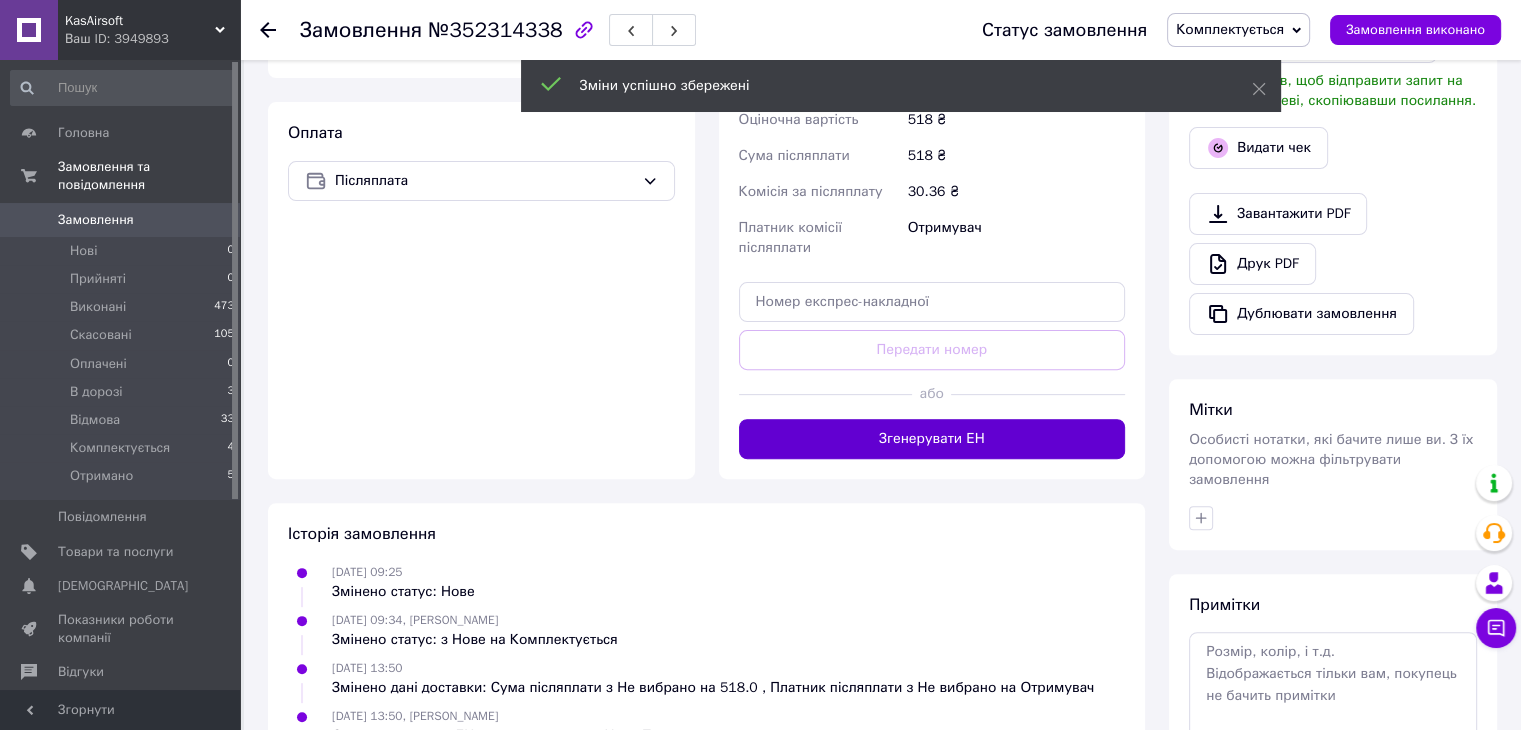 click on "Згенерувати ЕН" at bounding box center (932, 439) 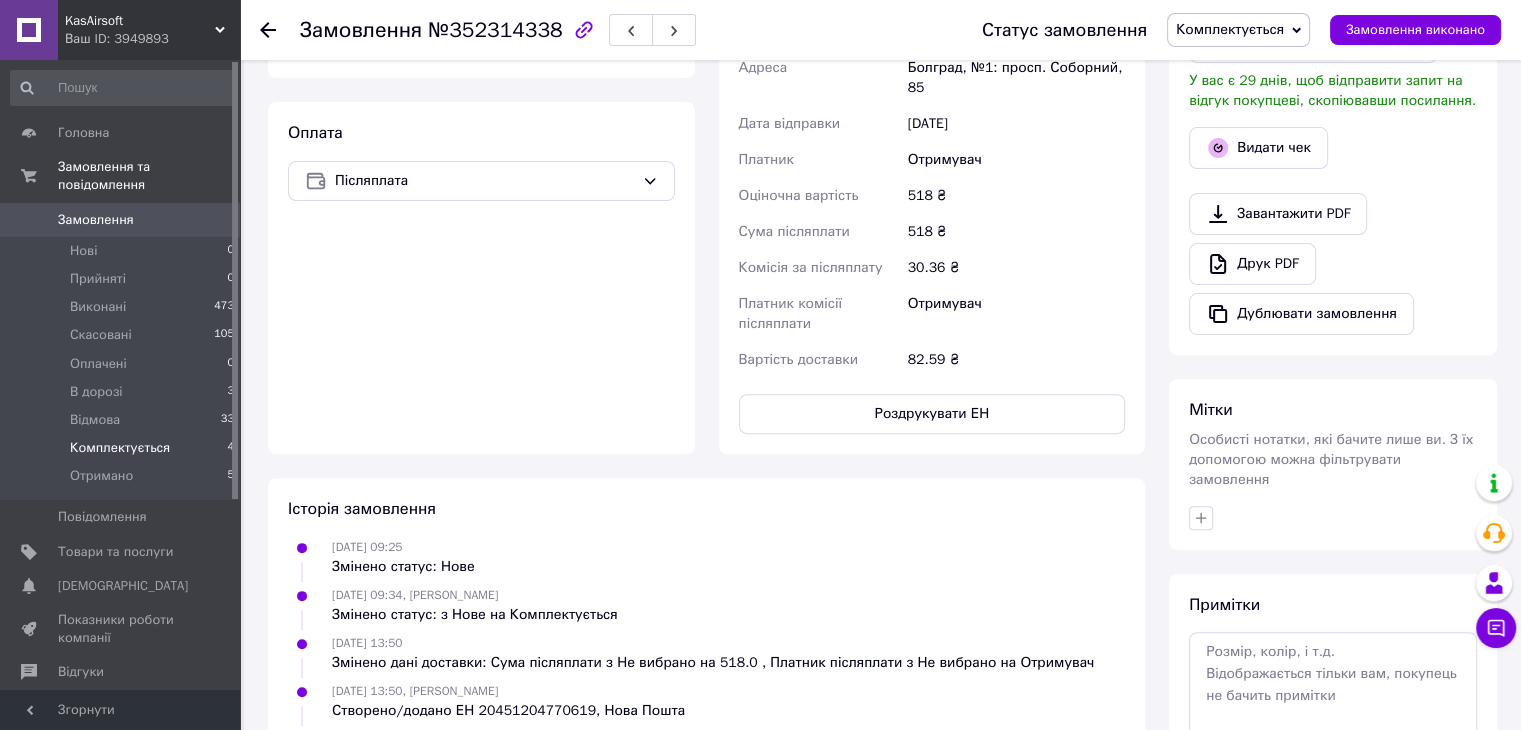 click on "Комплектується" at bounding box center (120, 448) 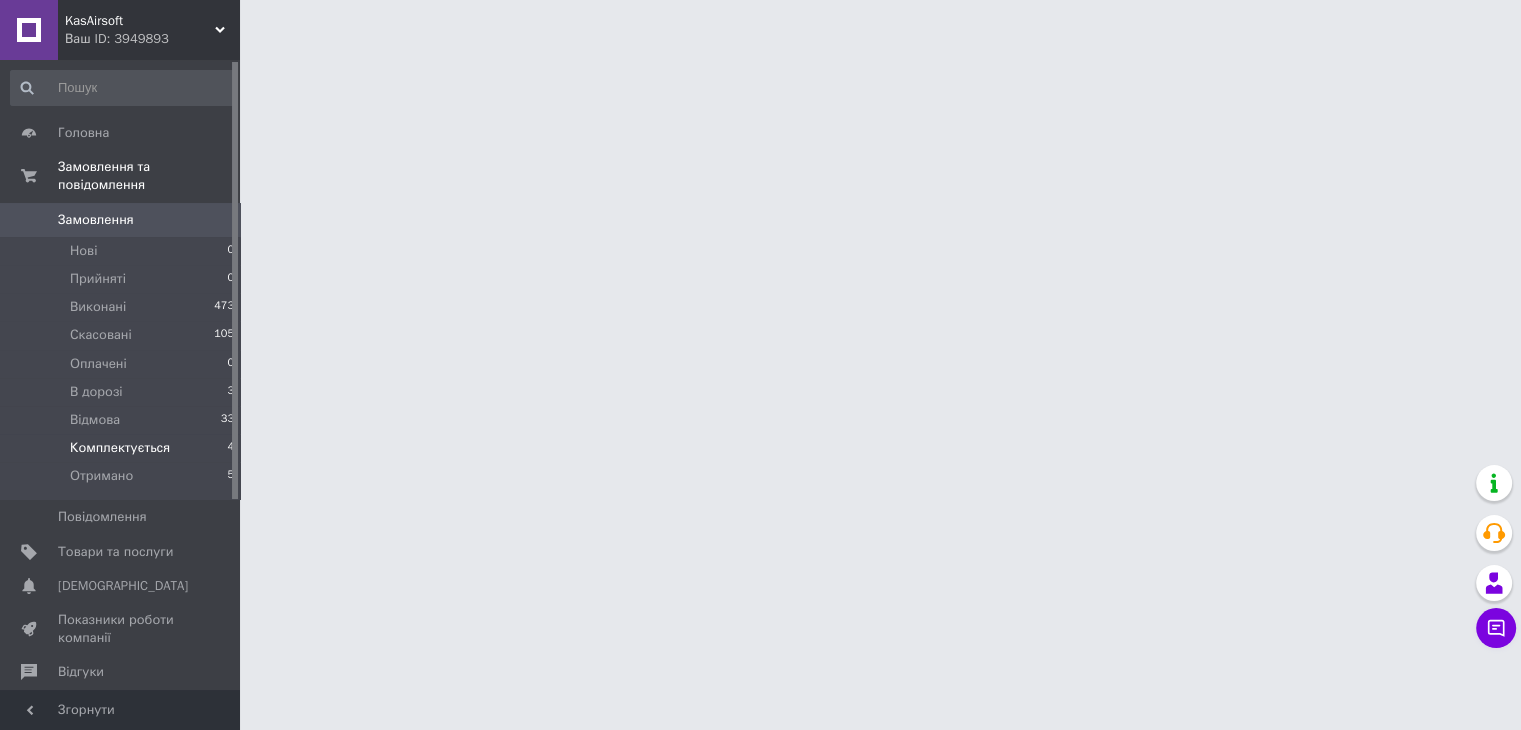 scroll, scrollTop: 0, scrollLeft: 0, axis: both 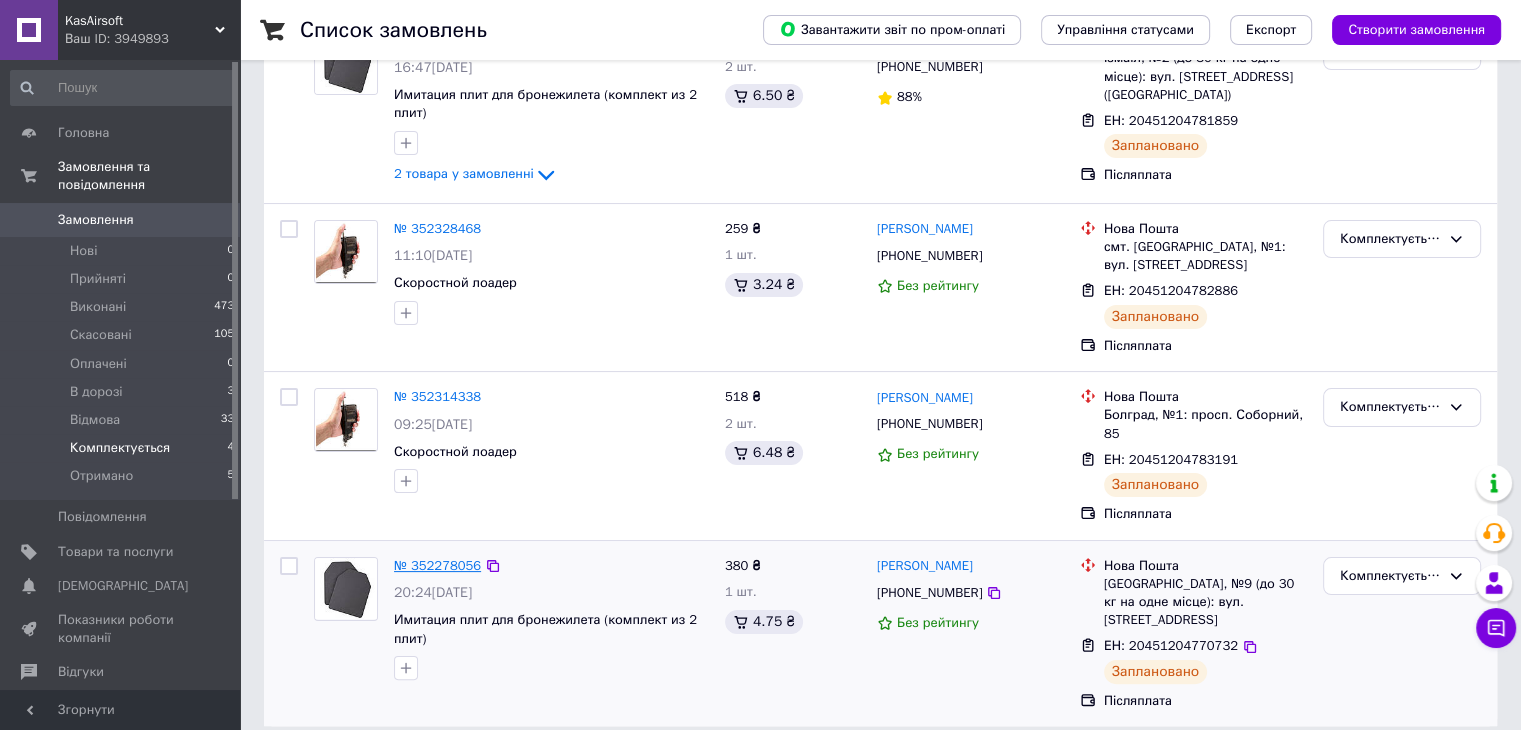 click on "№ 352278056" at bounding box center [437, 565] 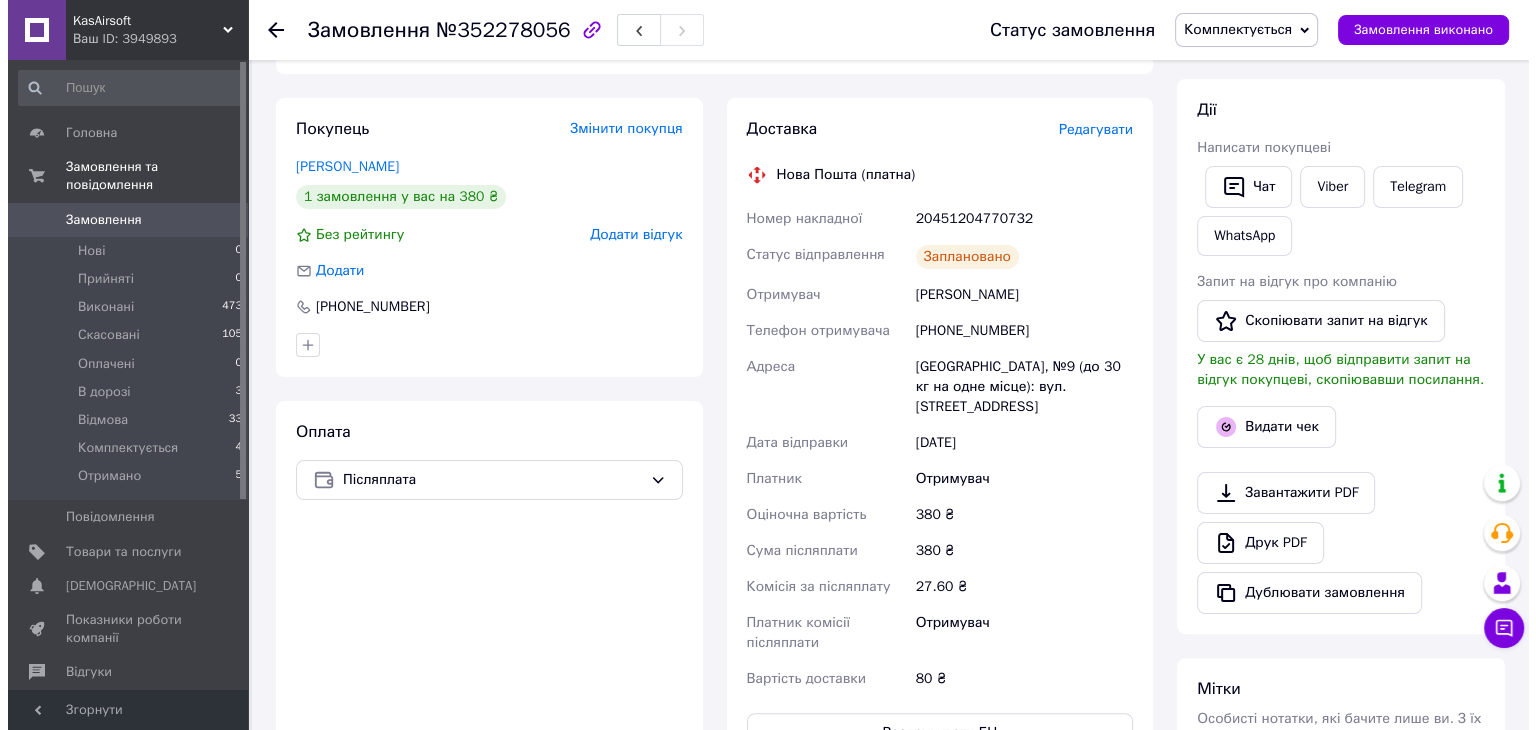 scroll, scrollTop: 210, scrollLeft: 0, axis: vertical 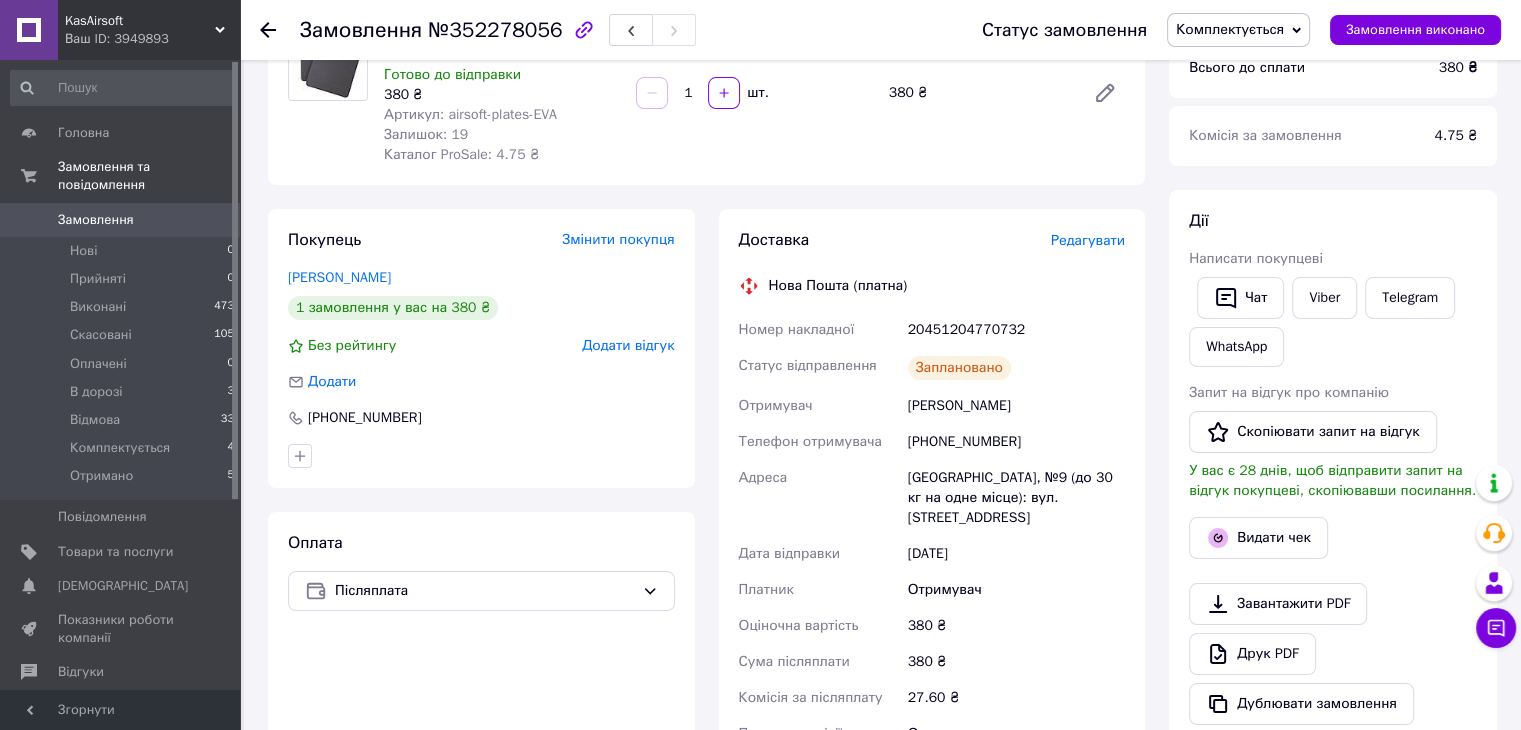 click on "Доставка Редагувати" at bounding box center (932, 240) 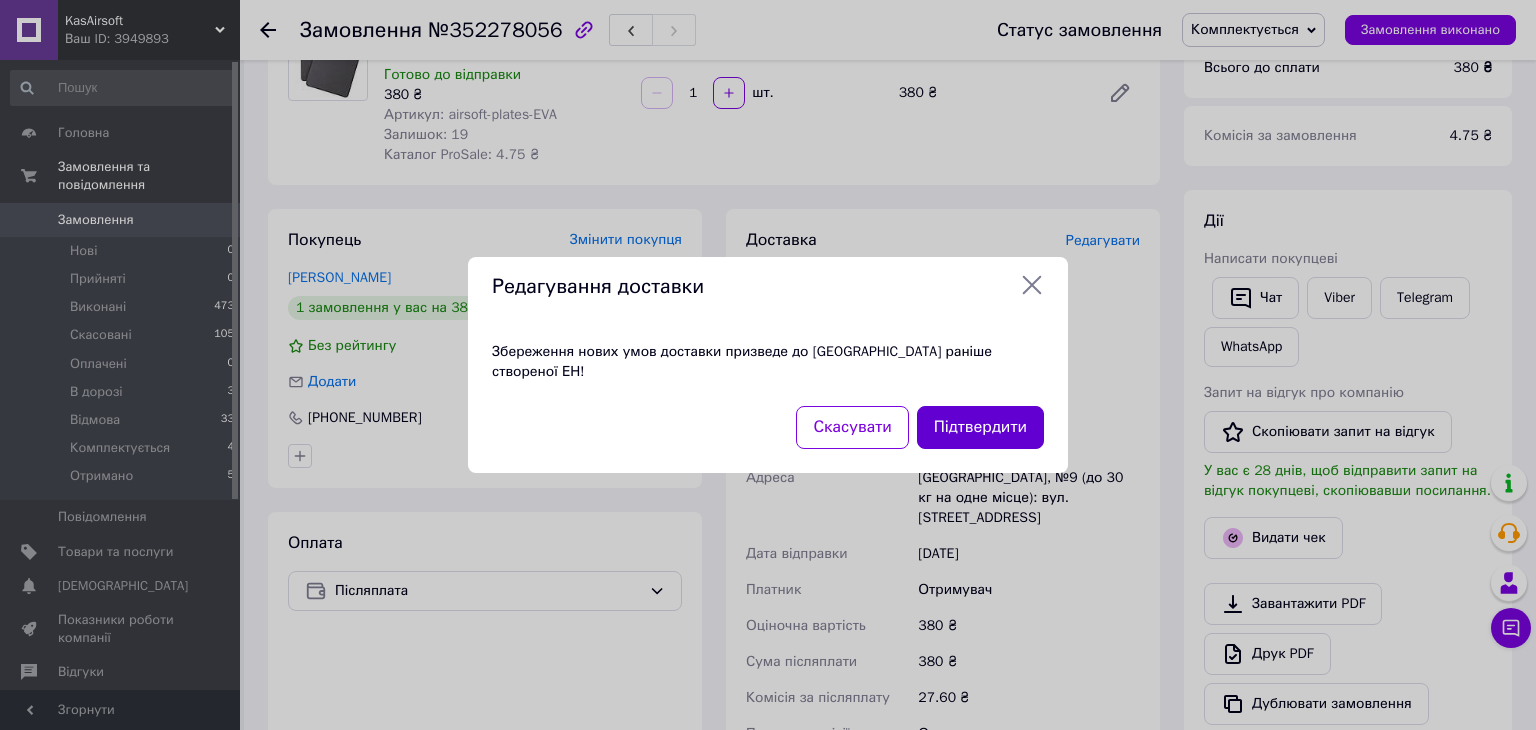 click on "Підтвердити" at bounding box center [980, 427] 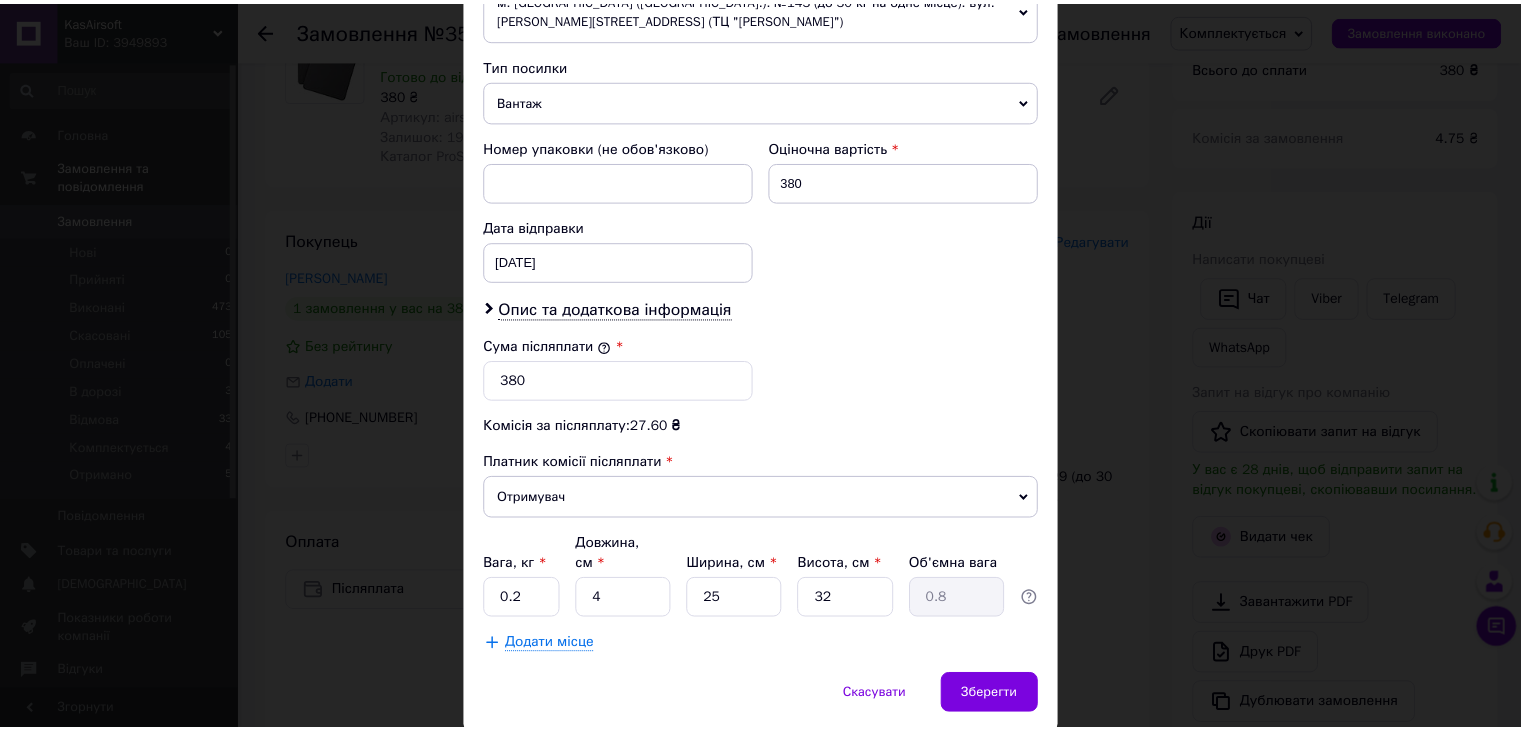 scroll, scrollTop: 810, scrollLeft: 0, axis: vertical 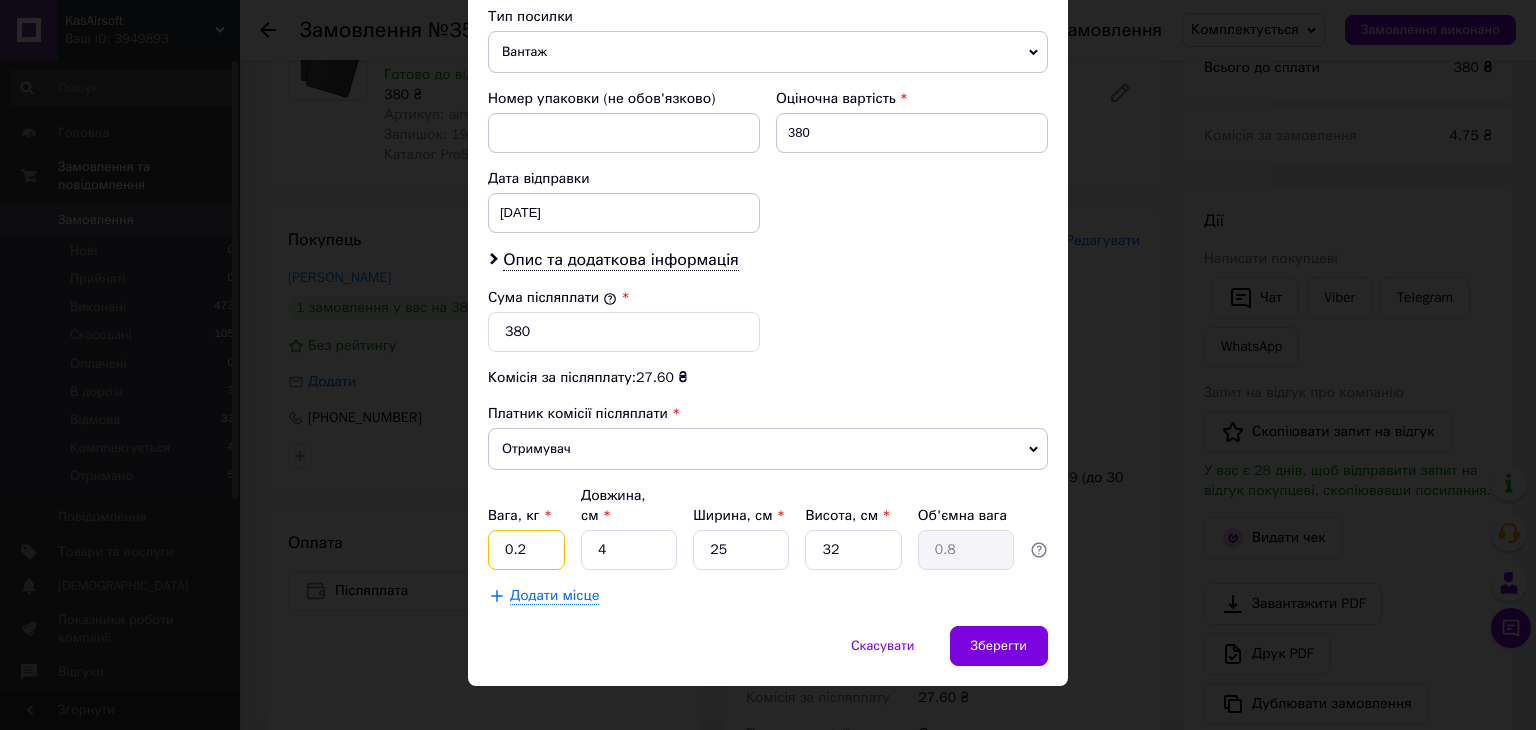 click on "0.2" at bounding box center [526, 550] 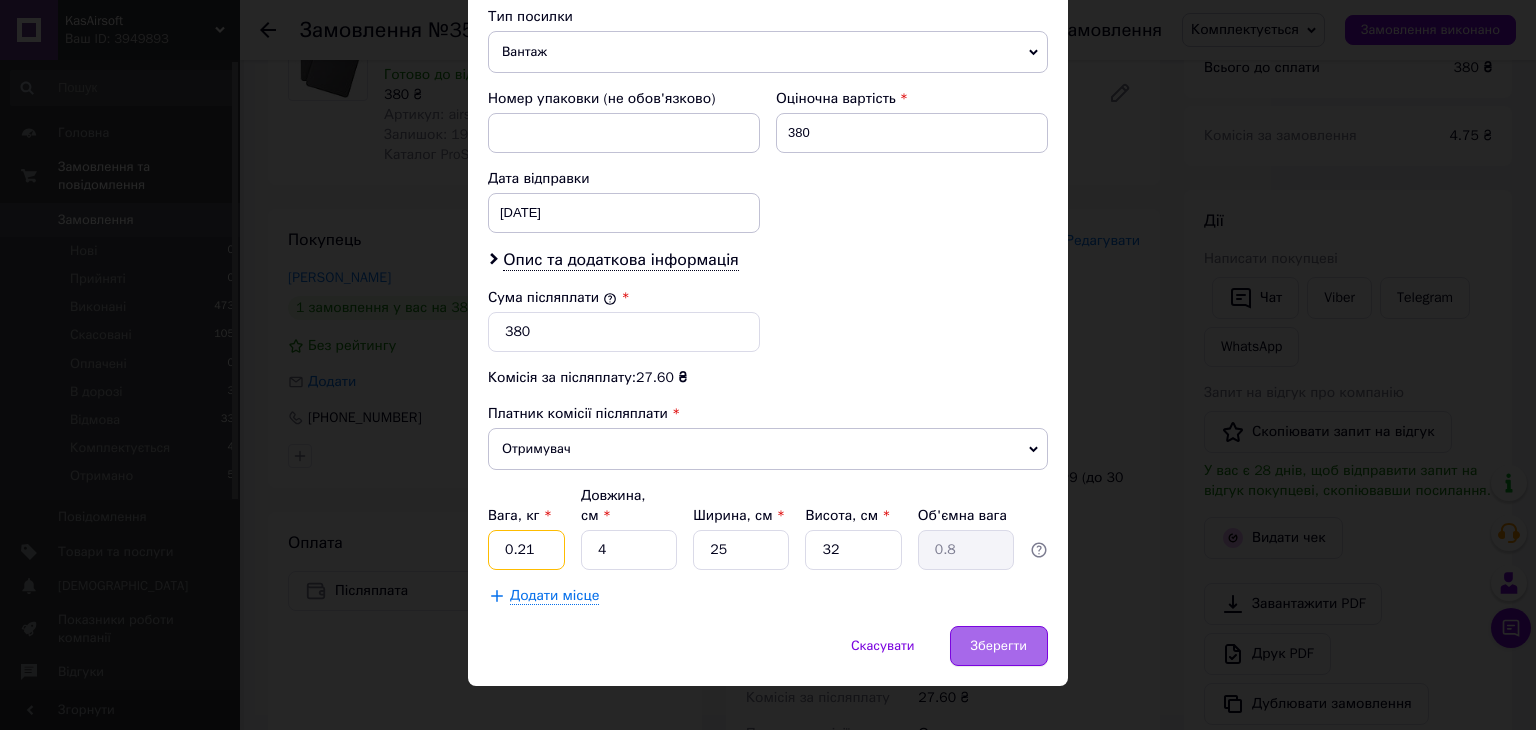 type on "0.21" 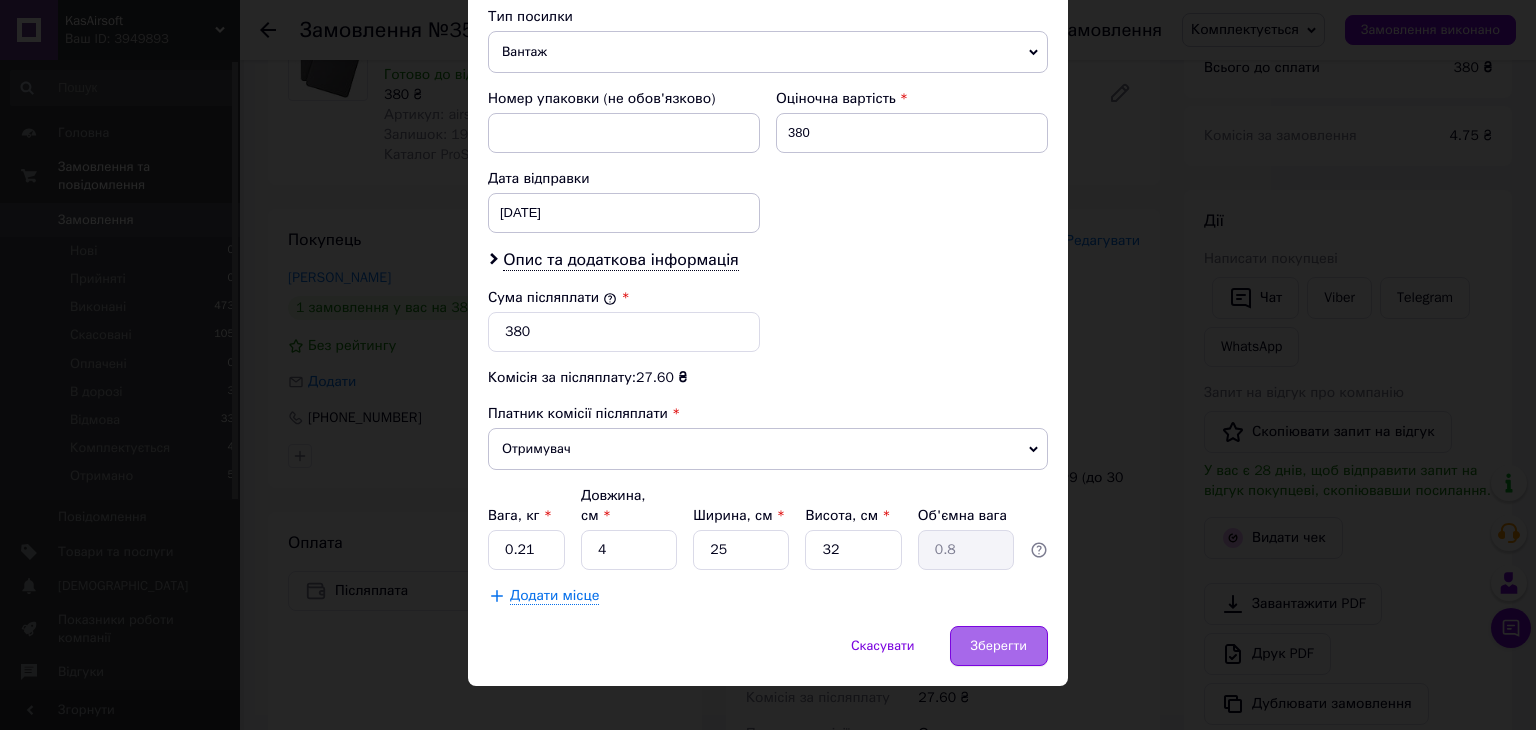 click on "Зберегти" at bounding box center (999, 646) 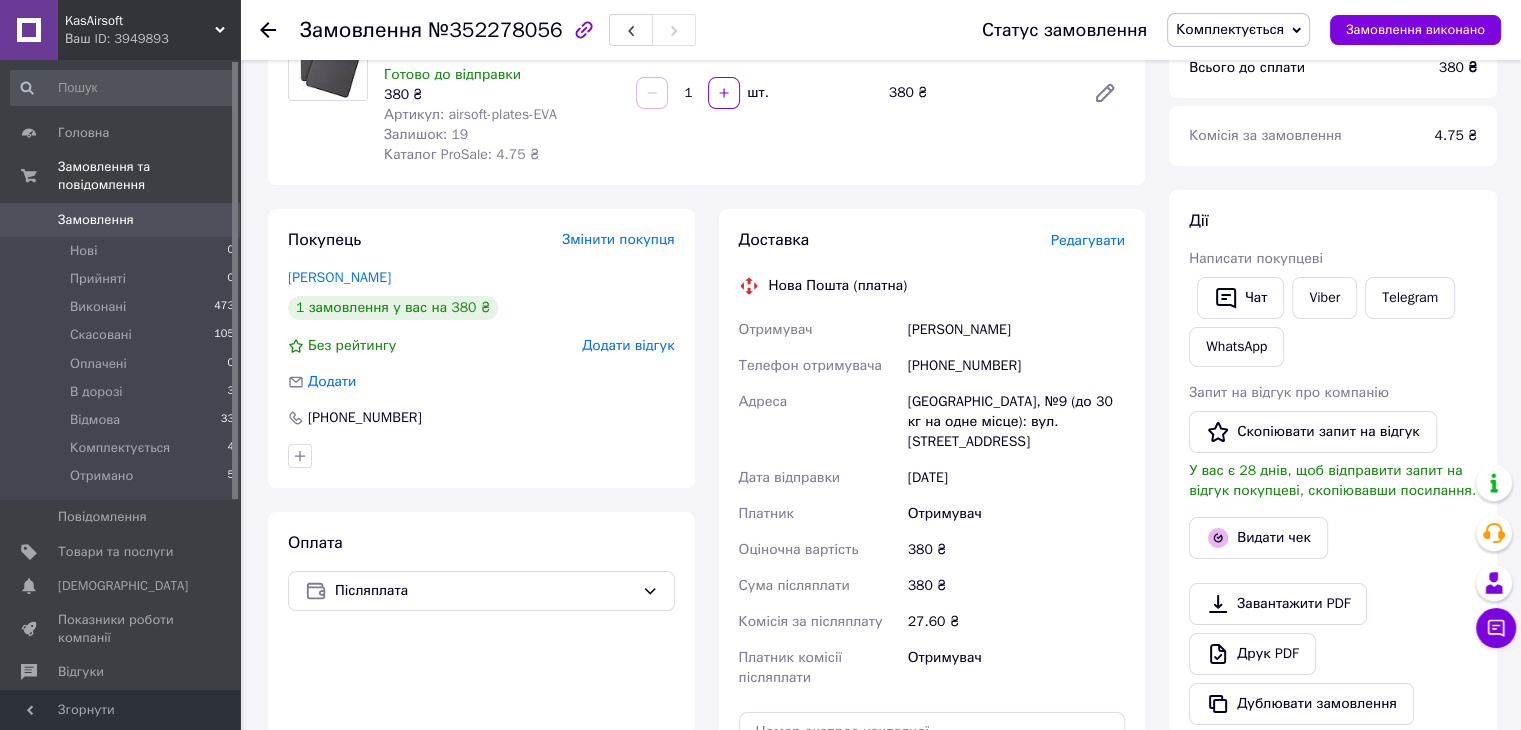 scroll, scrollTop: 0, scrollLeft: 0, axis: both 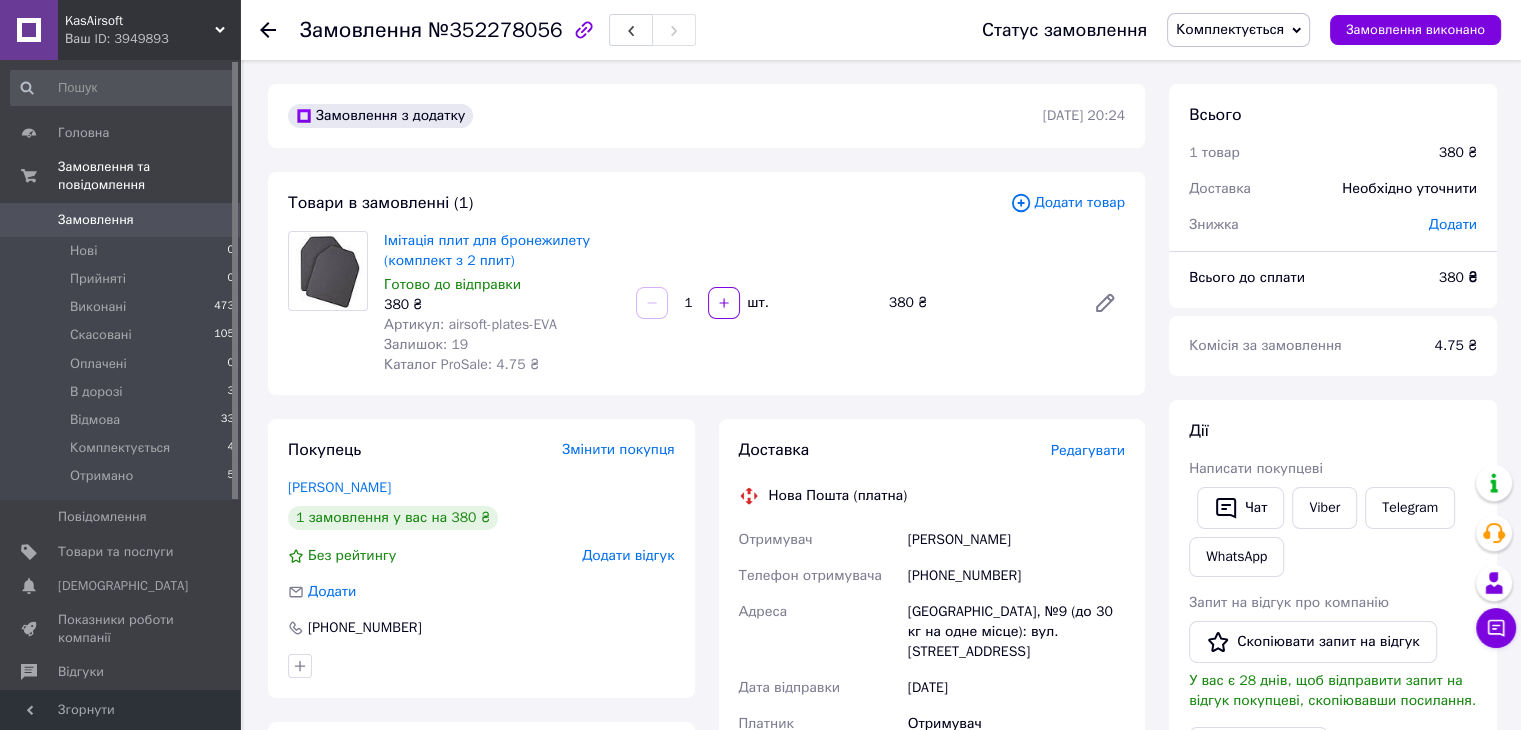 click on "Замовлення 0" at bounding box center [123, 220] 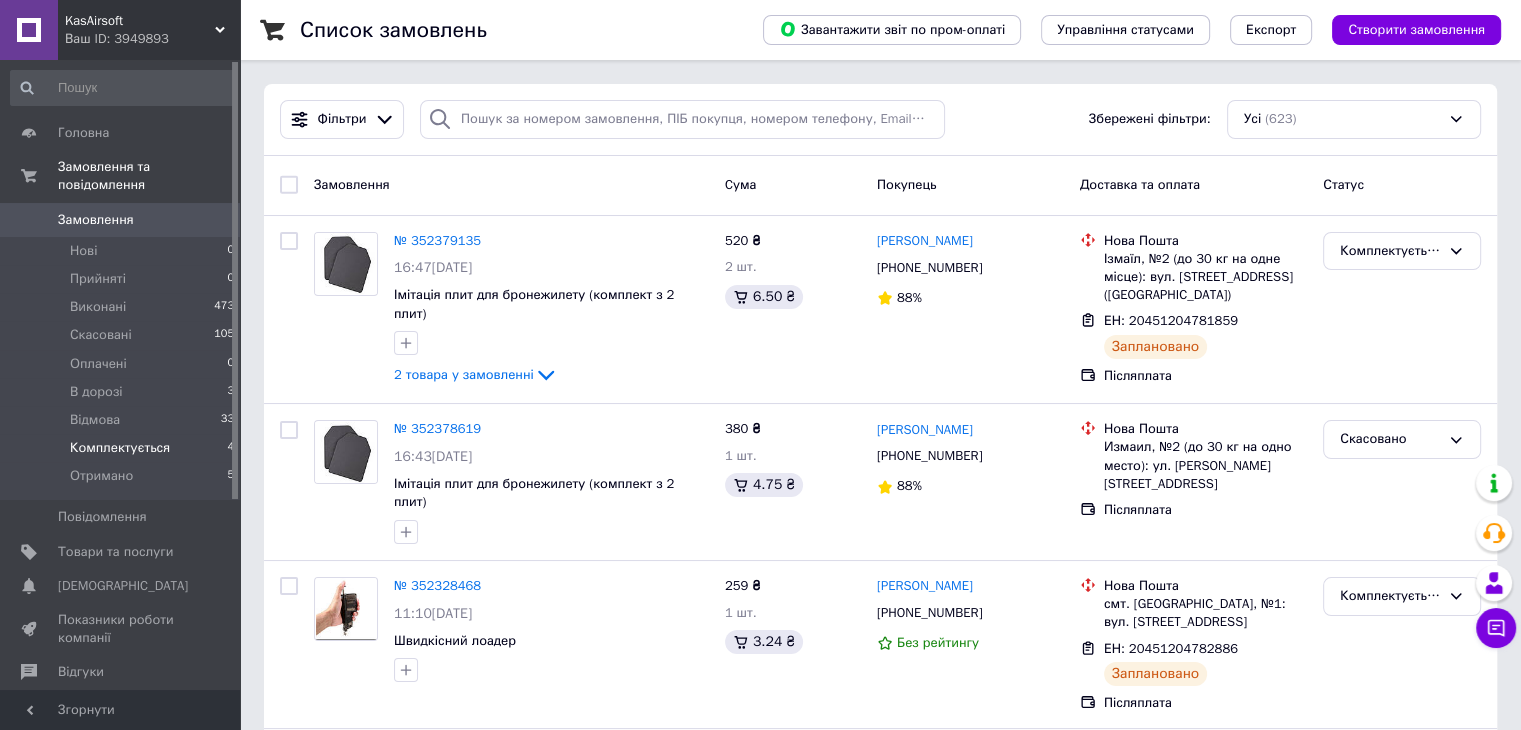 click on "Комплектується 4" at bounding box center [123, 448] 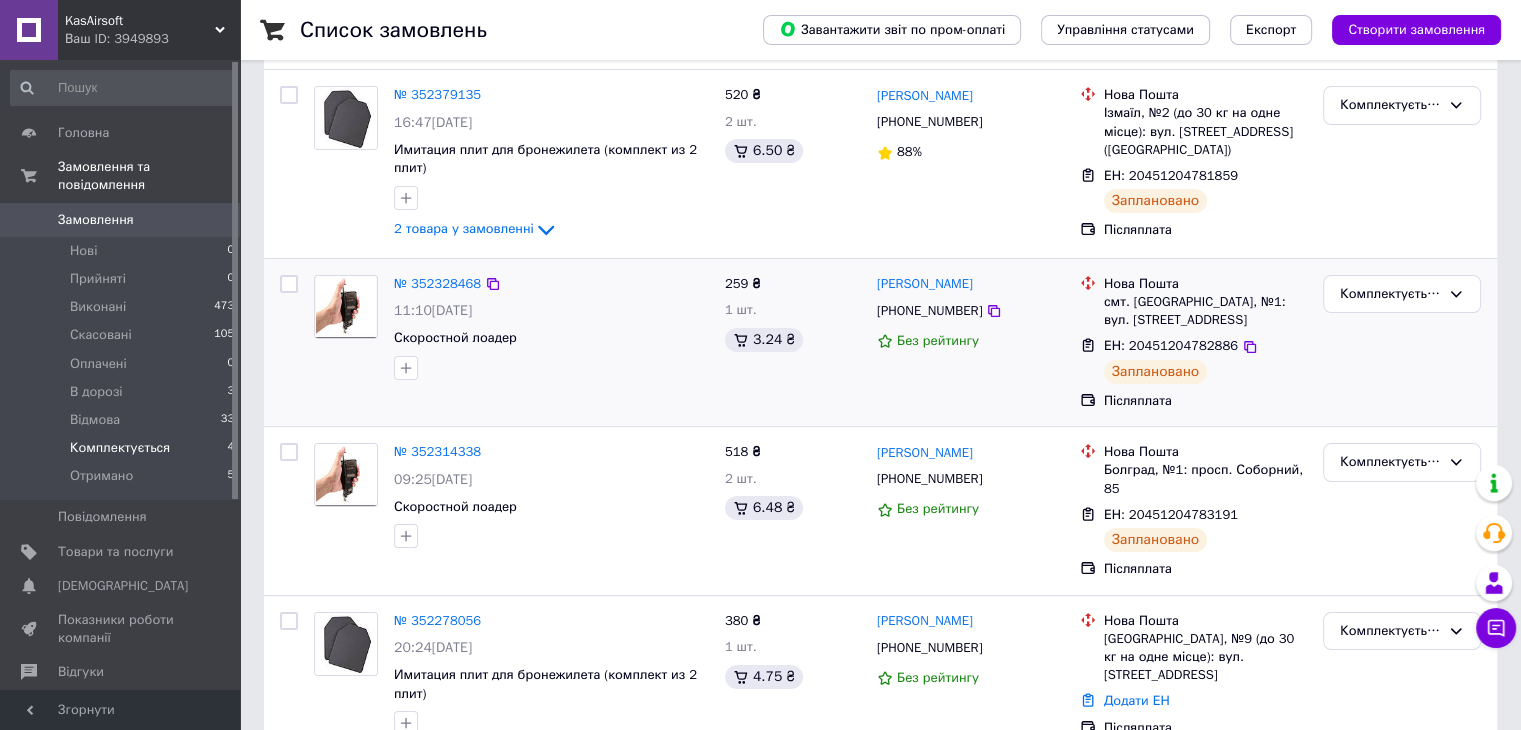 scroll, scrollTop: 260, scrollLeft: 0, axis: vertical 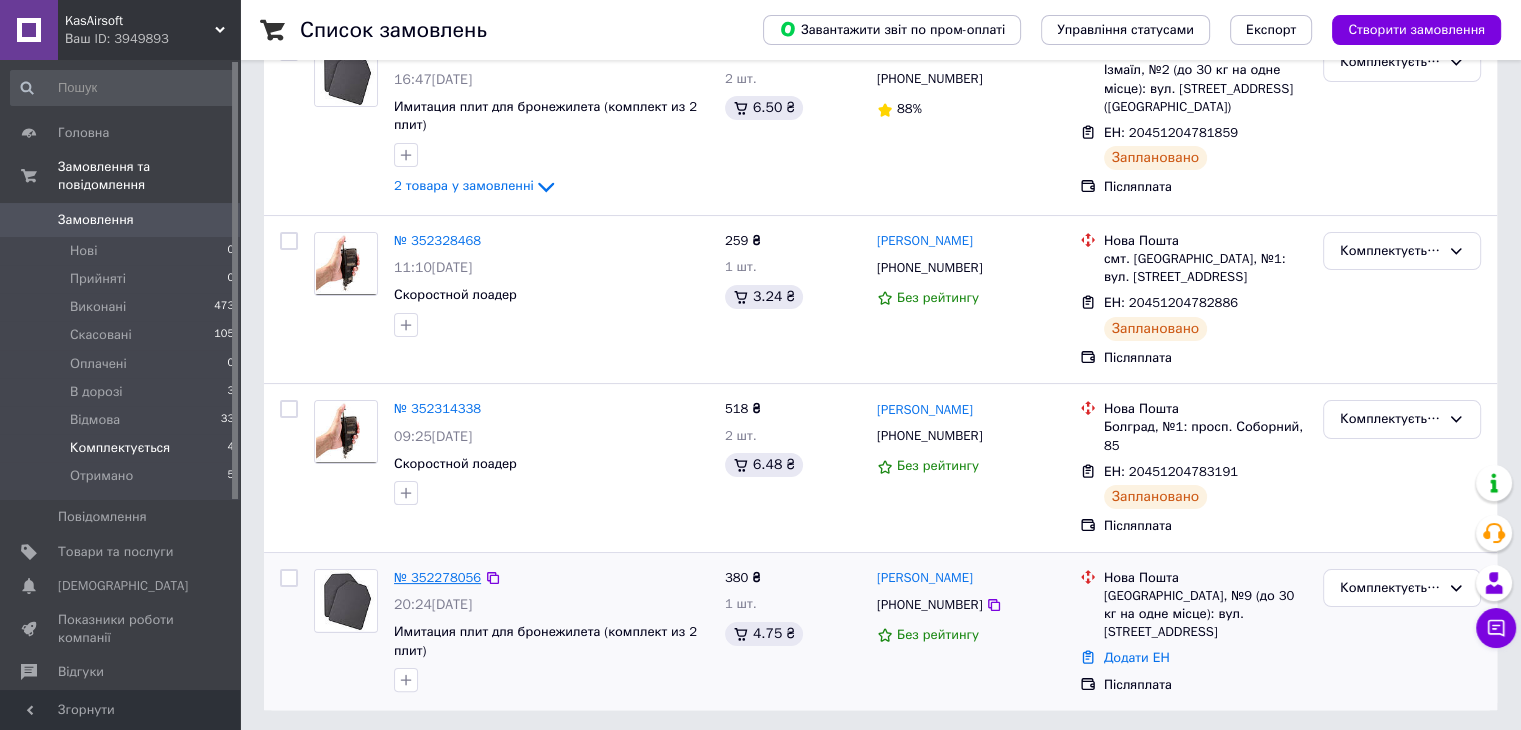 click on "№ 352278056" at bounding box center [437, 577] 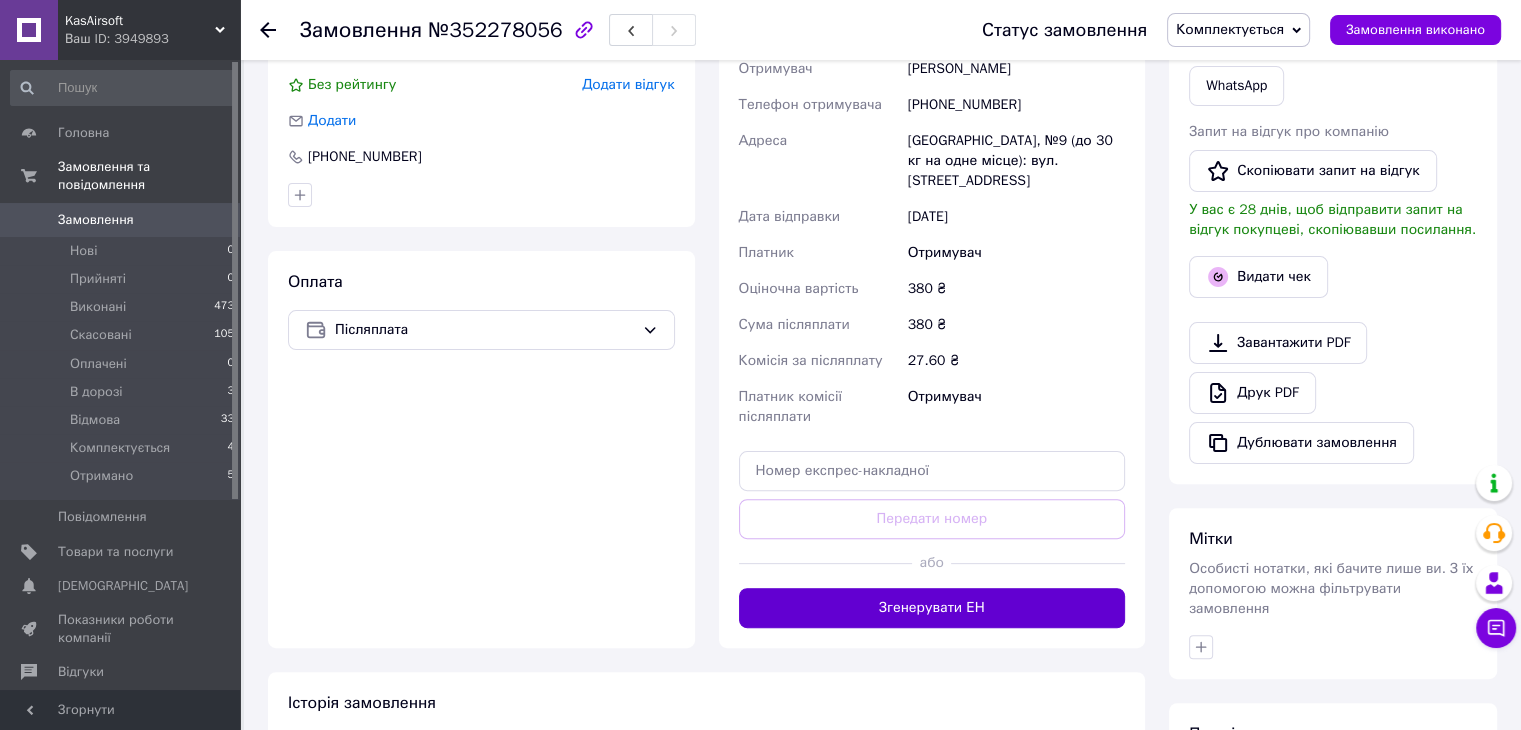 scroll, scrollTop: 560, scrollLeft: 0, axis: vertical 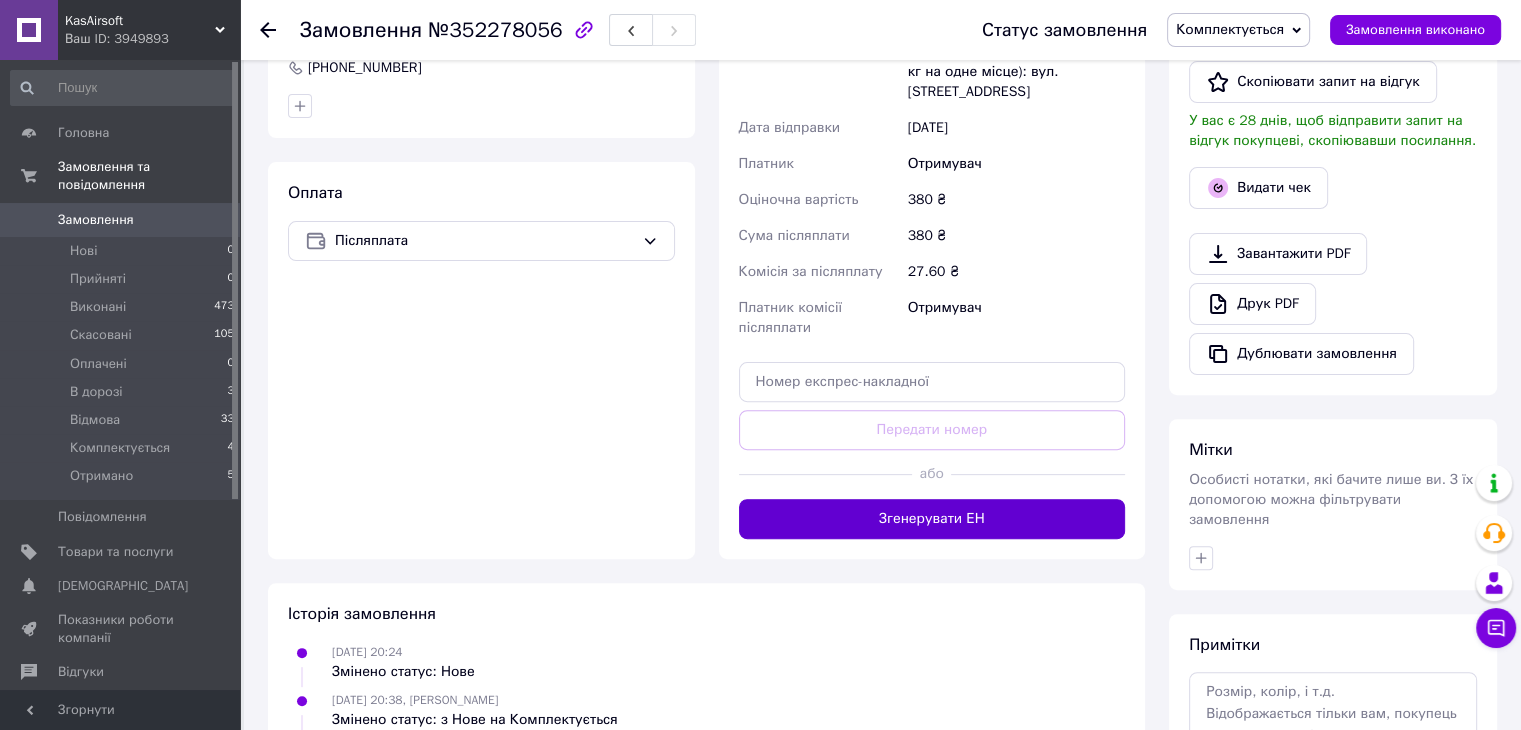 click on "Згенерувати ЕН" at bounding box center [932, 519] 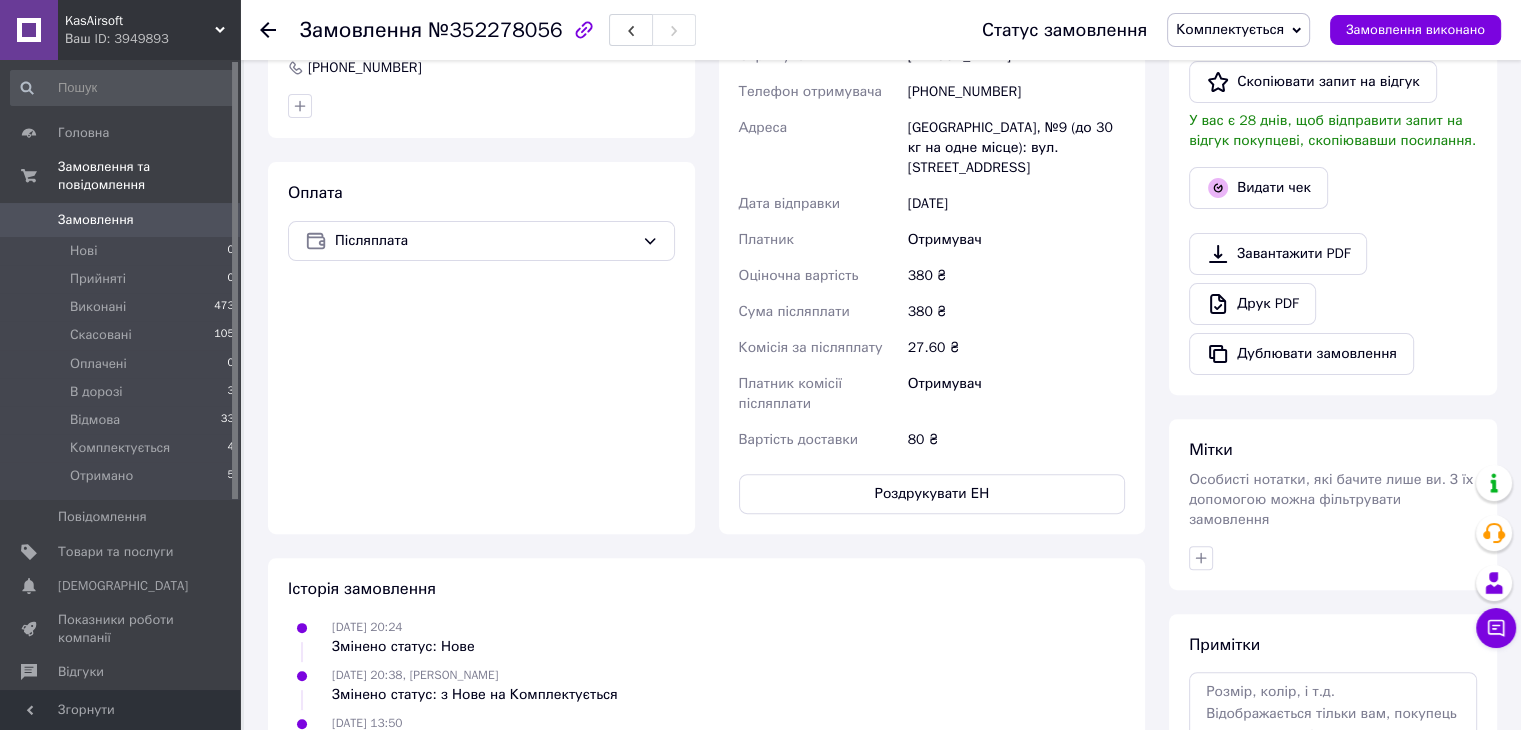 click on "Замовлення" at bounding box center [96, 220] 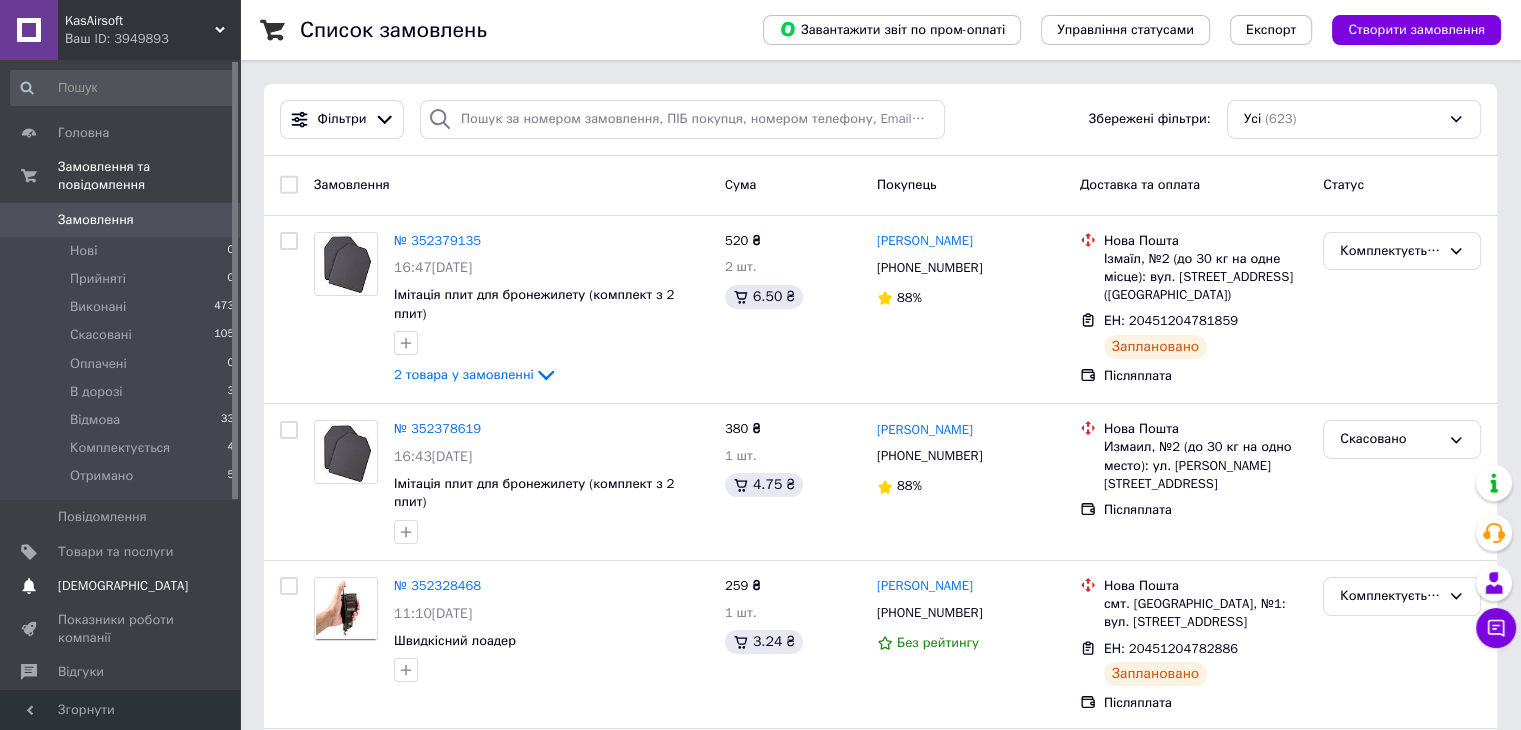 click on "Сповіщення 0 0" at bounding box center [123, 586] 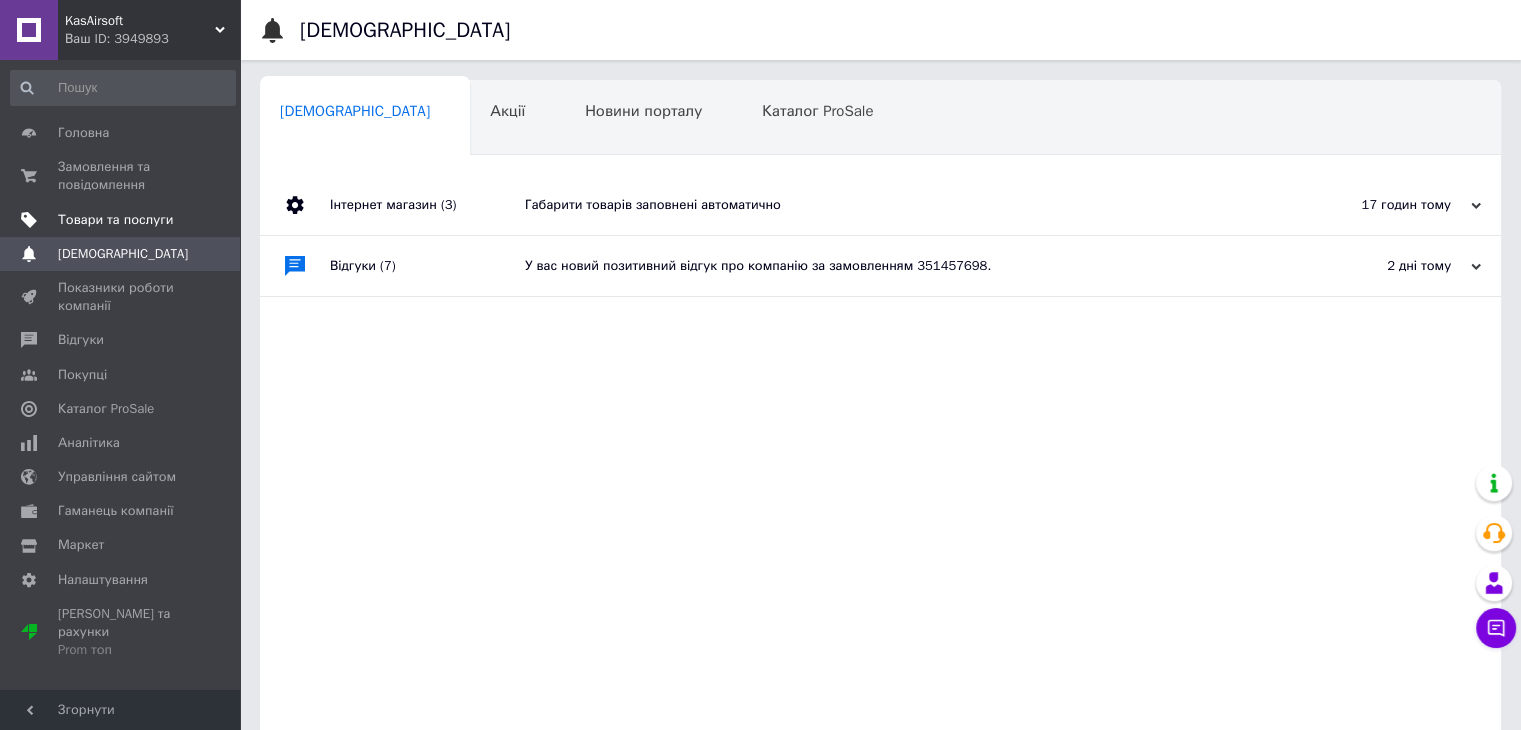 click on "Товари та послуги" at bounding box center (115, 220) 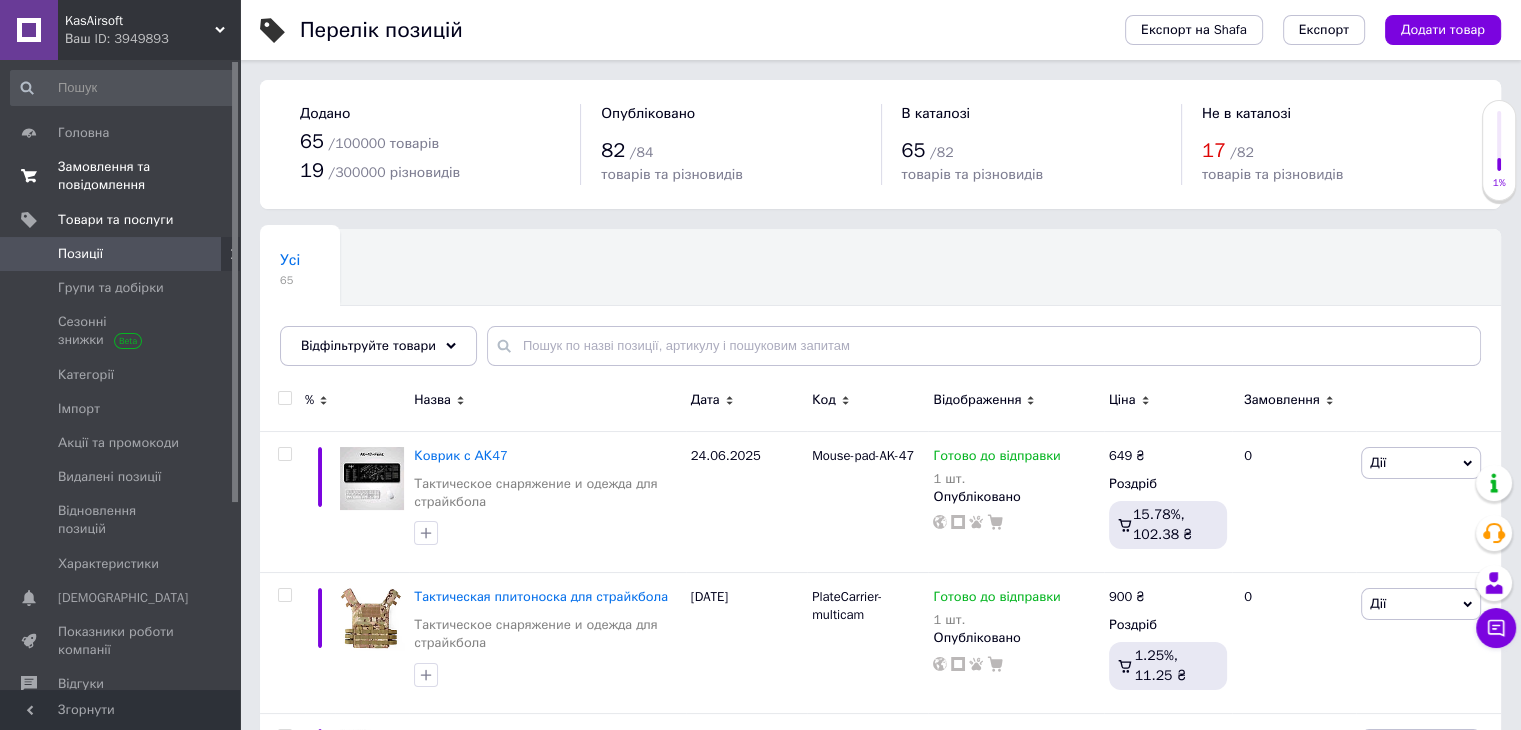 click on "Замовлення та повідомлення" at bounding box center (121, 176) 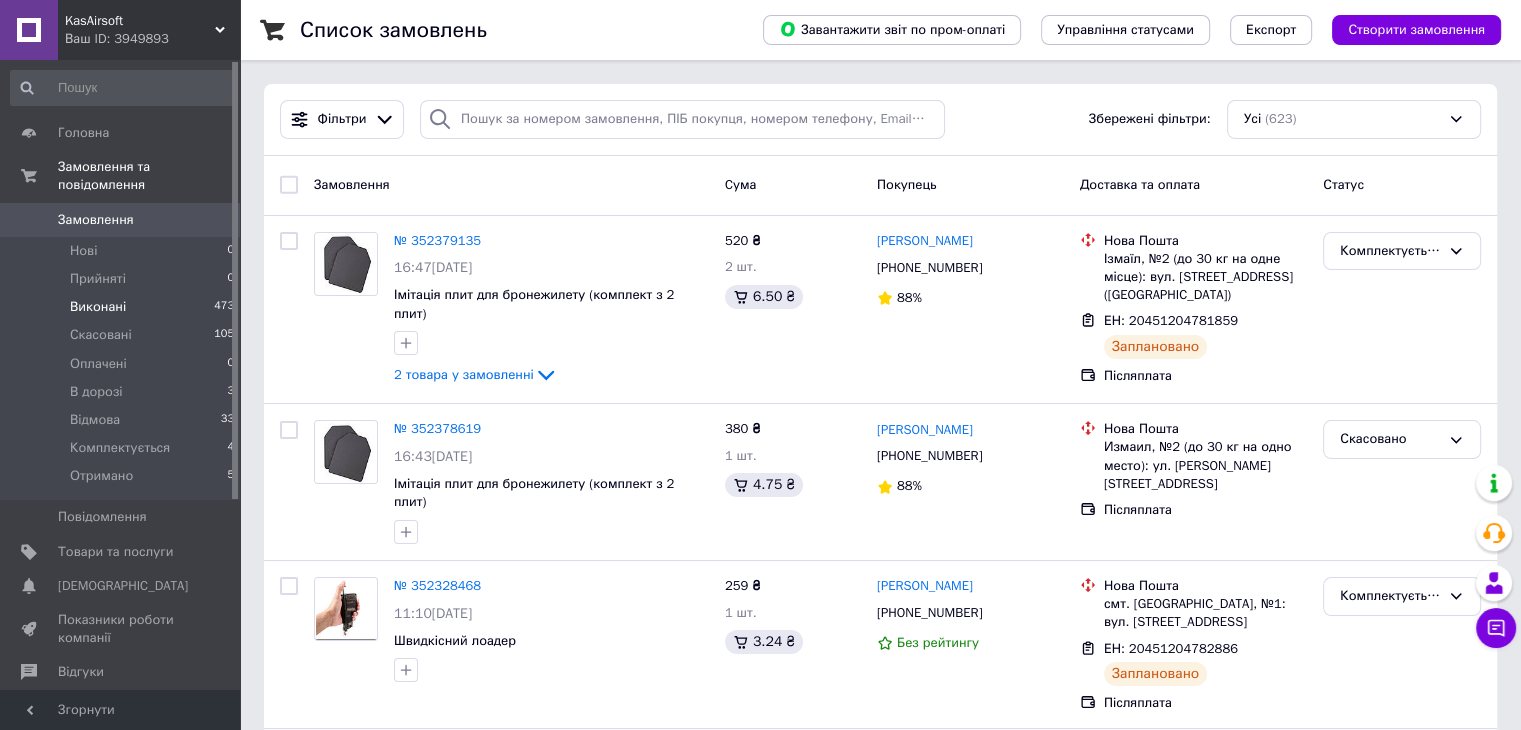 click on "Виконані" at bounding box center (98, 307) 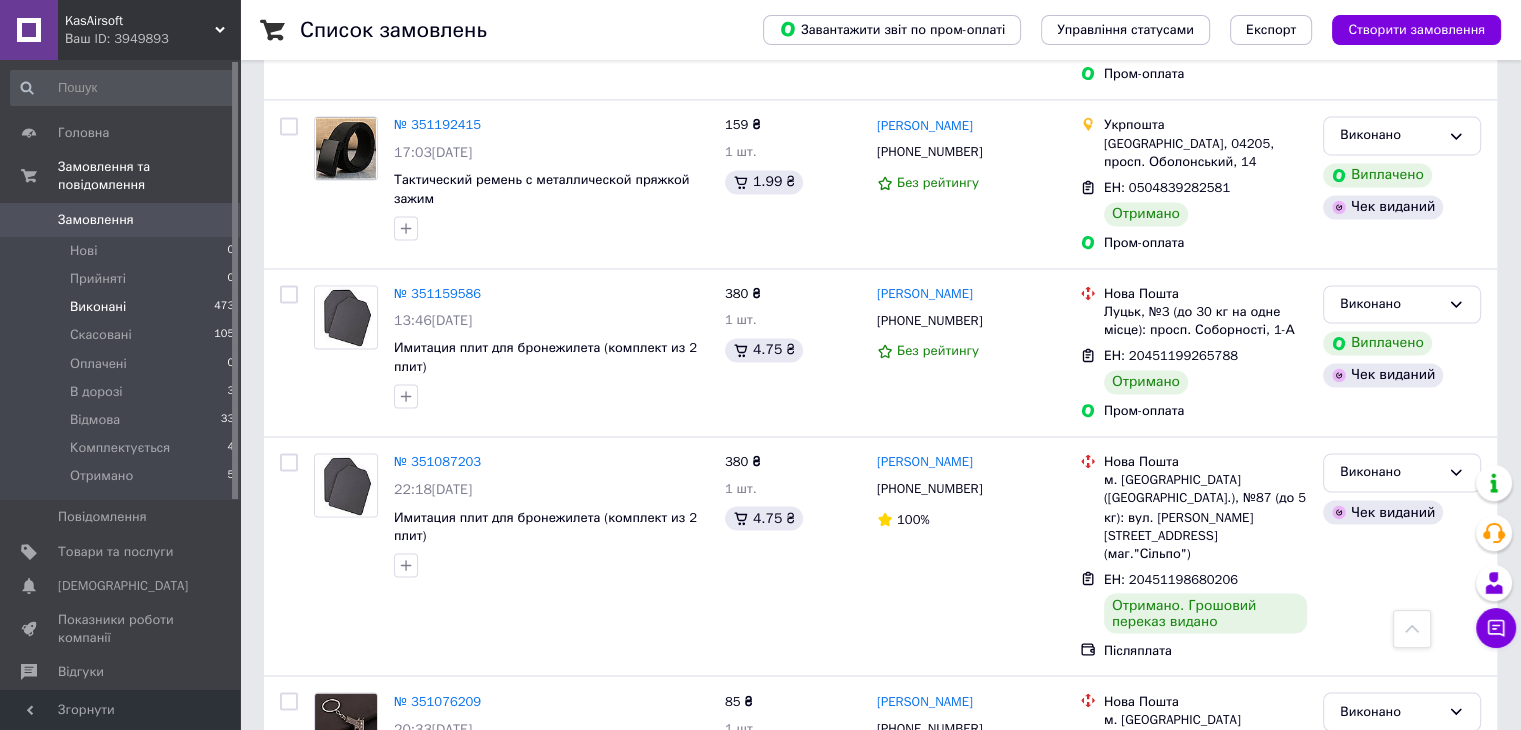 scroll, scrollTop: 3326, scrollLeft: 0, axis: vertical 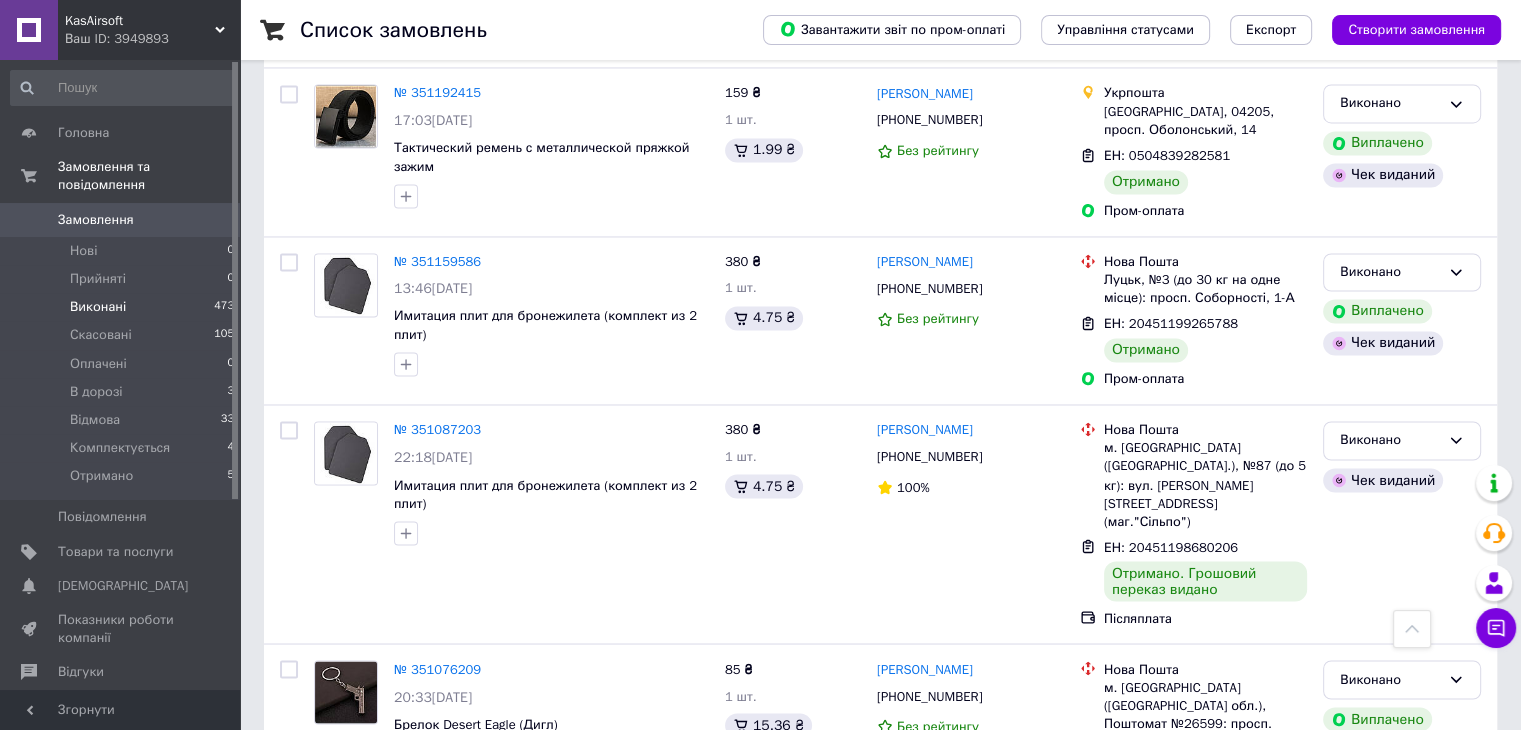 click on "2" at bounding box center (327, 911) 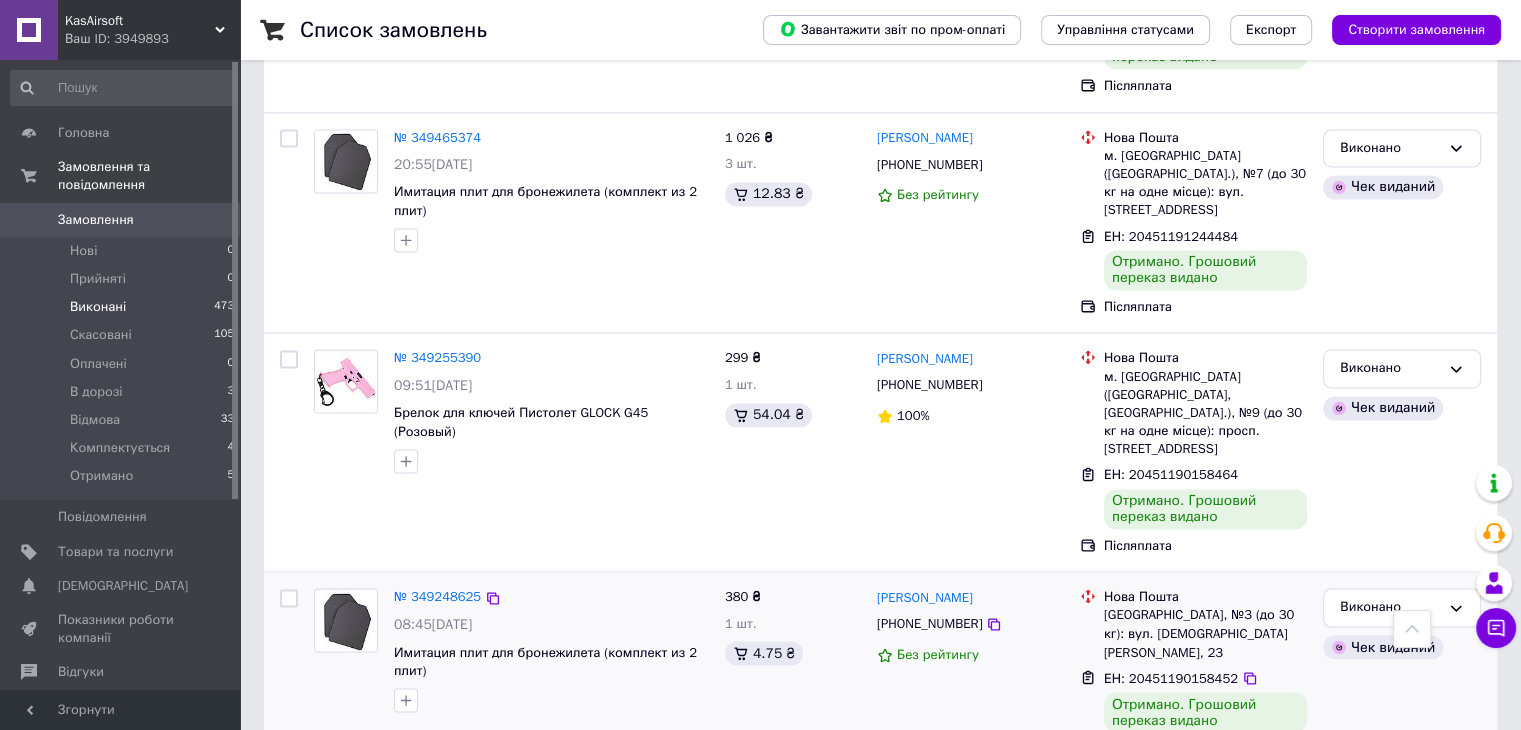 scroll, scrollTop: 3368, scrollLeft: 0, axis: vertical 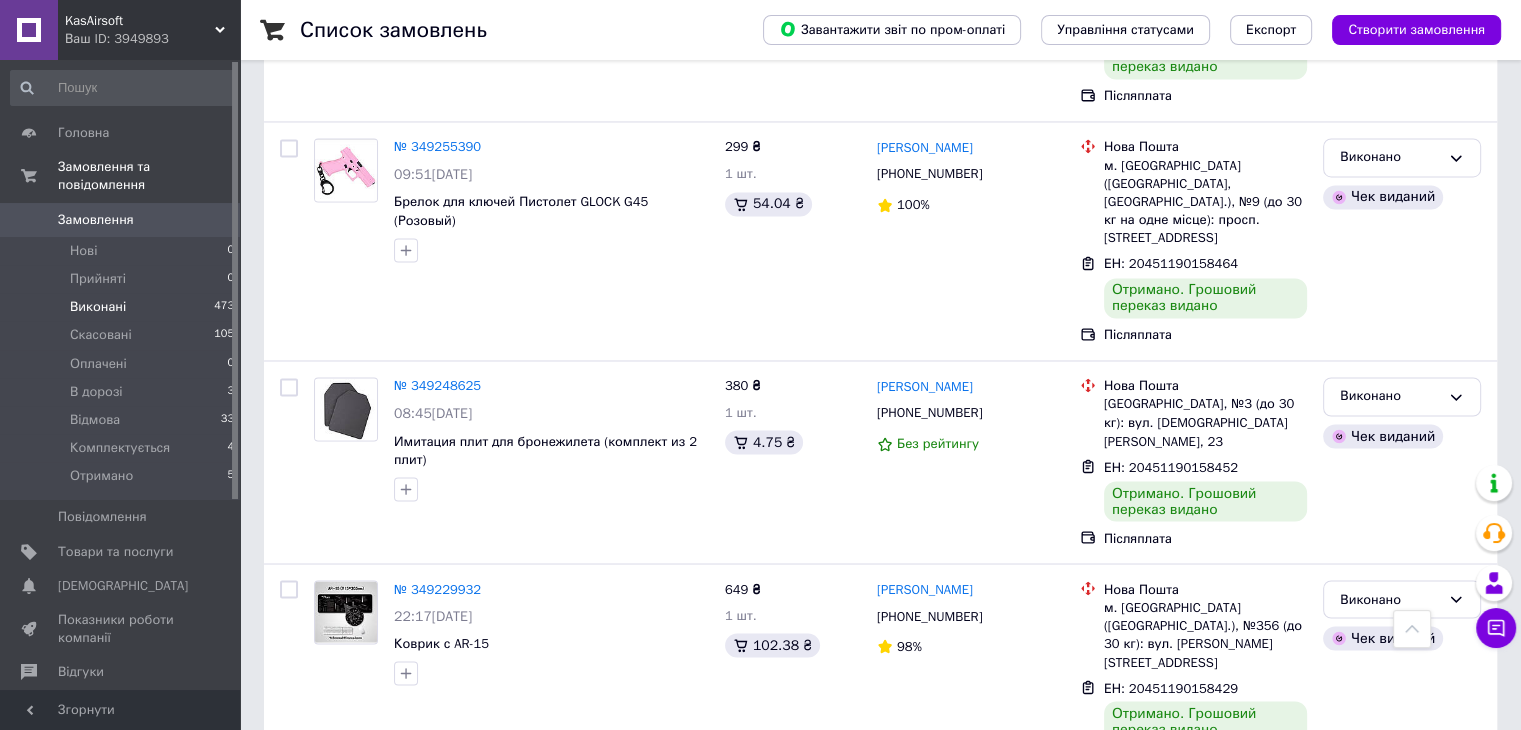 click on "3" at bounding box center (494, 1033) 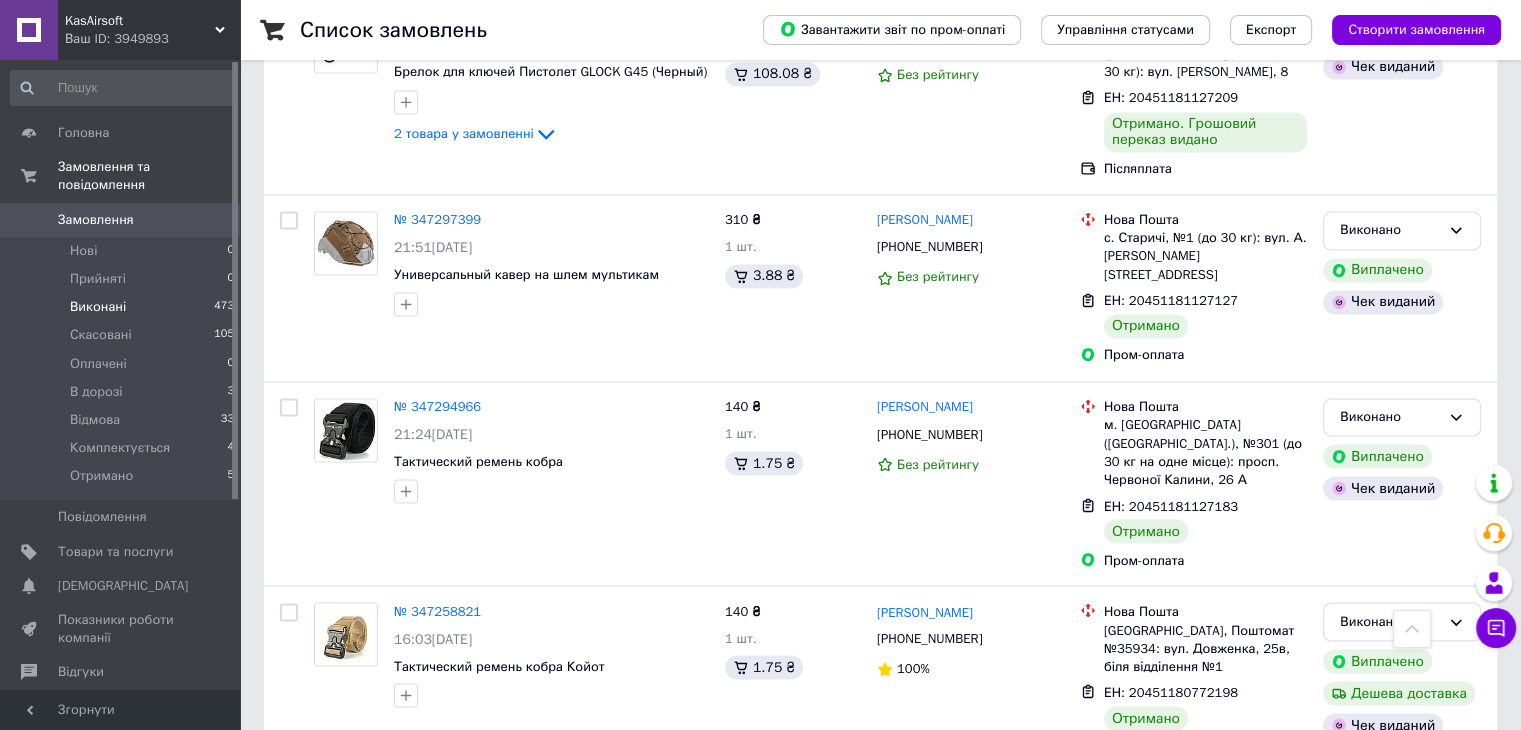 scroll, scrollTop: 3477, scrollLeft: 0, axis: vertical 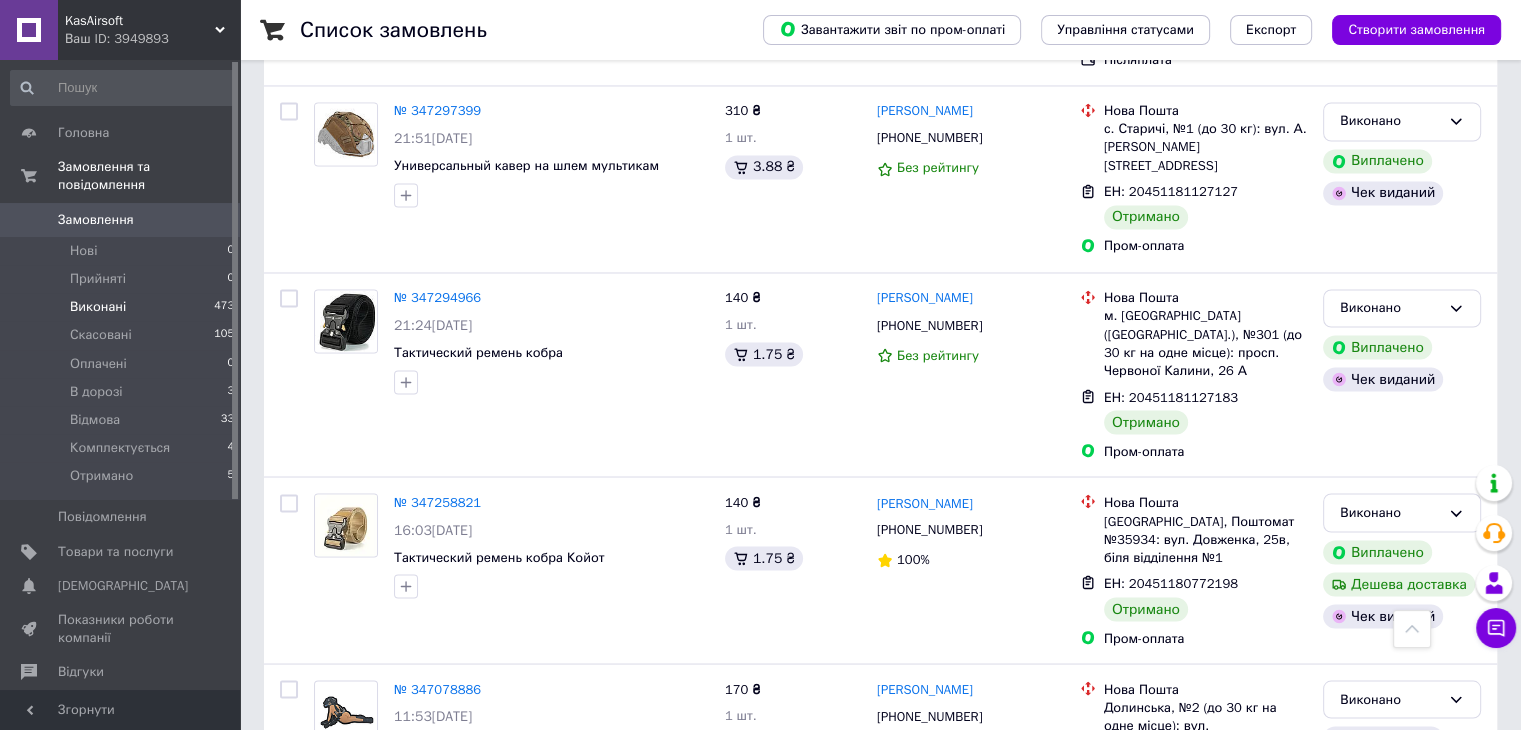 click on "2" at bounding box center [449, 929] 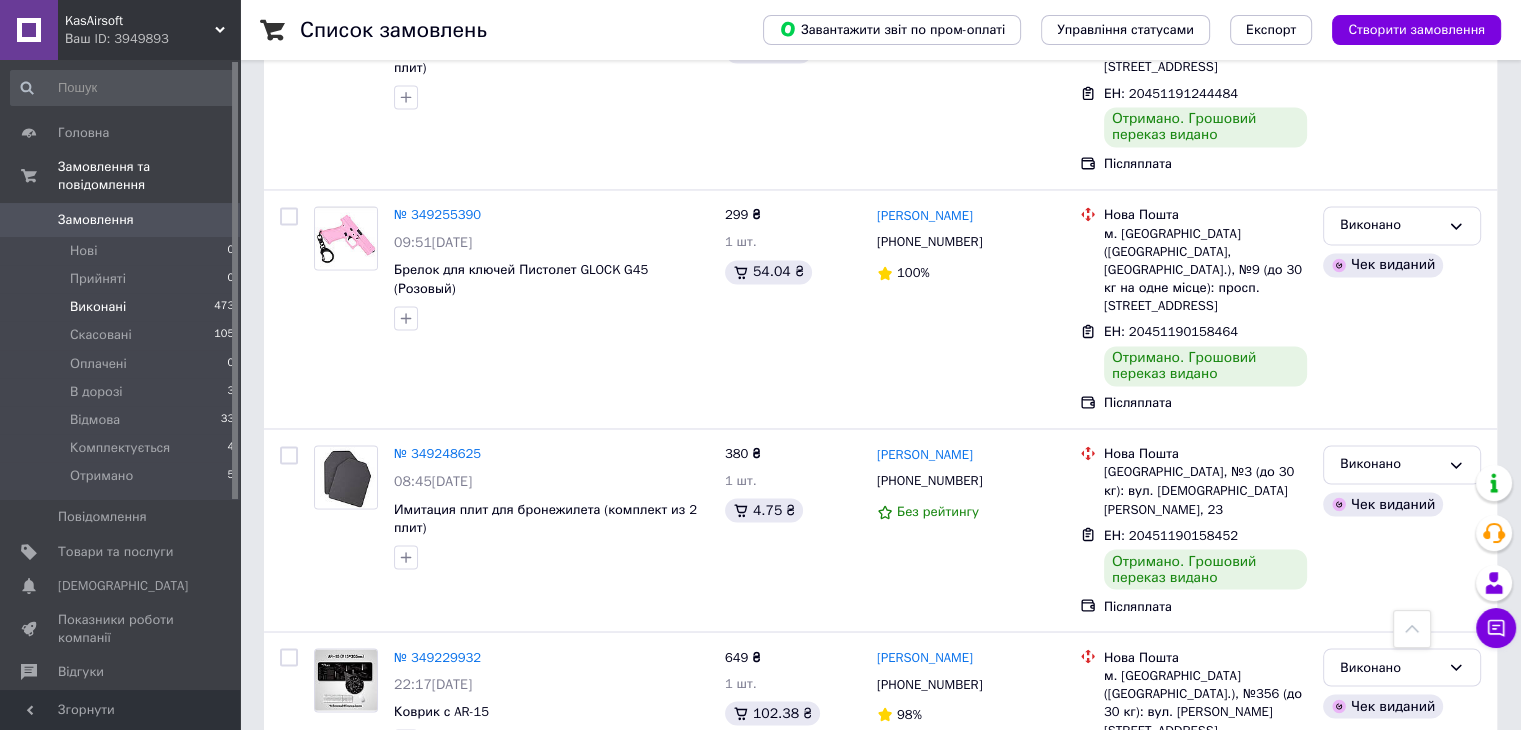 scroll, scrollTop: 3368, scrollLeft: 0, axis: vertical 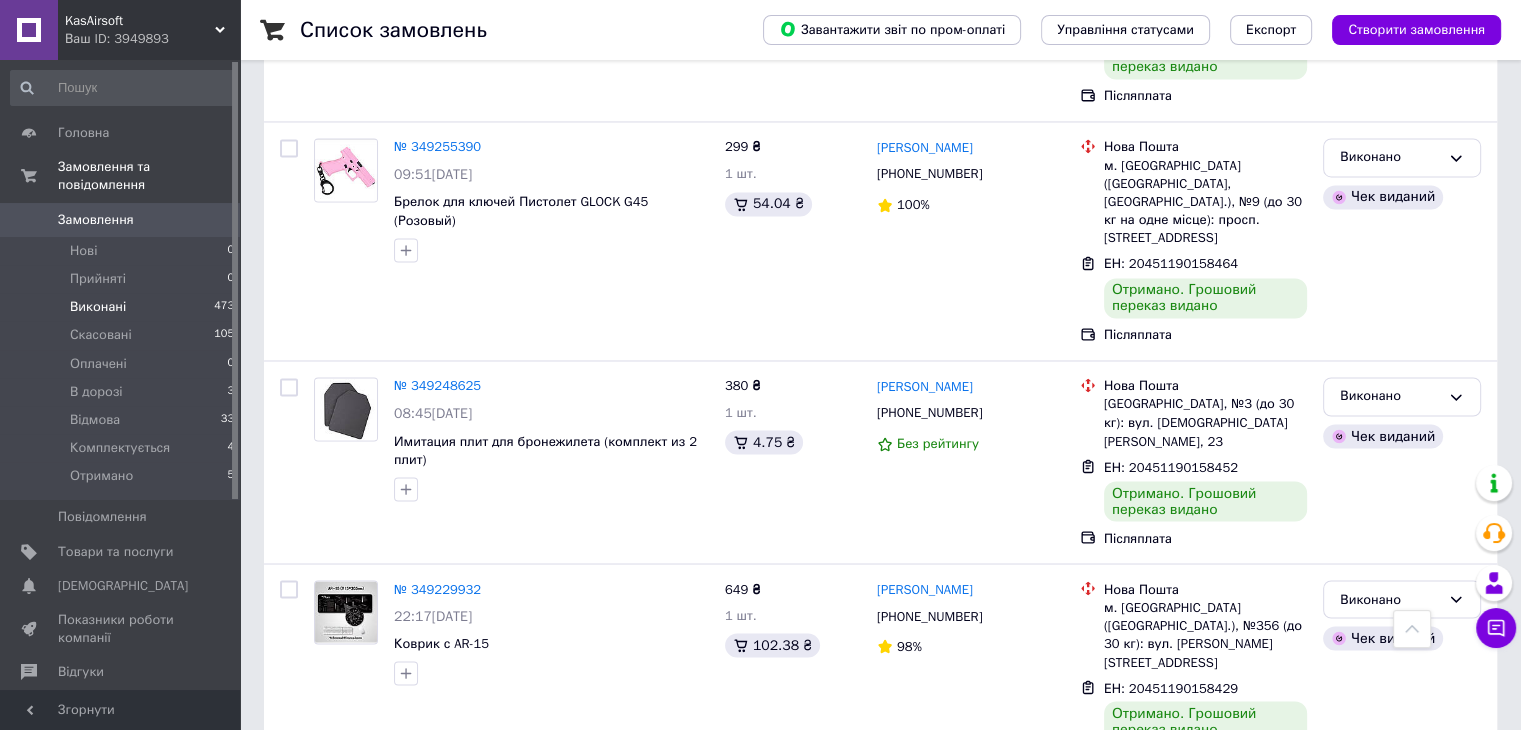 click on "1" at bounding box center [404, 1033] 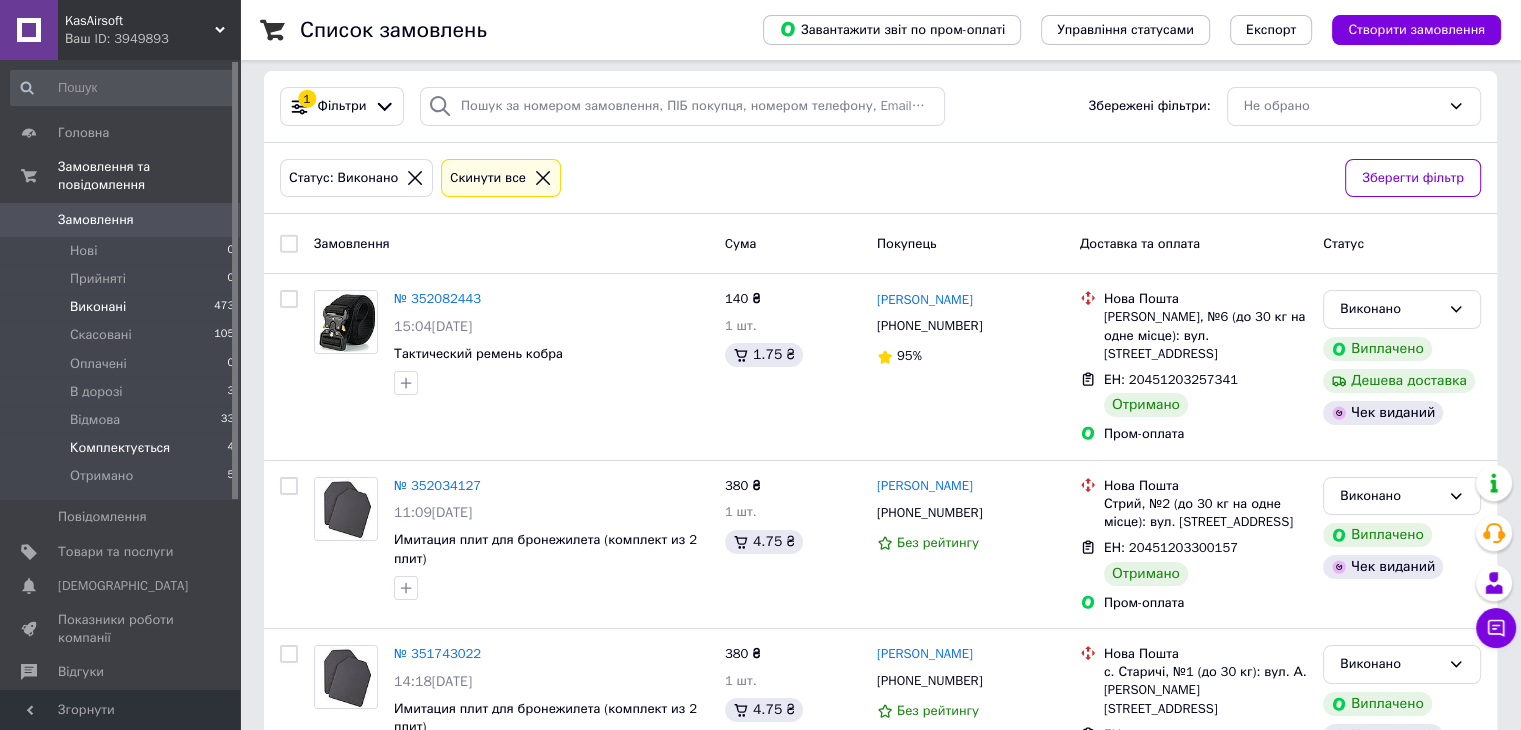 scroll, scrollTop: 0, scrollLeft: 0, axis: both 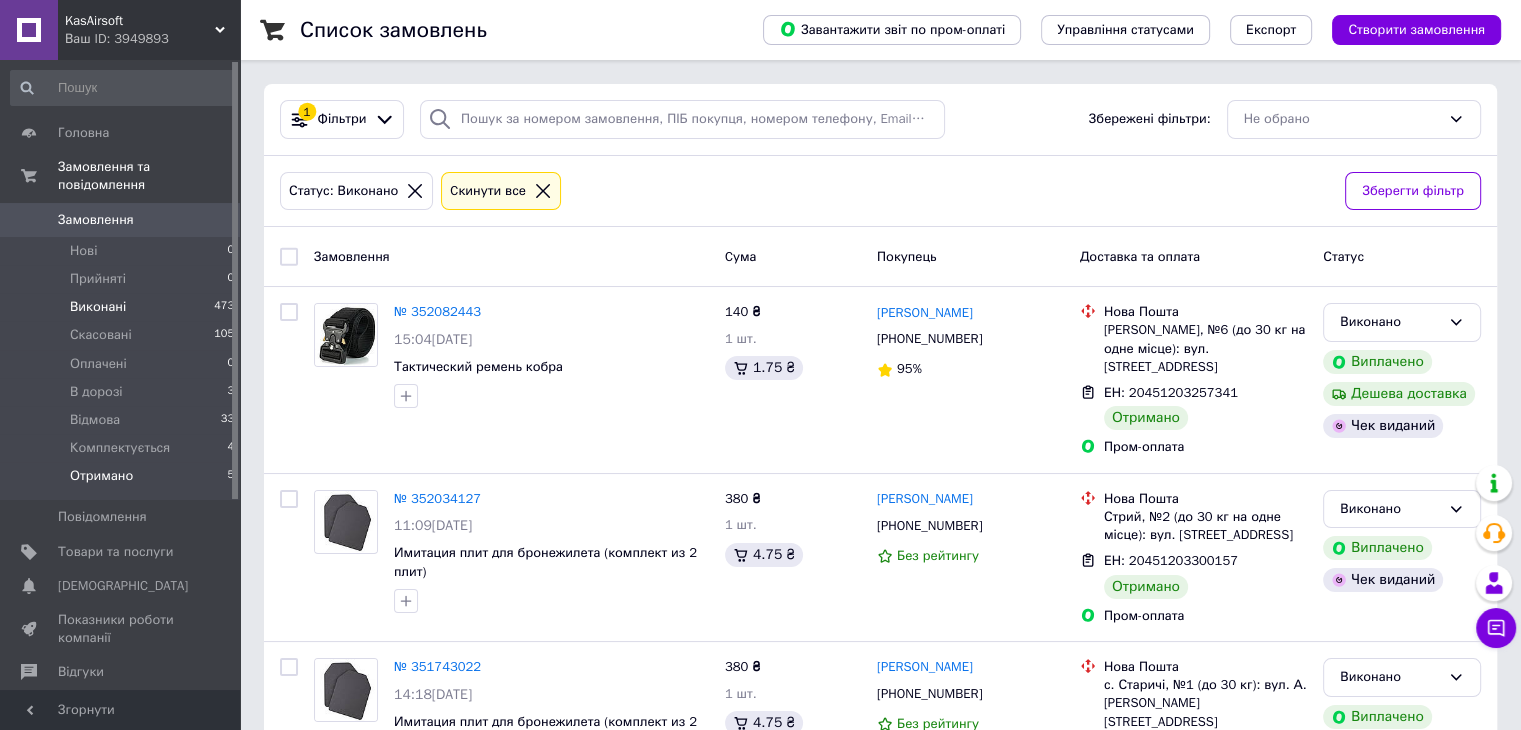 click on "Отримано 5" at bounding box center (123, 481) 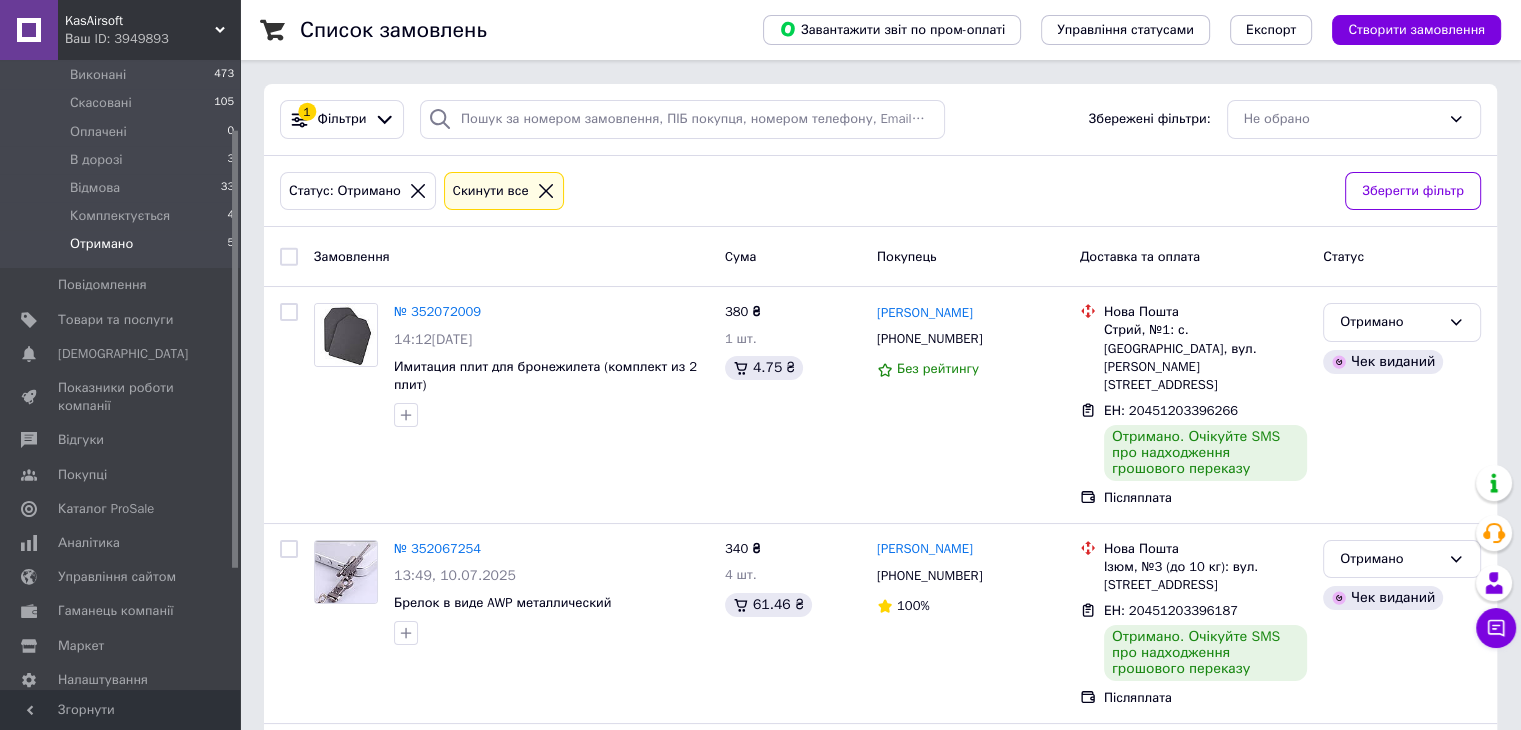 scroll, scrollTop: 272, scrollLeft: 0, axis: vertical 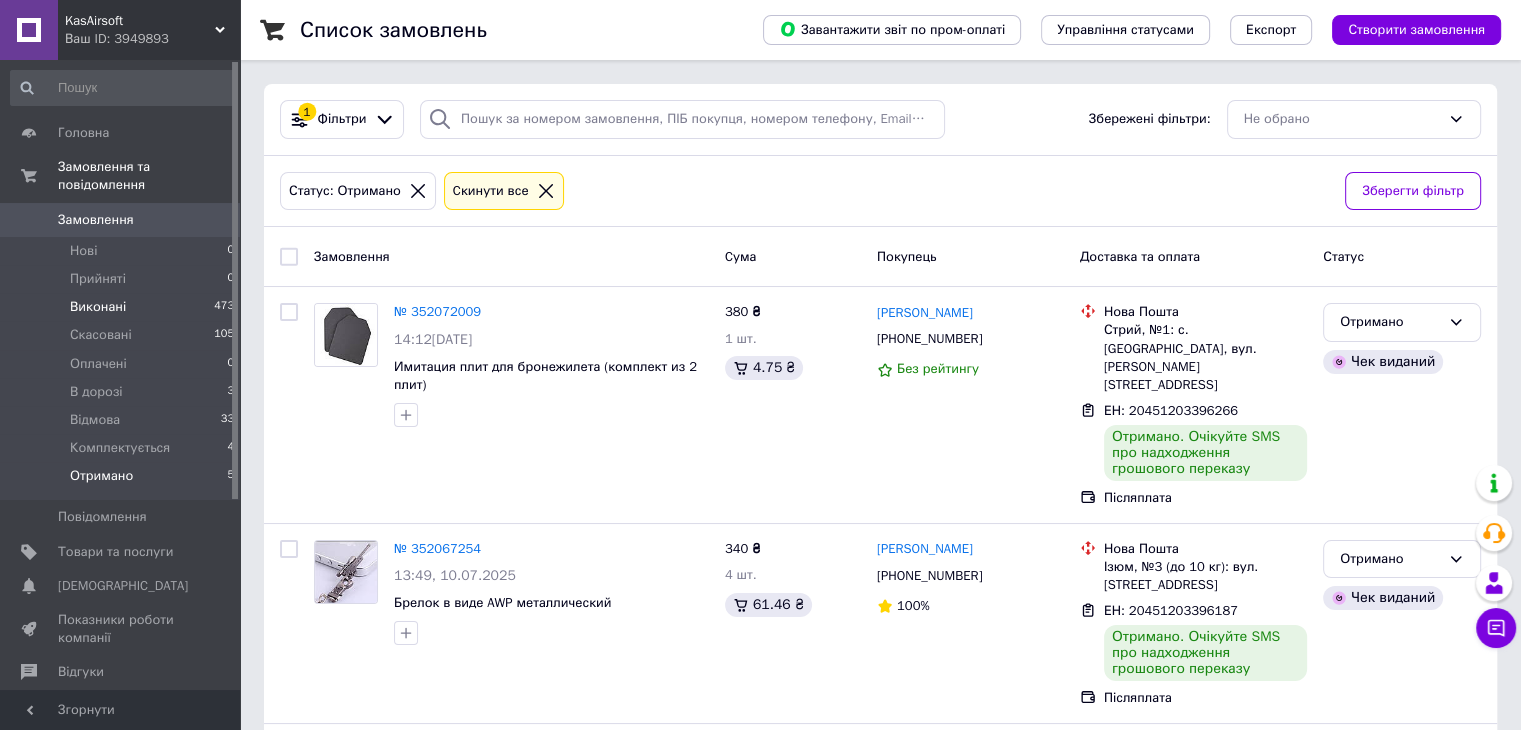 click on "Виконані 473" at bounding box center [123, 307] 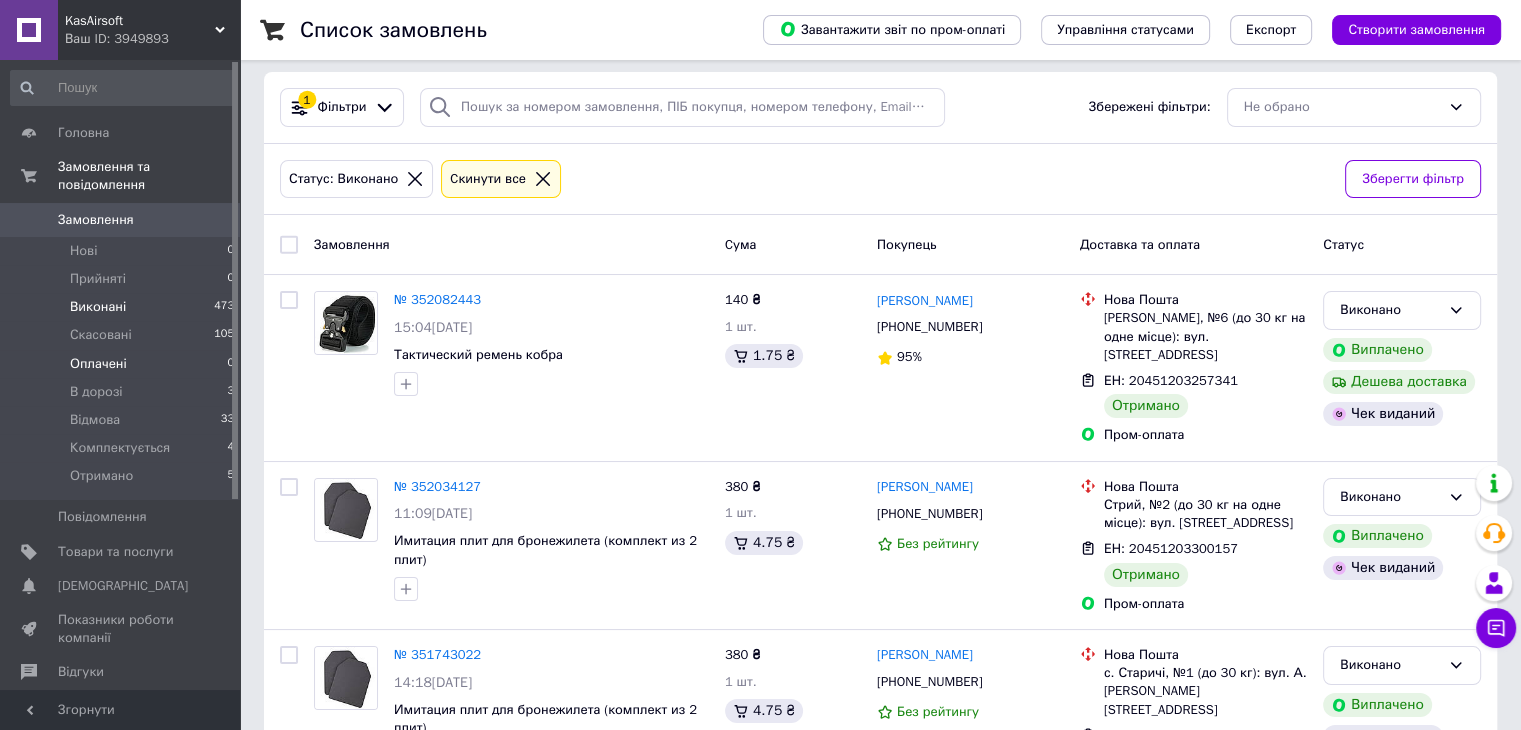 scroll, scrollTop: 0, scrollLeft: 0, axis: both 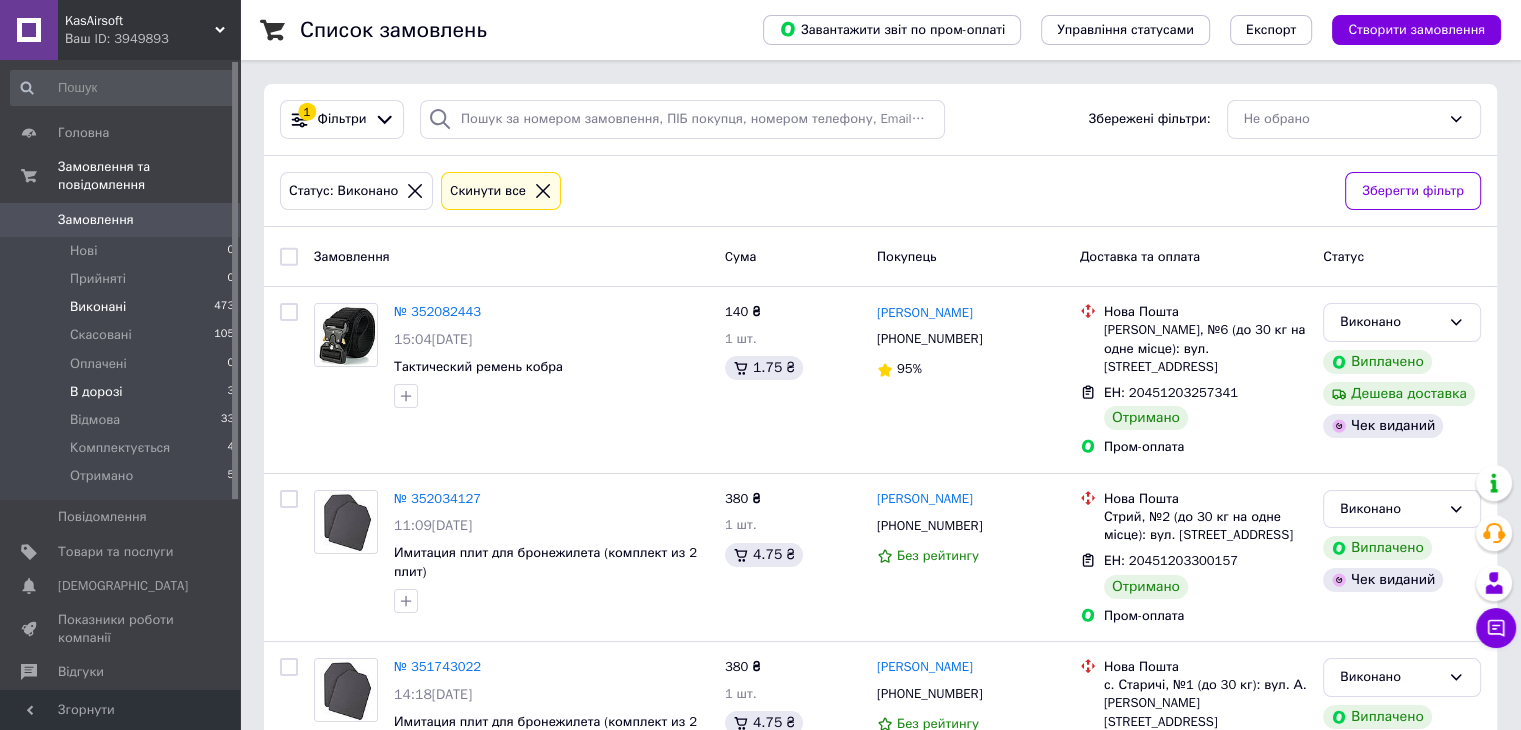click on "В дорозі 3" at bounding box center (123, 392) 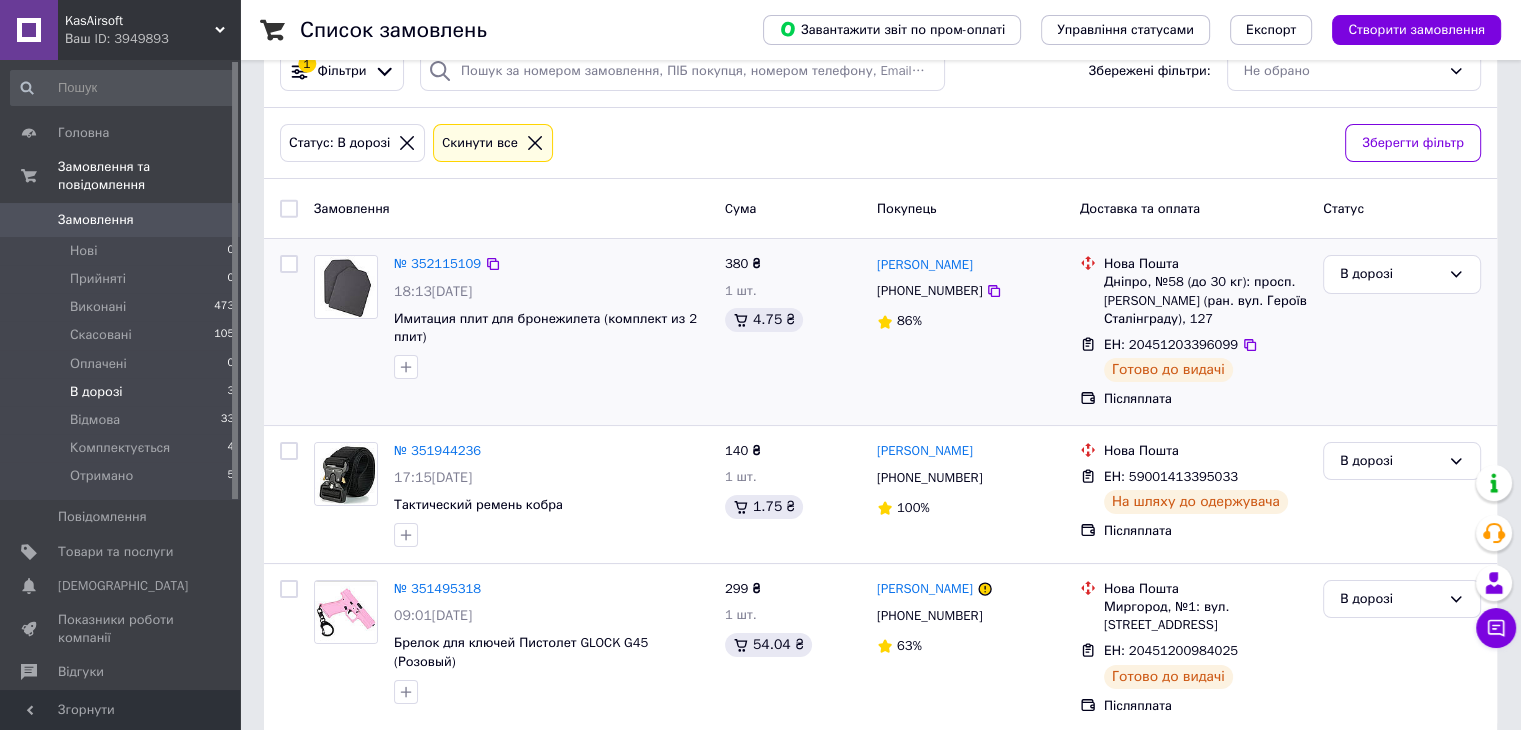 scroll, scrollTop: 53, scrollLeft: 0, axis: vertical 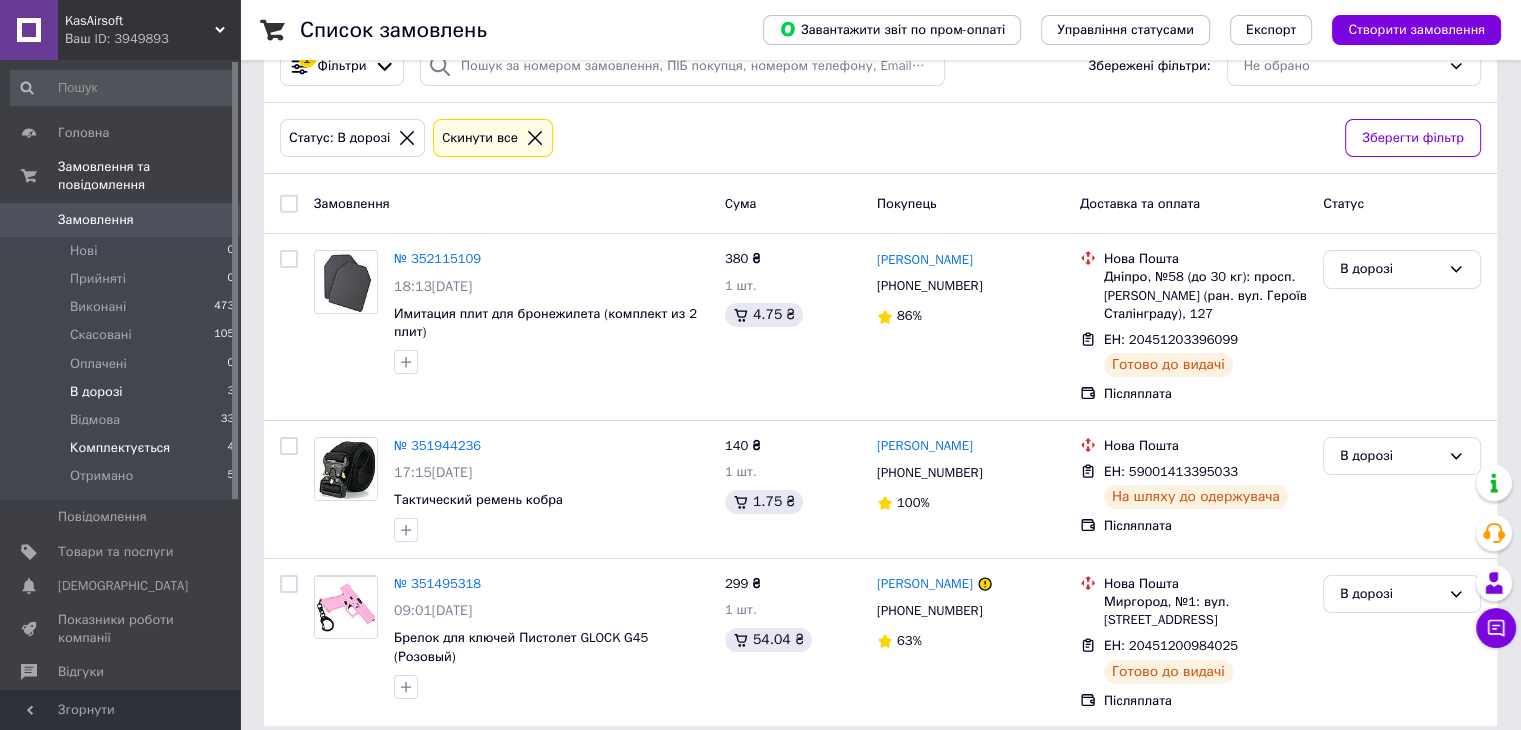 click on "Комплектується 4" at bounding box center (123, 448) 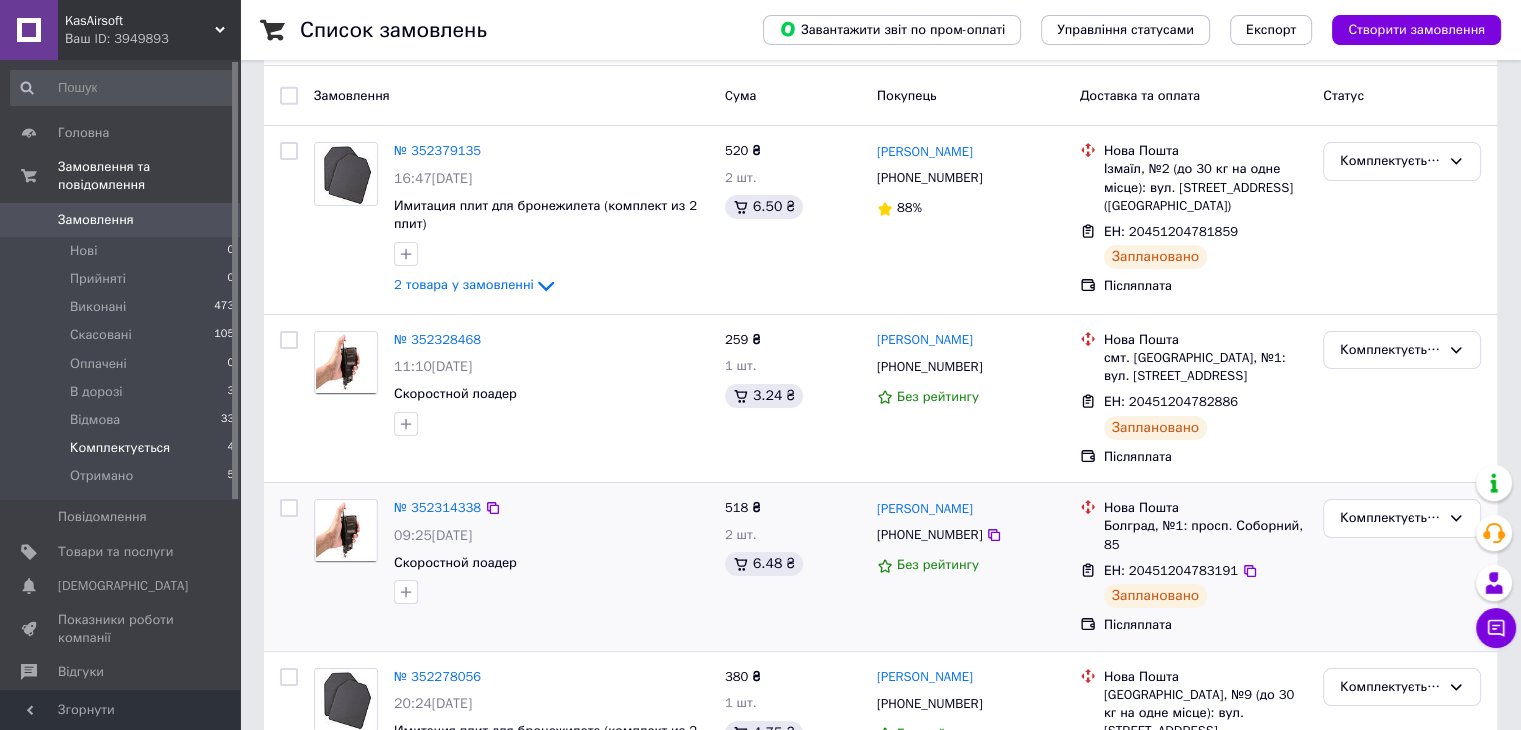 scroll, scrollTop: 0, scrollLeft: 0, axis: both 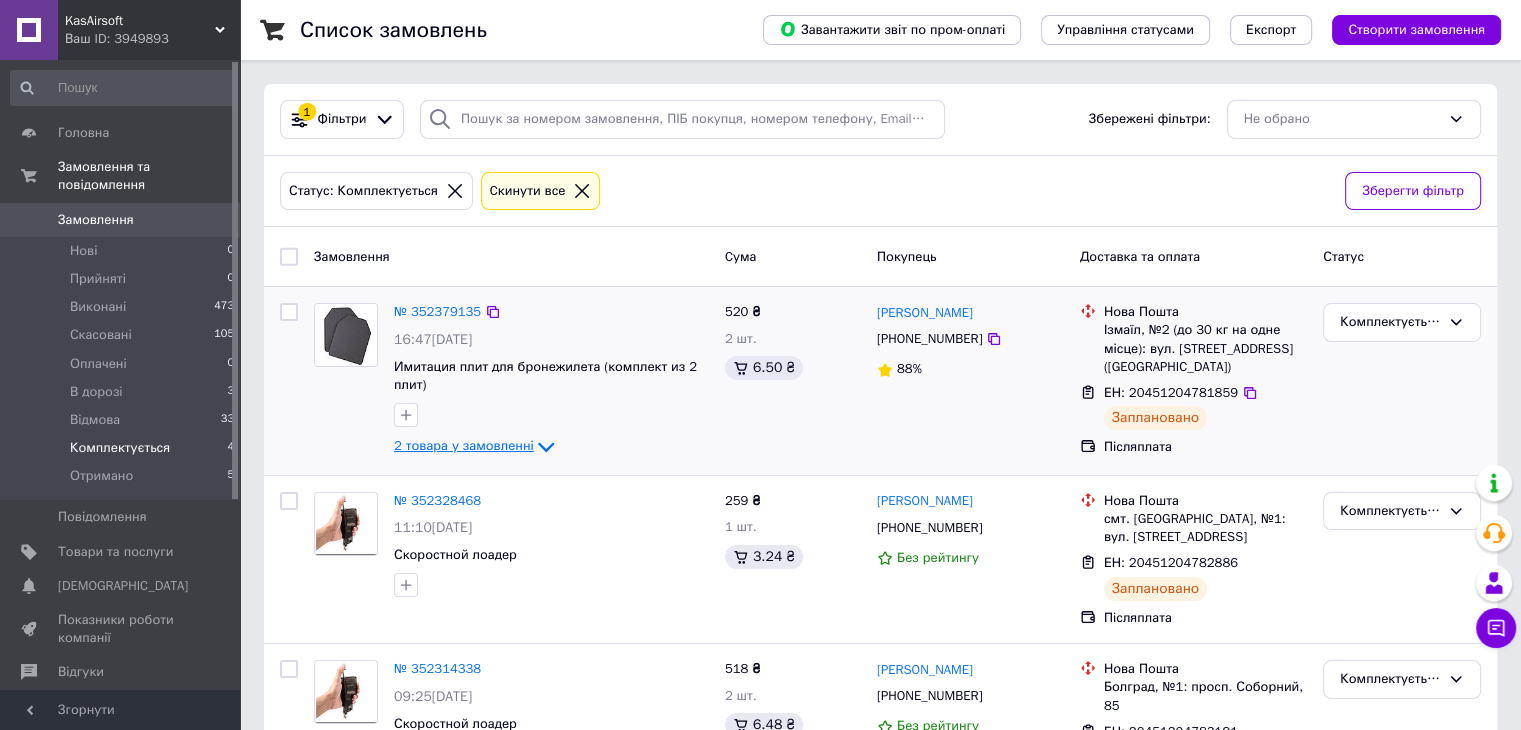 click on "2 товара у замовленні" at bounding box center (464, 446) 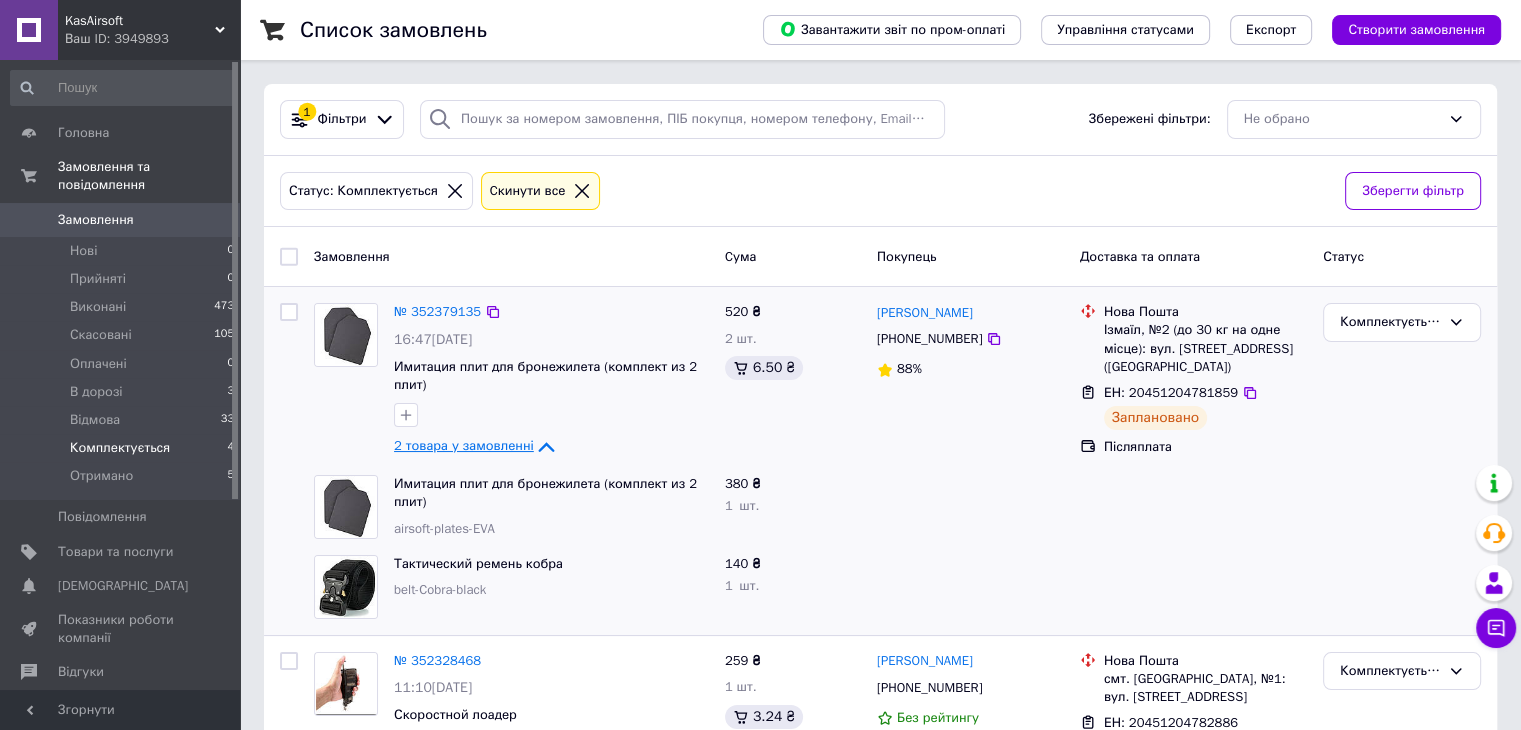 click on "2 товара у замовленні" at bounding box center [464, 446] 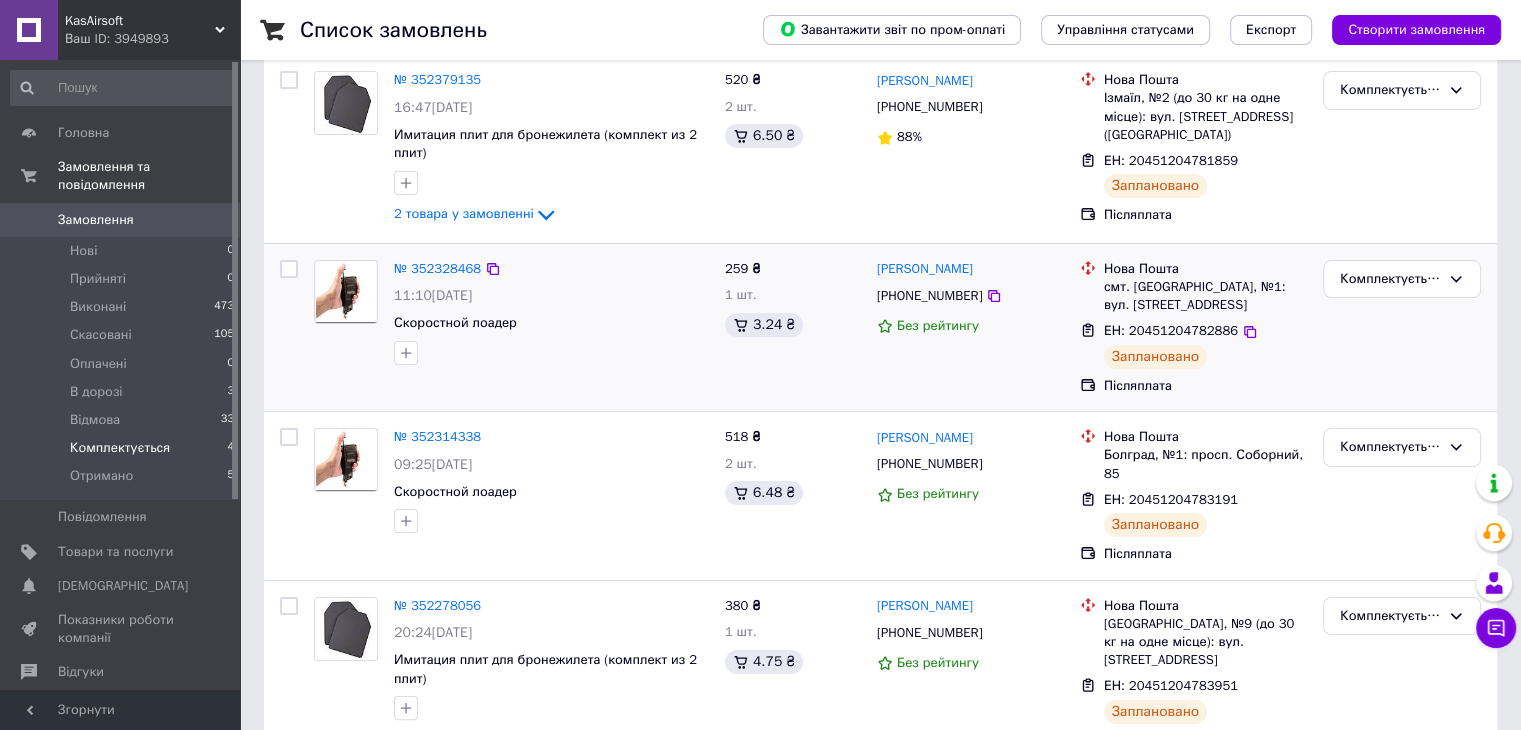 scroll, scrollTop: 272, scrollLeft: 0, axis: vertical 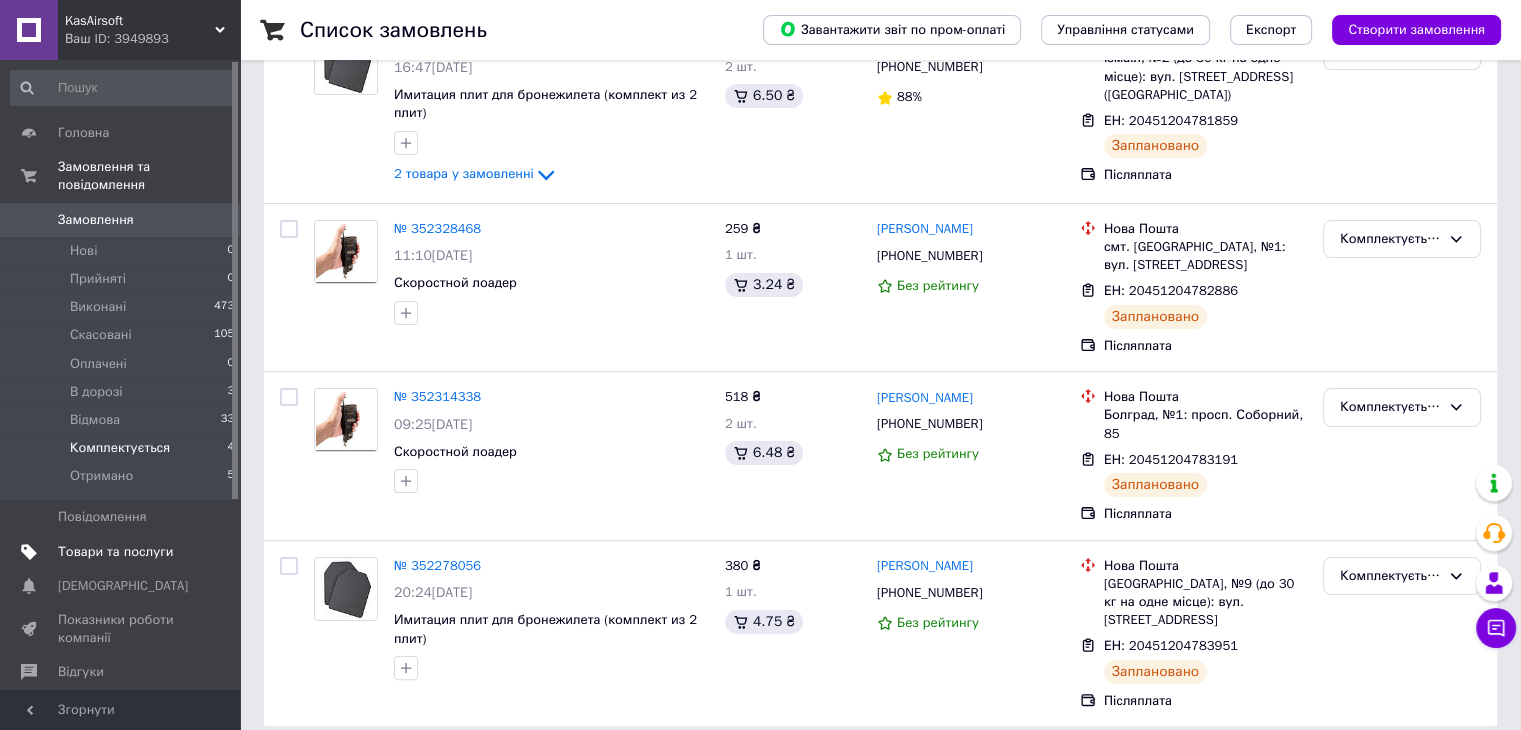 click on "Товари та послуги" at bounding box center [115, 552] 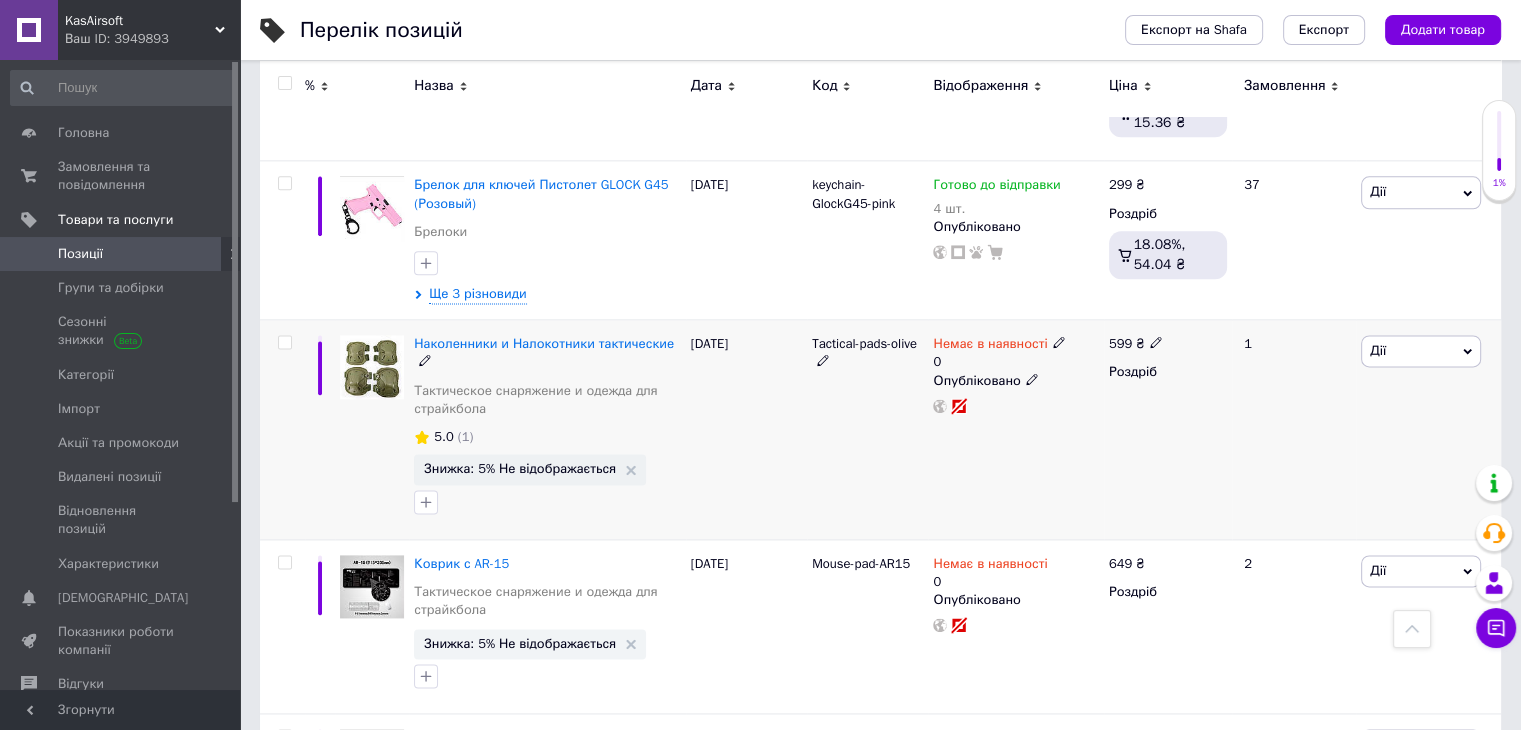 scroll, scrollTop: 2400, scrollLeft: 0, axis: vertical 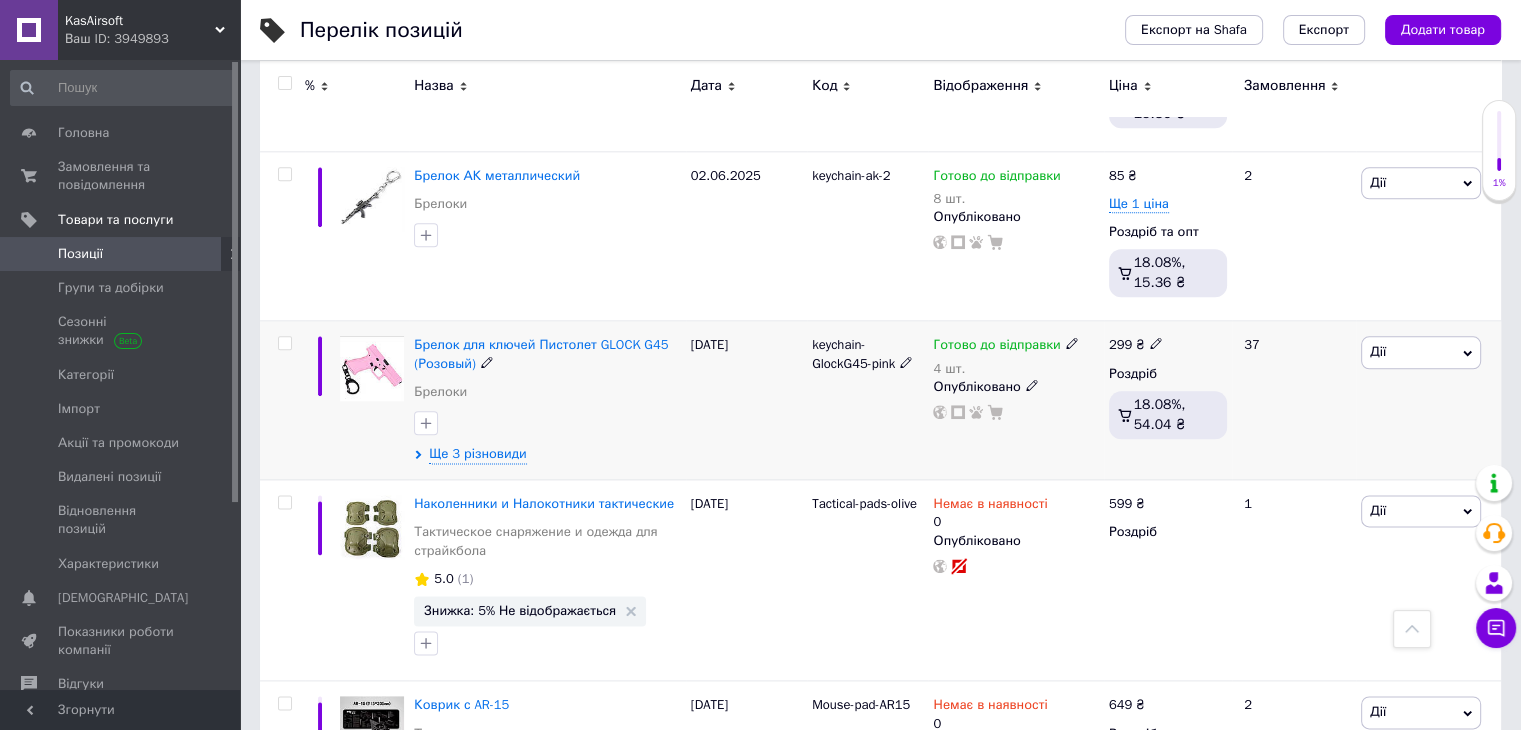 click on "Опубліковано" at bounding box center [1015, 387] 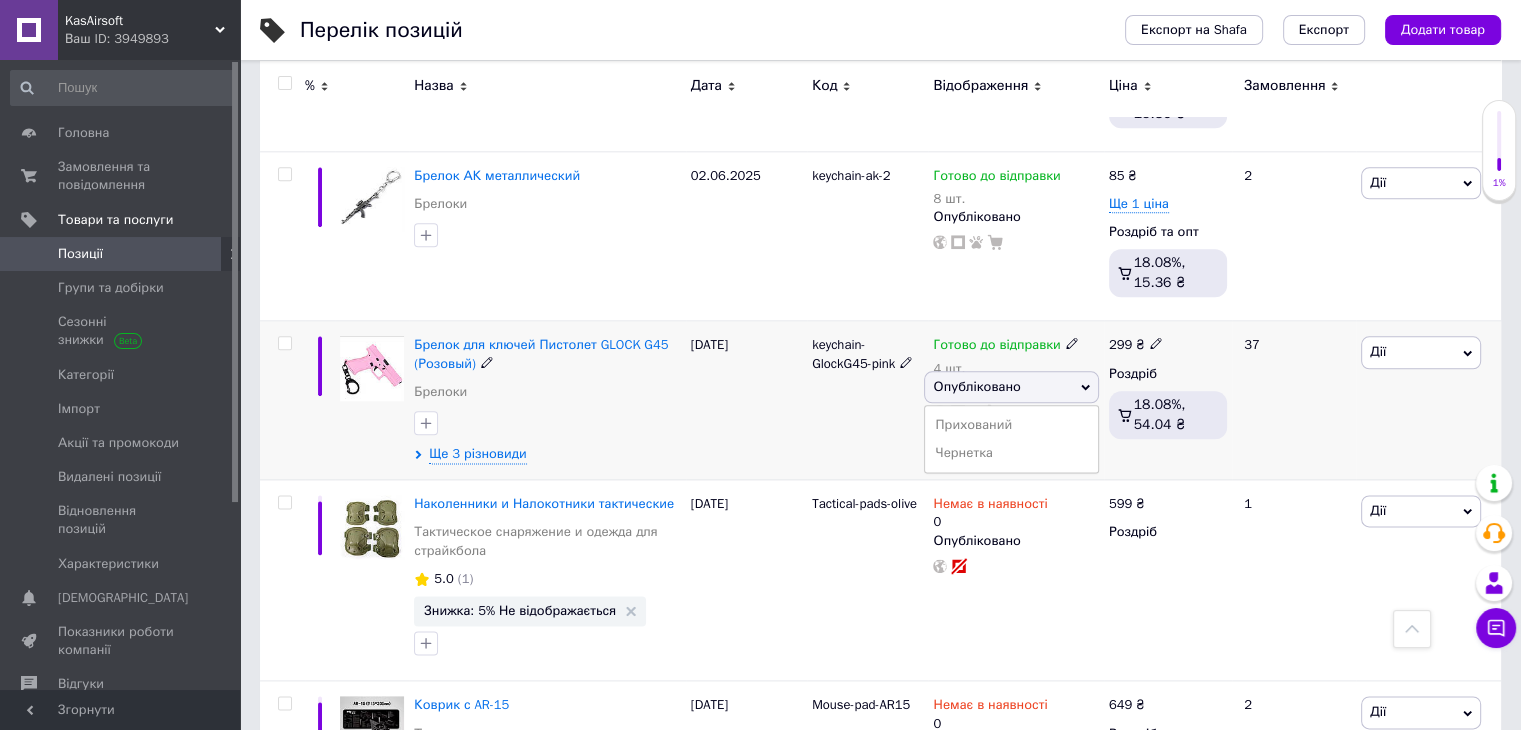 click on "Готово до відправки 4 шт." at bounding box center [1015, 356] 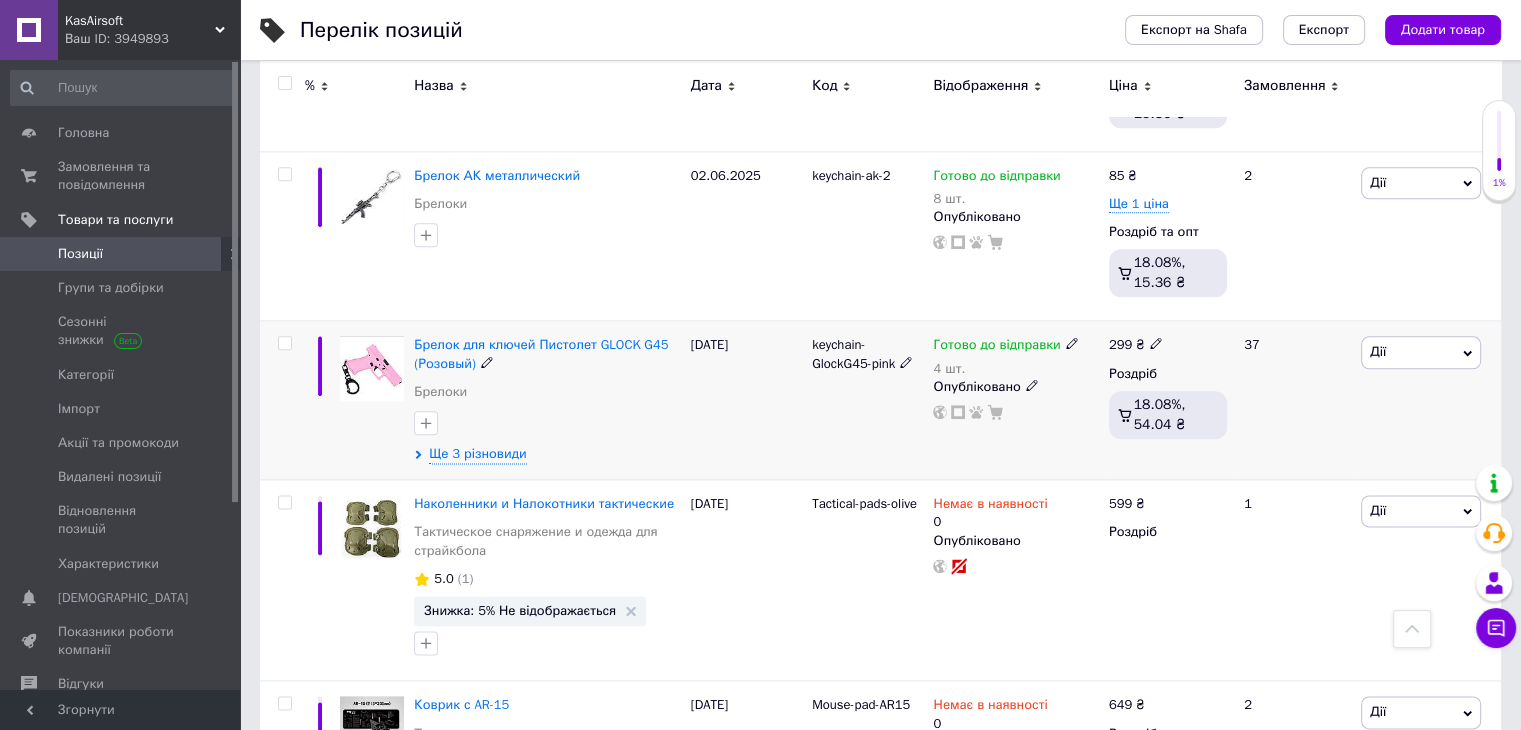 click 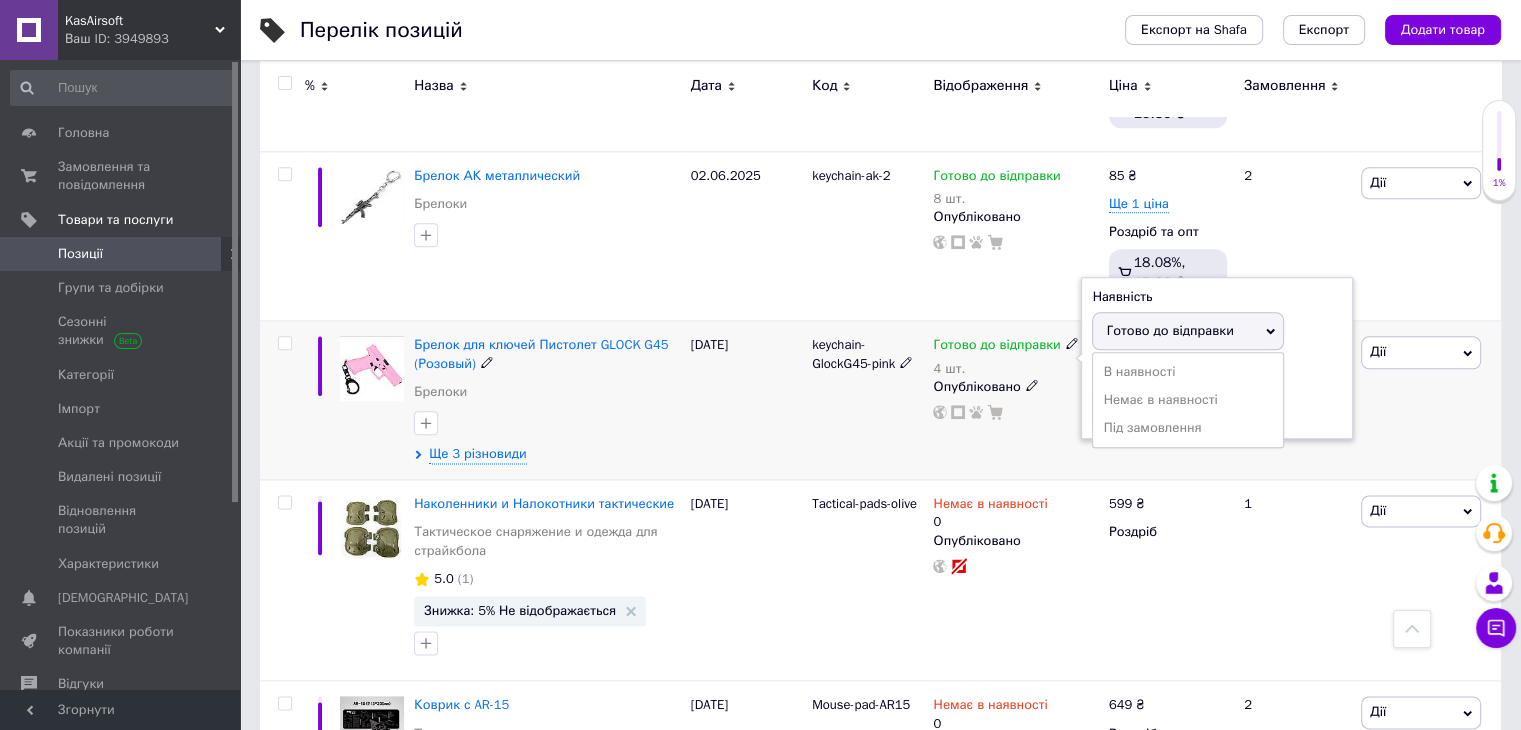 click on "Залишки" at bounding box center (1217, 374) 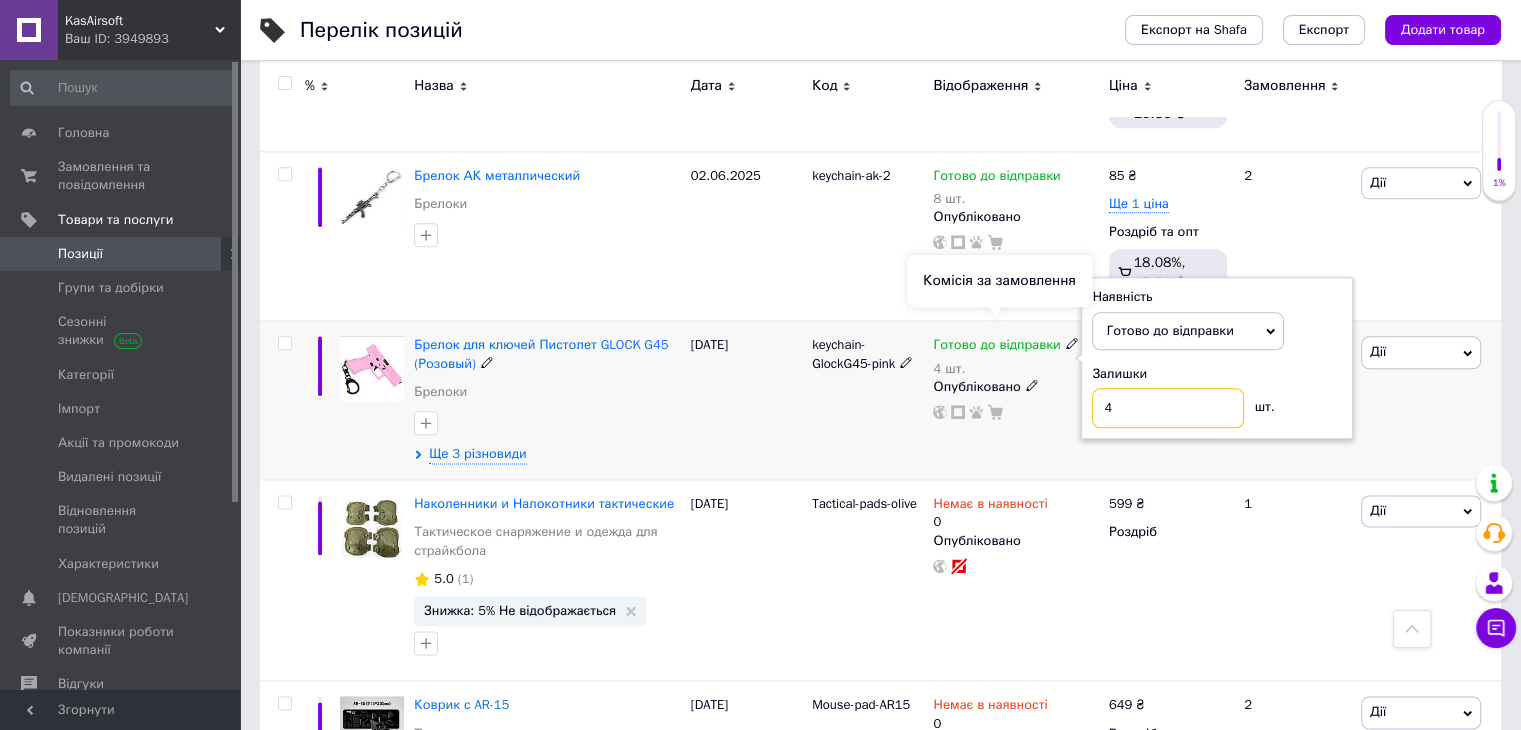 drag, startPoint x: 1186, startPoint y: 315, endPoint x: 975, endPoint y: 320, distance: 211.05923 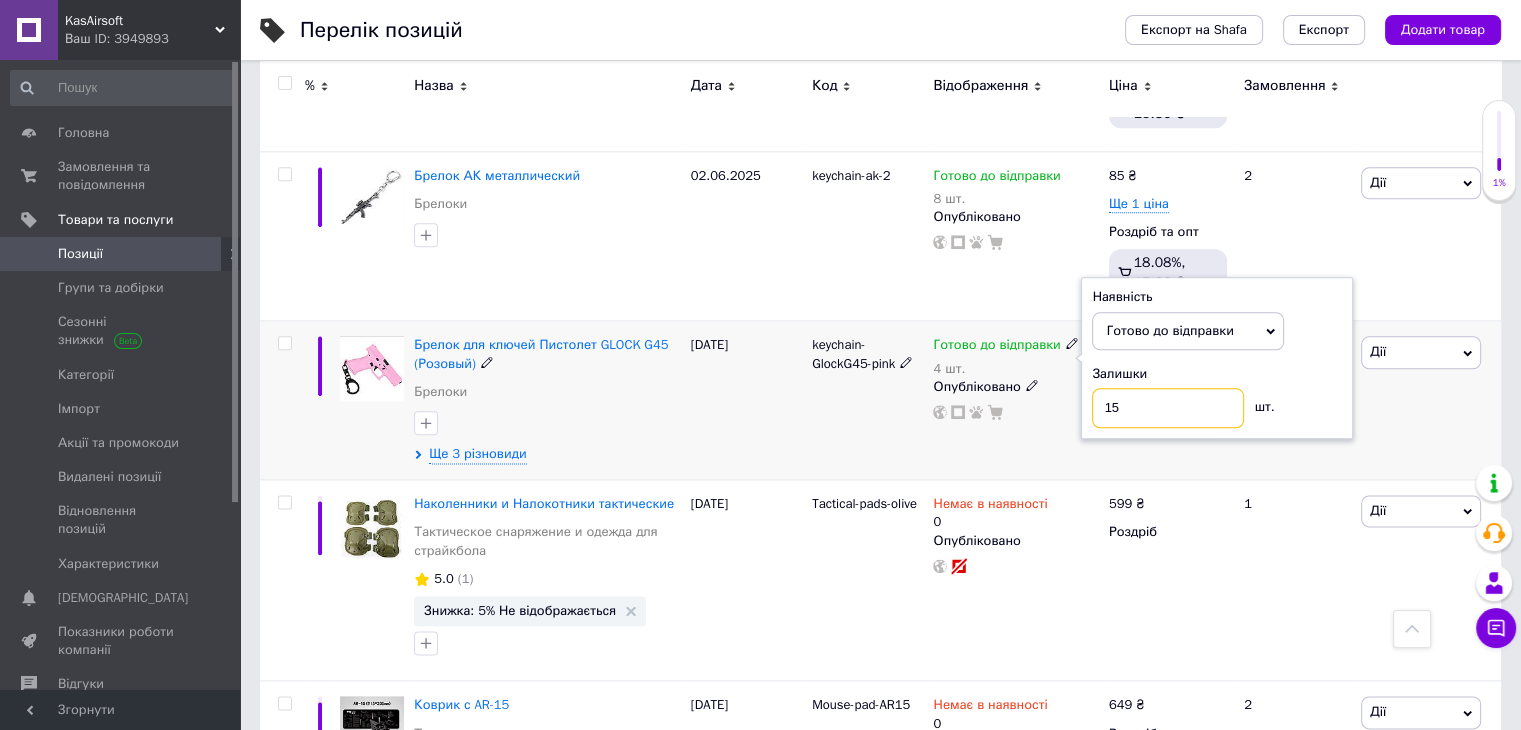 type on "15" 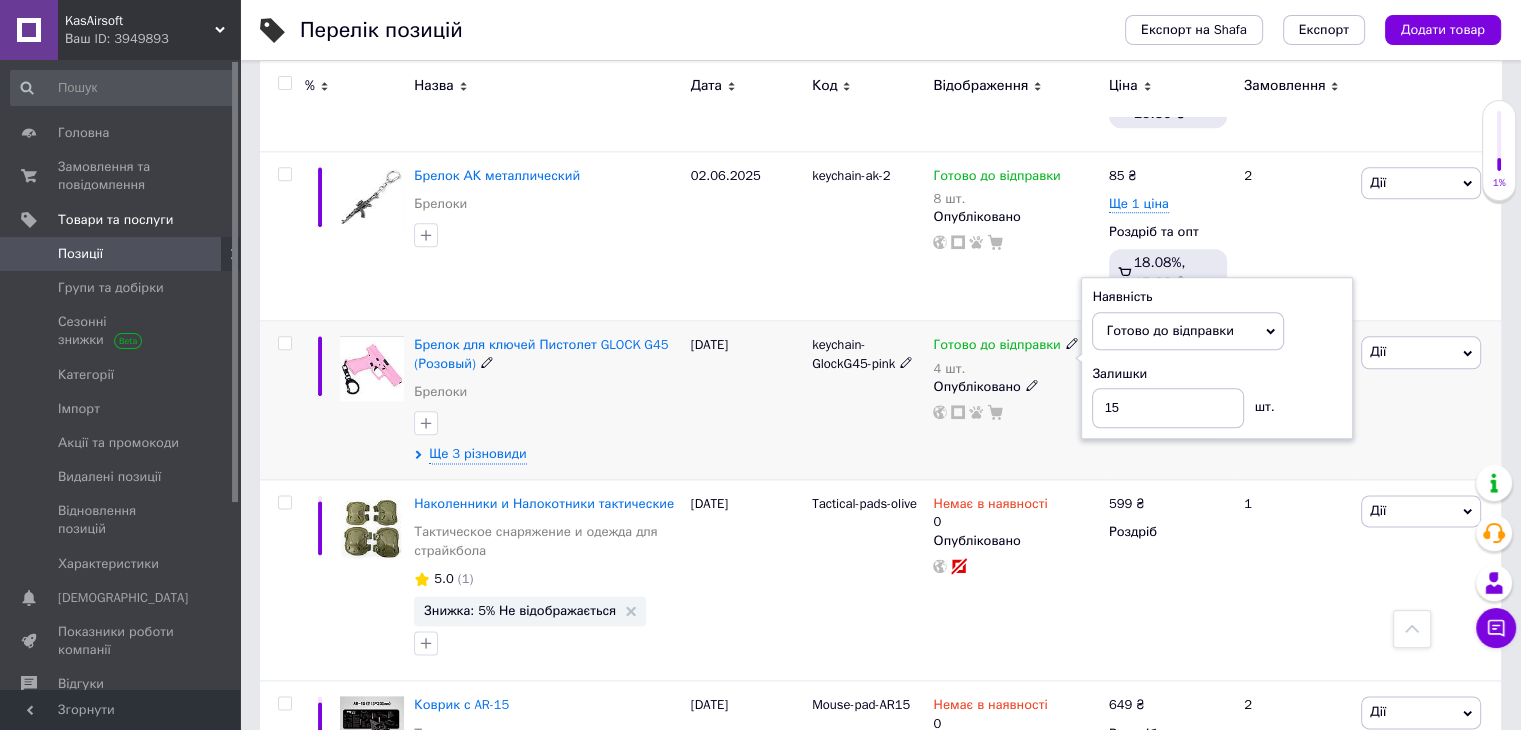 click on "[DATE]" at bounding box center (746, 400) 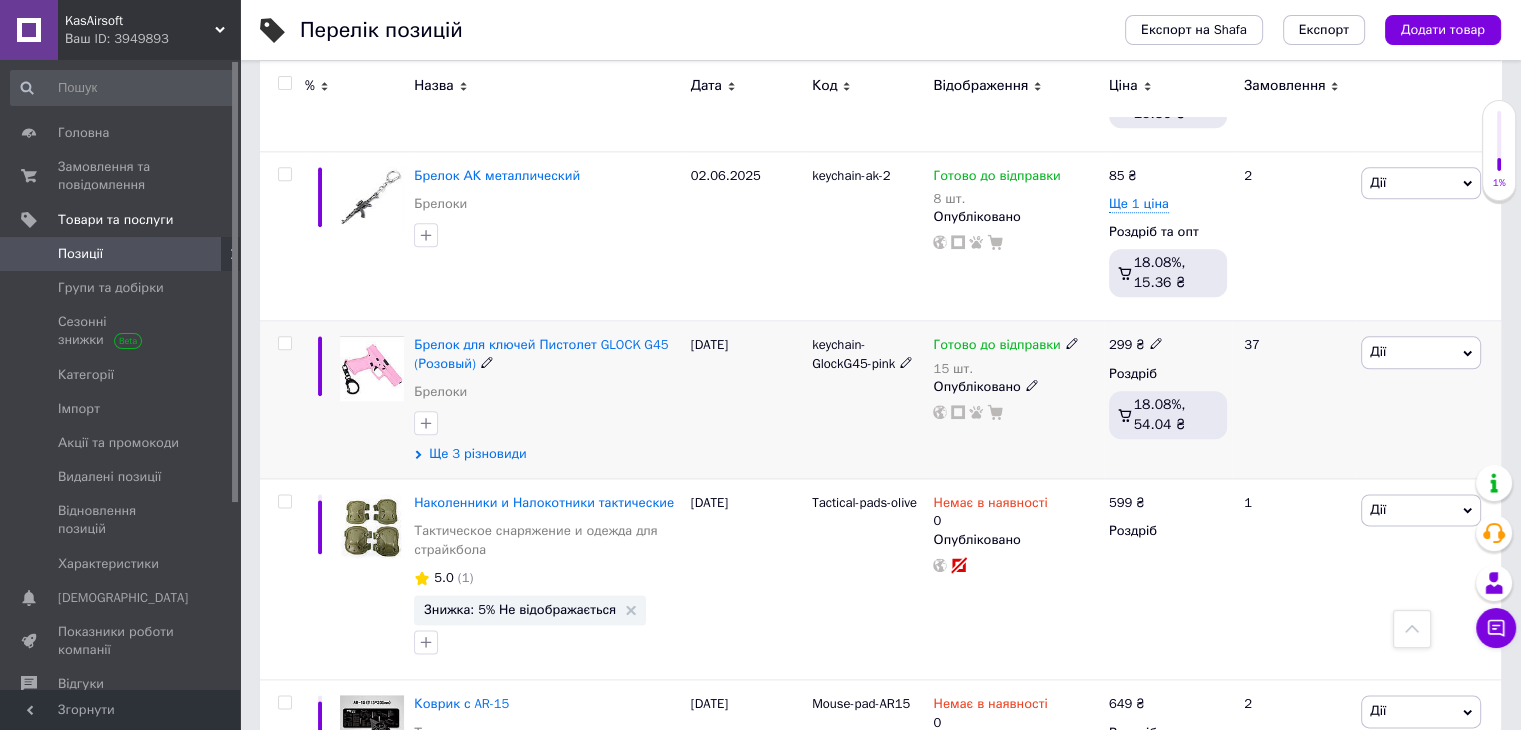 click on "Ще 3 різновиди" at bounding box center (477, 454) 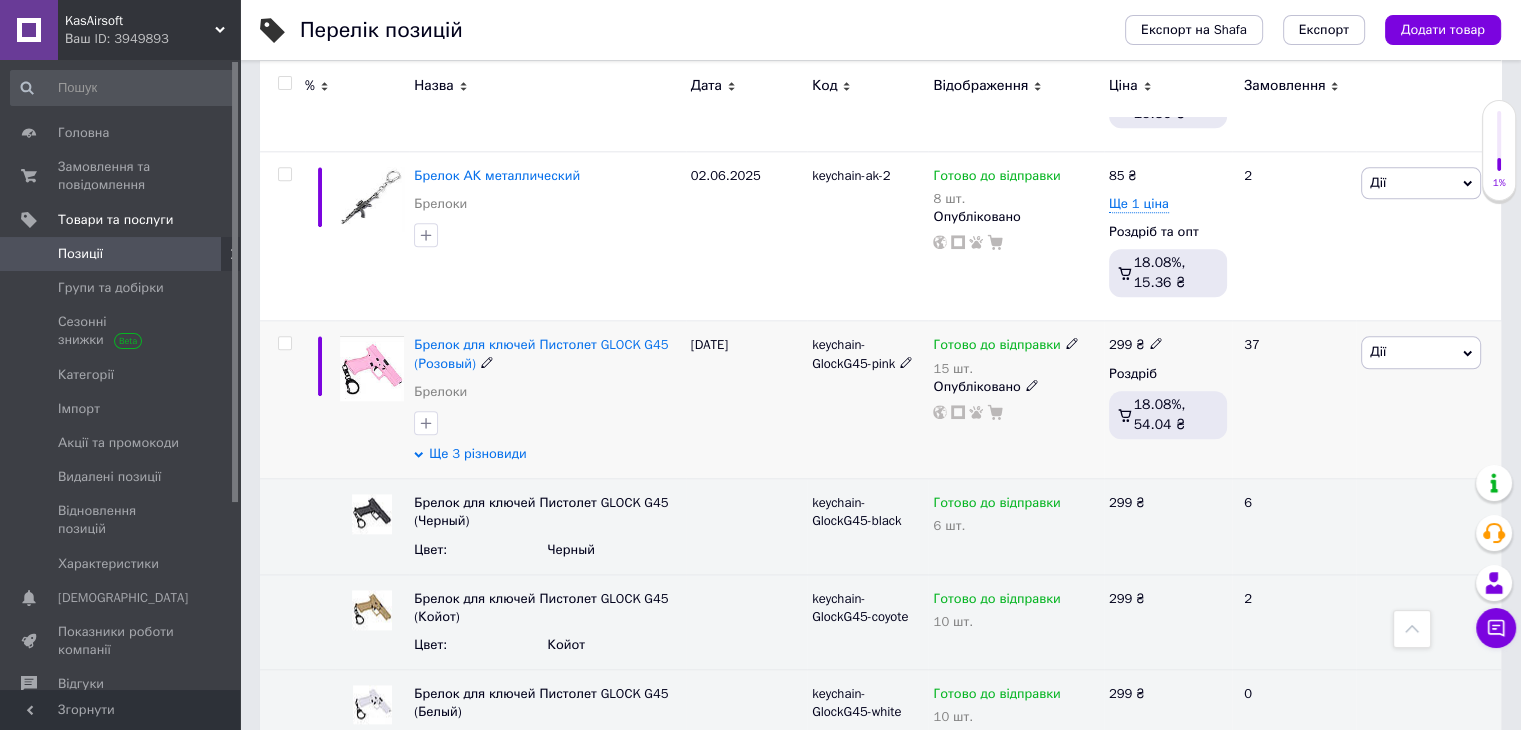 click on "Ще 3 різновиди" at bounding box center (477, 454) 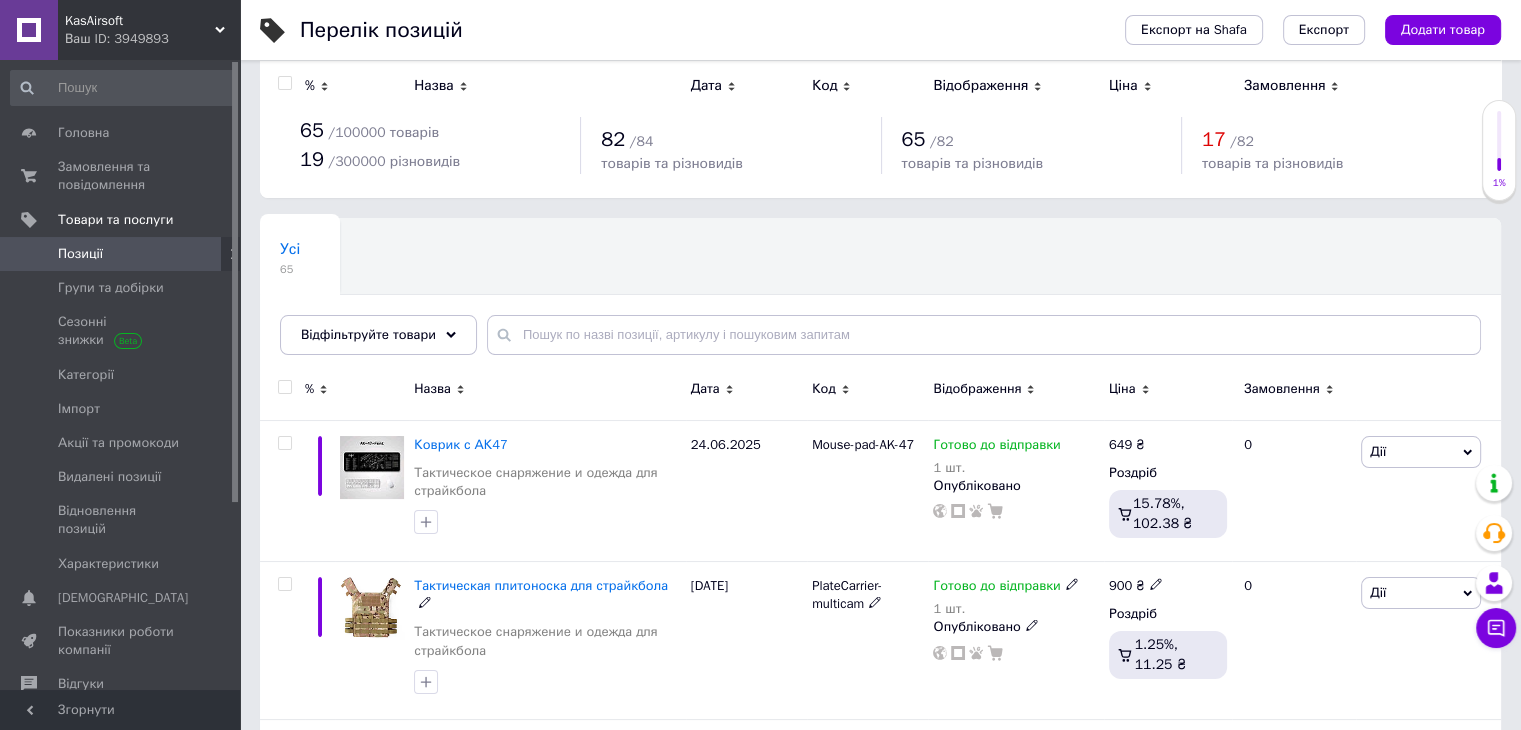 scroll, scrollTop: 0, scrollLeft: 0, axis: both 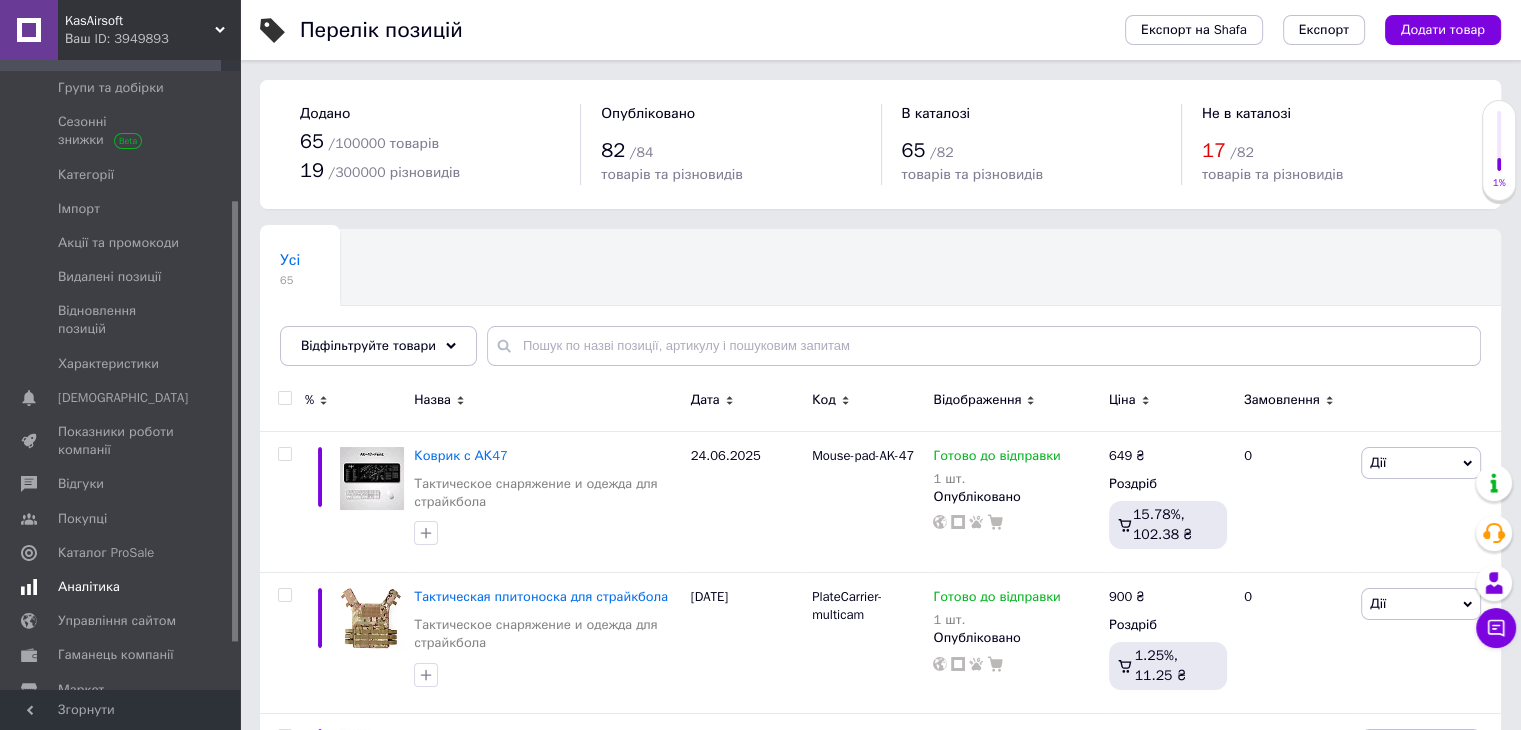 click on "Аналітика" at bounding box center [89, 587] 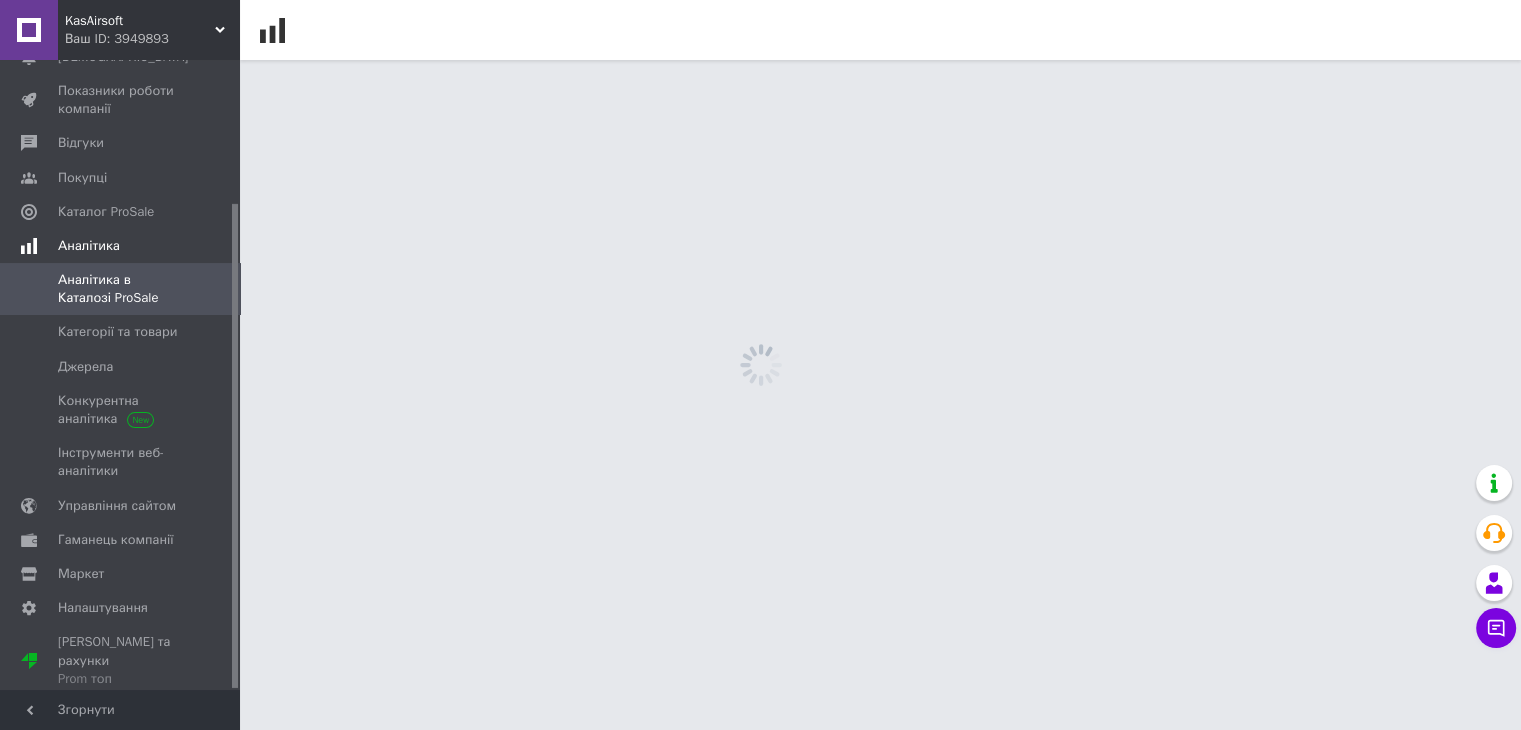 scroll, scrollTop: 184, scrollLeft: 0, axis: vertical 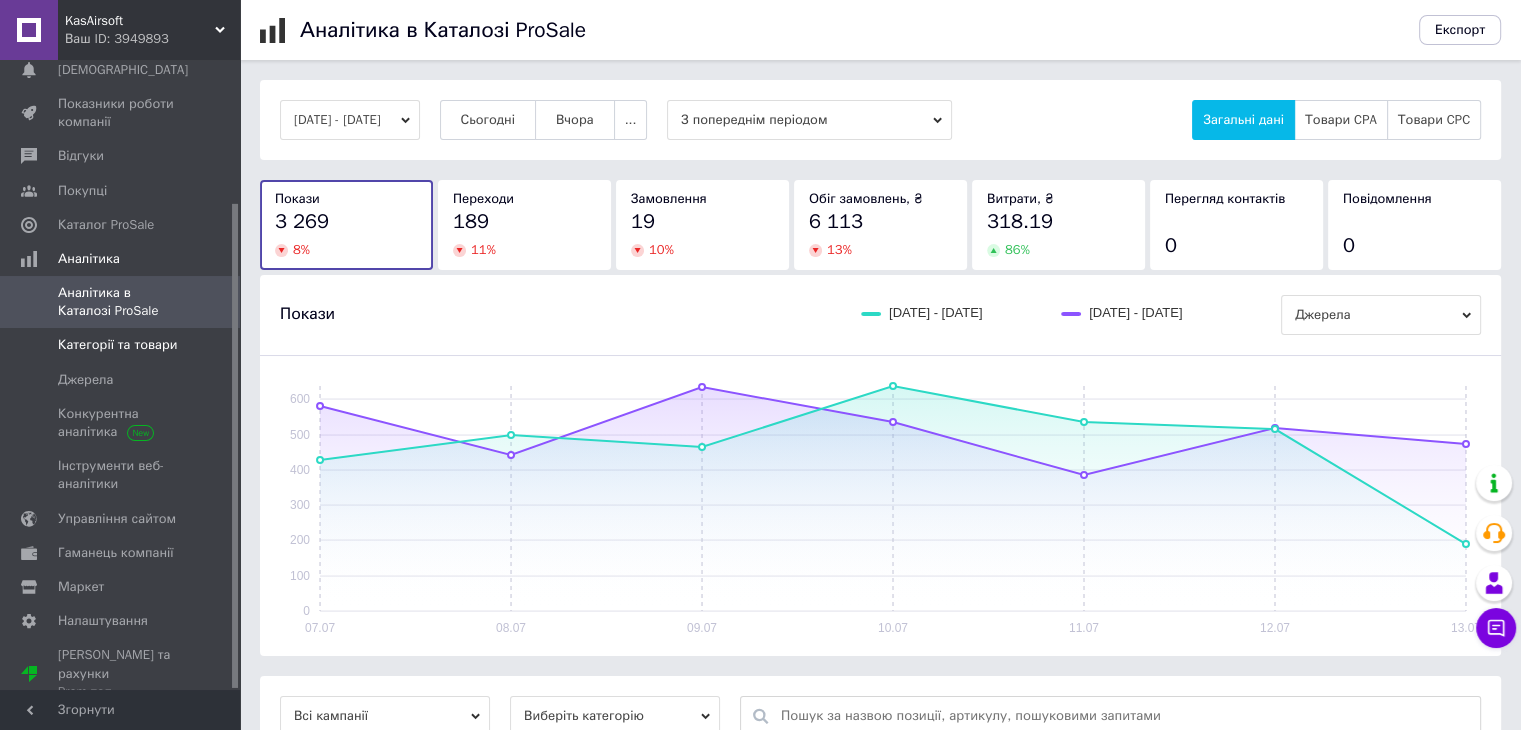click on "Категорії та товари" at bounding box center (117, 345) 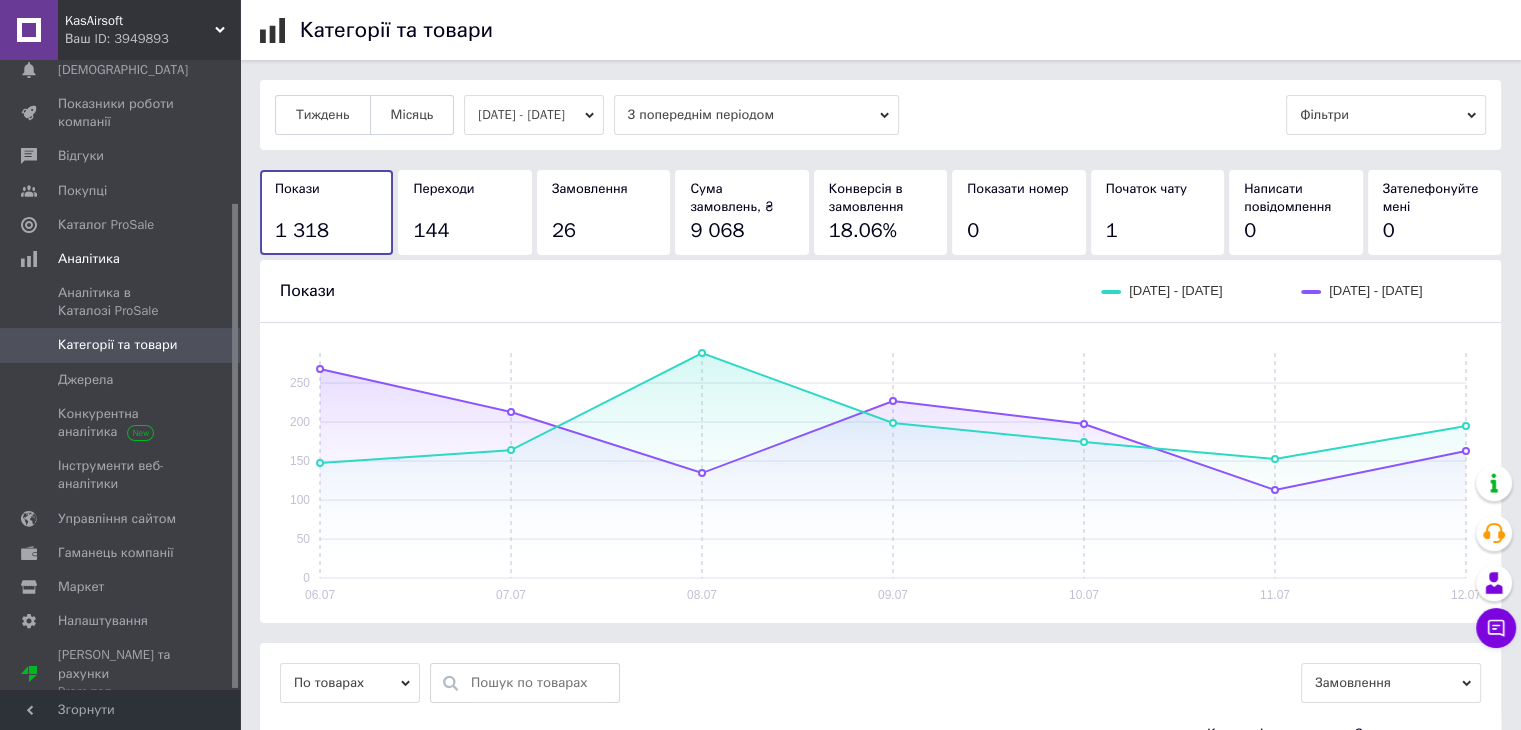 click on "[DATE] - [DATE]" at bounding box center [534, 115] 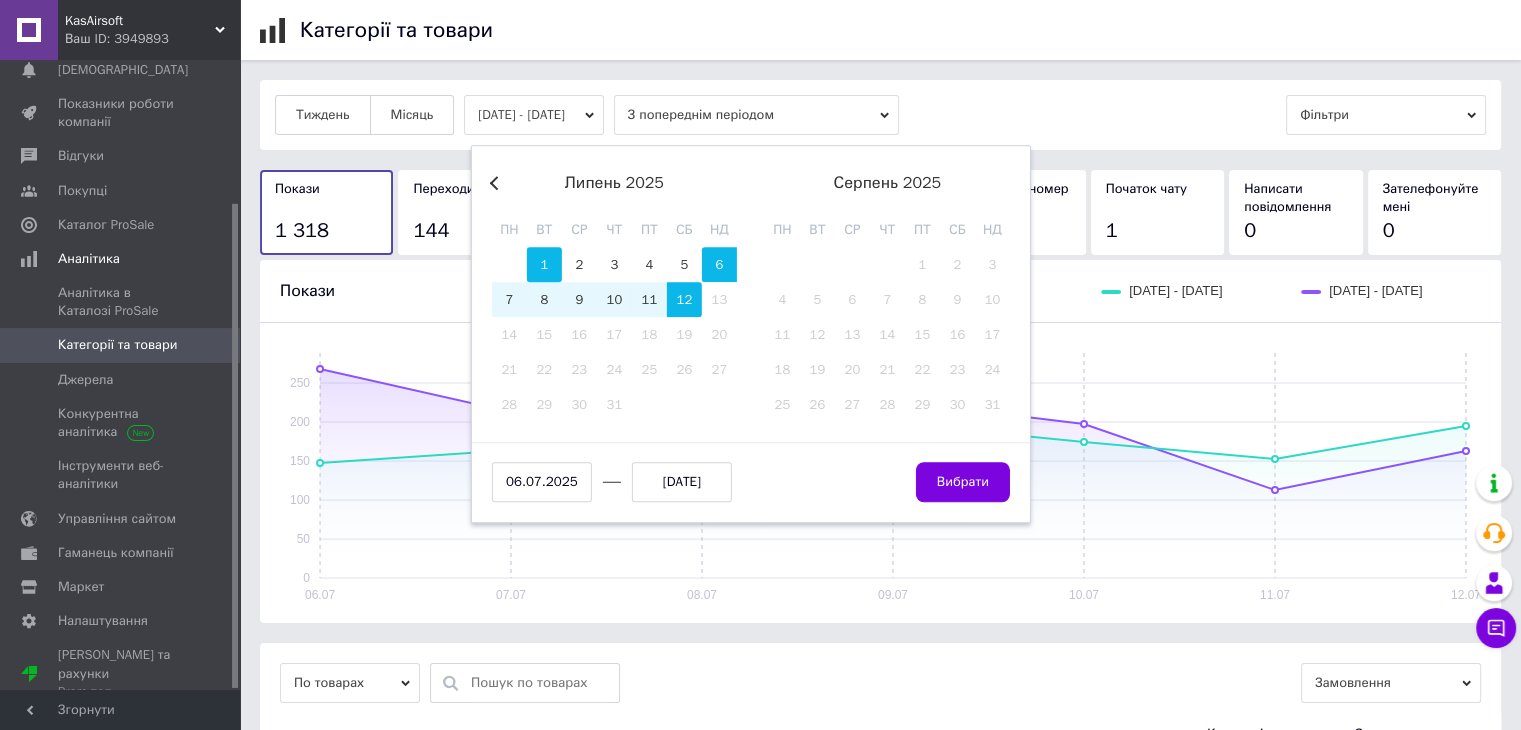 click on "1" at bounding box center [544, 264] 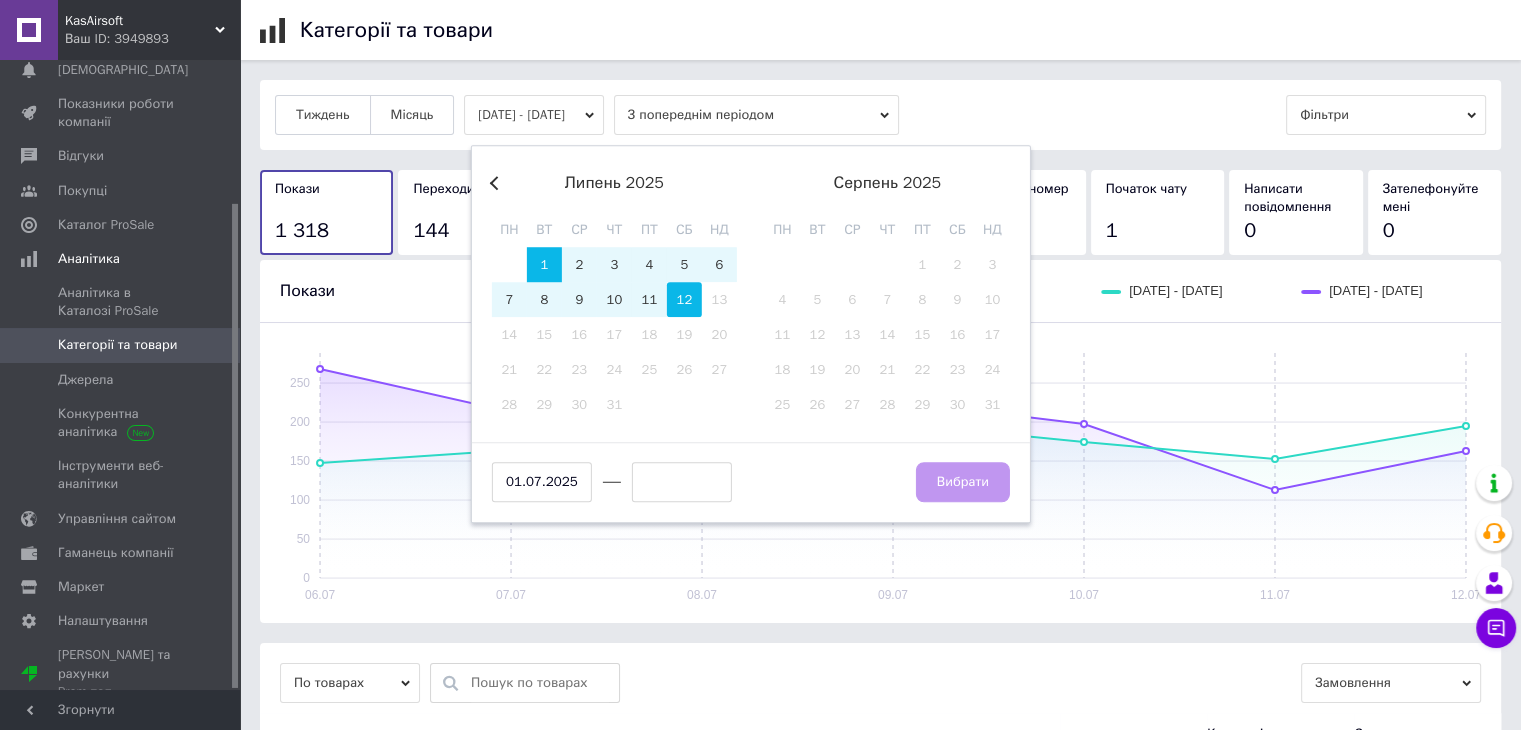click on "12" at bounding box center (684, 299) 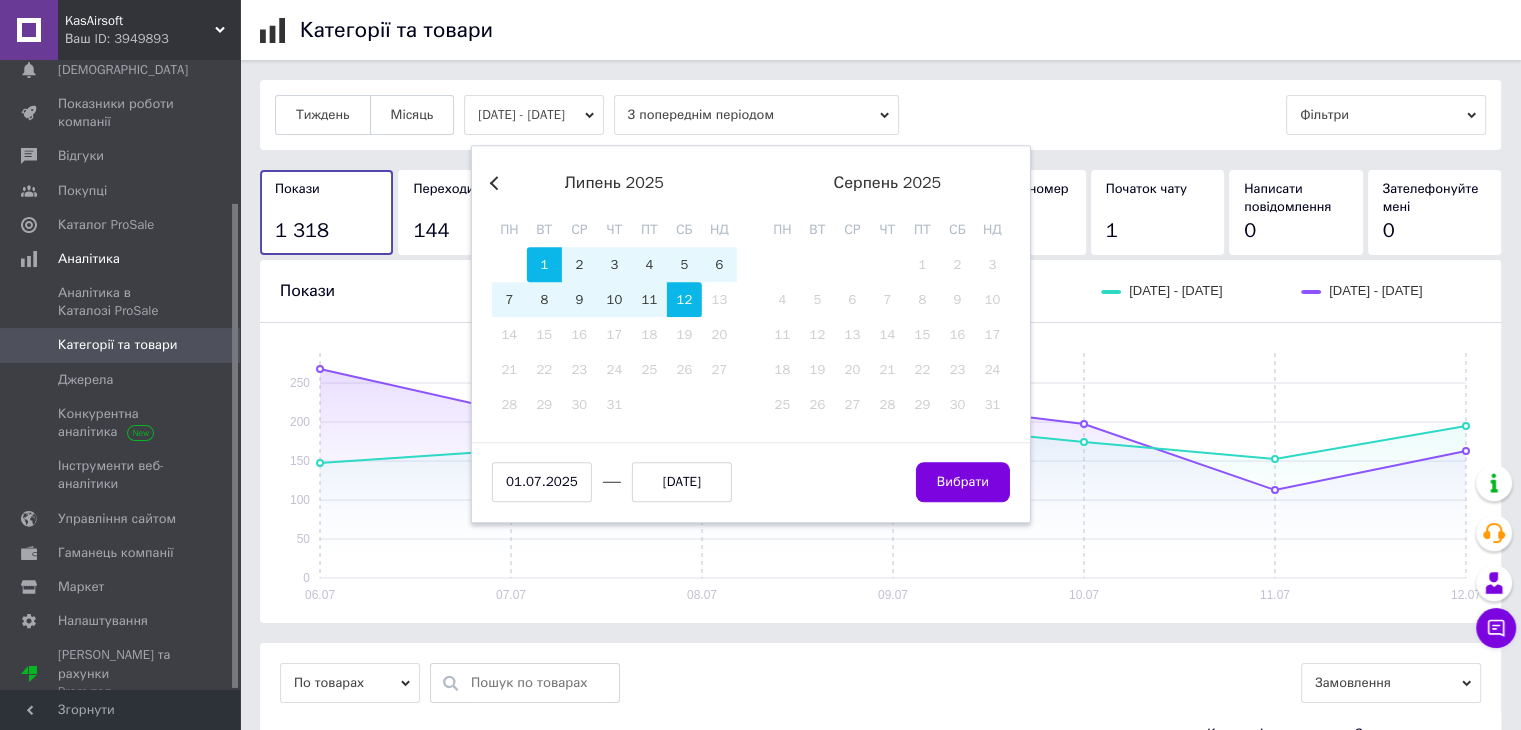 click on "Previous Month [DATE] пн вт ср чт пт сб нд 30 1 2 3 4 5 6 7 8 9 10 11 12 13 14 15 16 17 18 19 20 21 22 23 24 25 26 27 28 29 30 [DATE] вт ср чт пт сб нд 1 2 3 4 5 6 7 8 9 10 11 12 13 14 15 16 17 18 19 20 21 22 23 24 25 26 27 28 29 30 31 [DATE] [DATE] Вибрати" at bounding box center (751, 334) 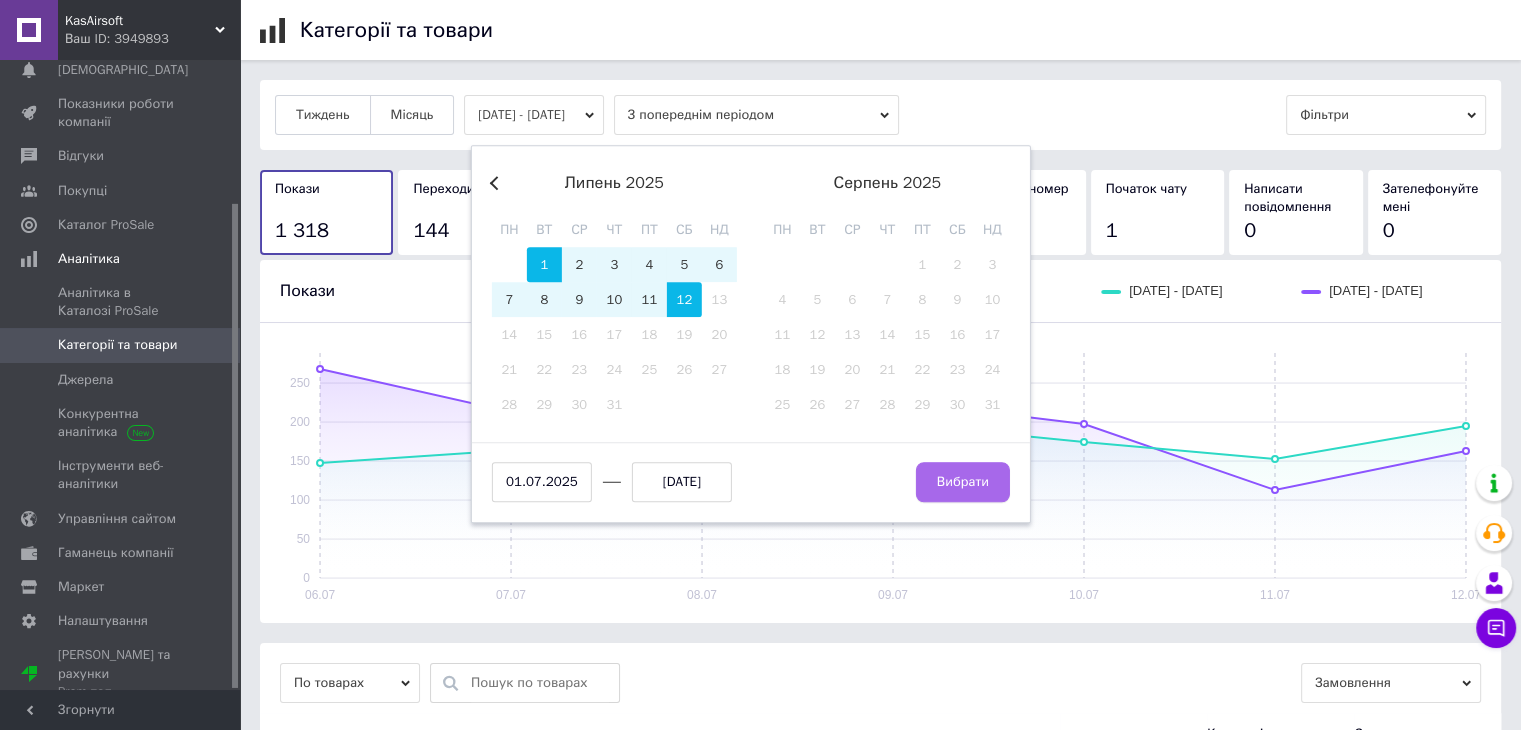 click on "Вибрати" at bounding box center [963, 482] 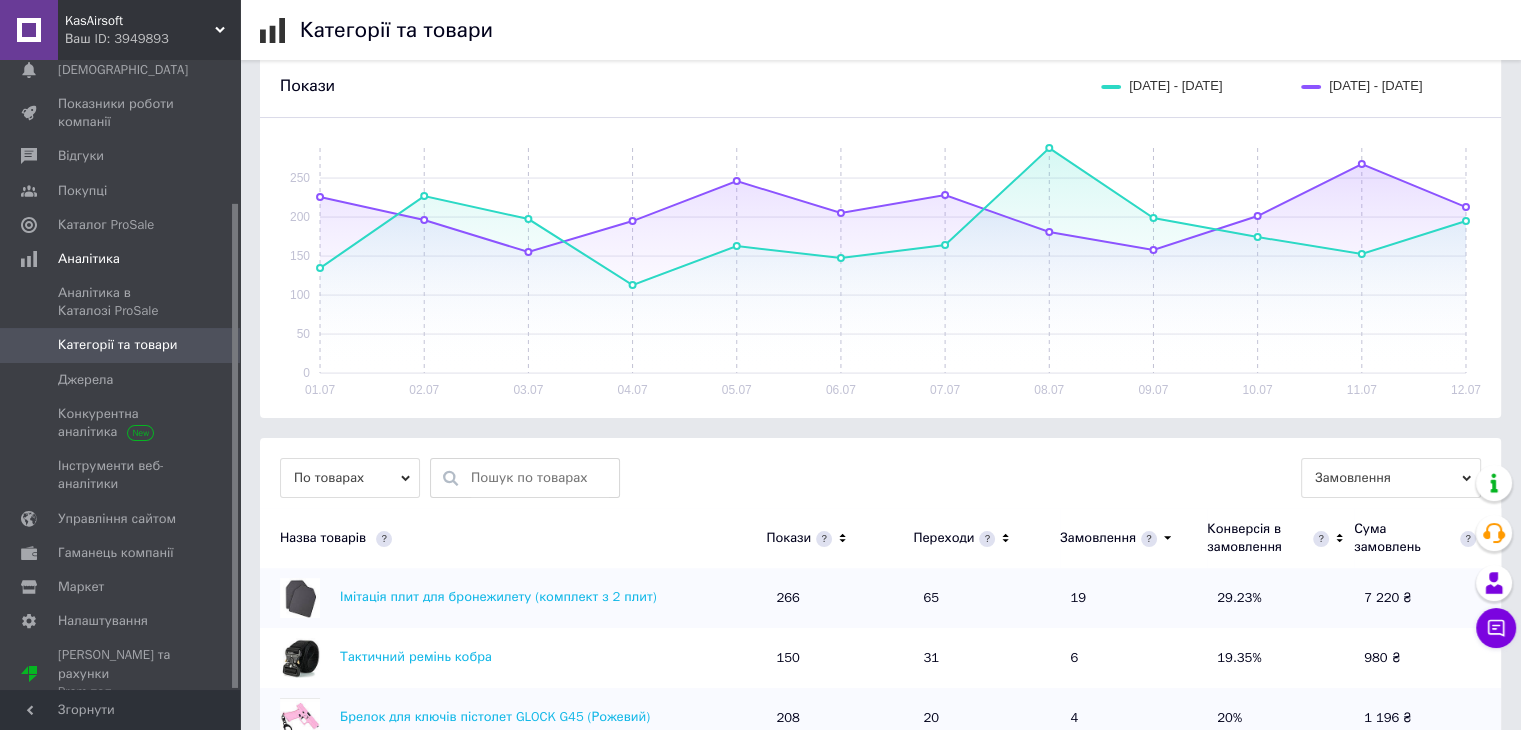 scroll, scrollTop: 400, scrollLeft: 0, axis: vertical 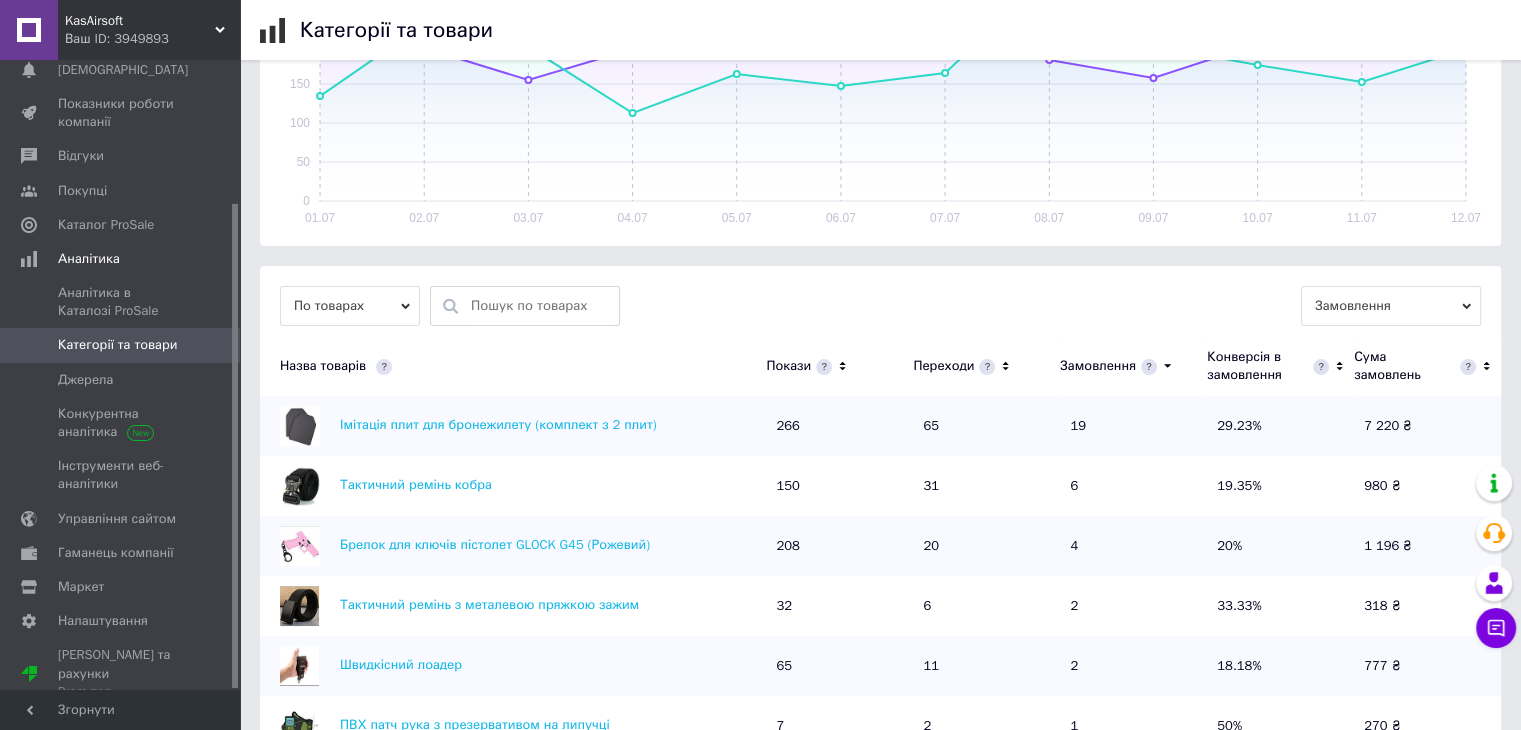click 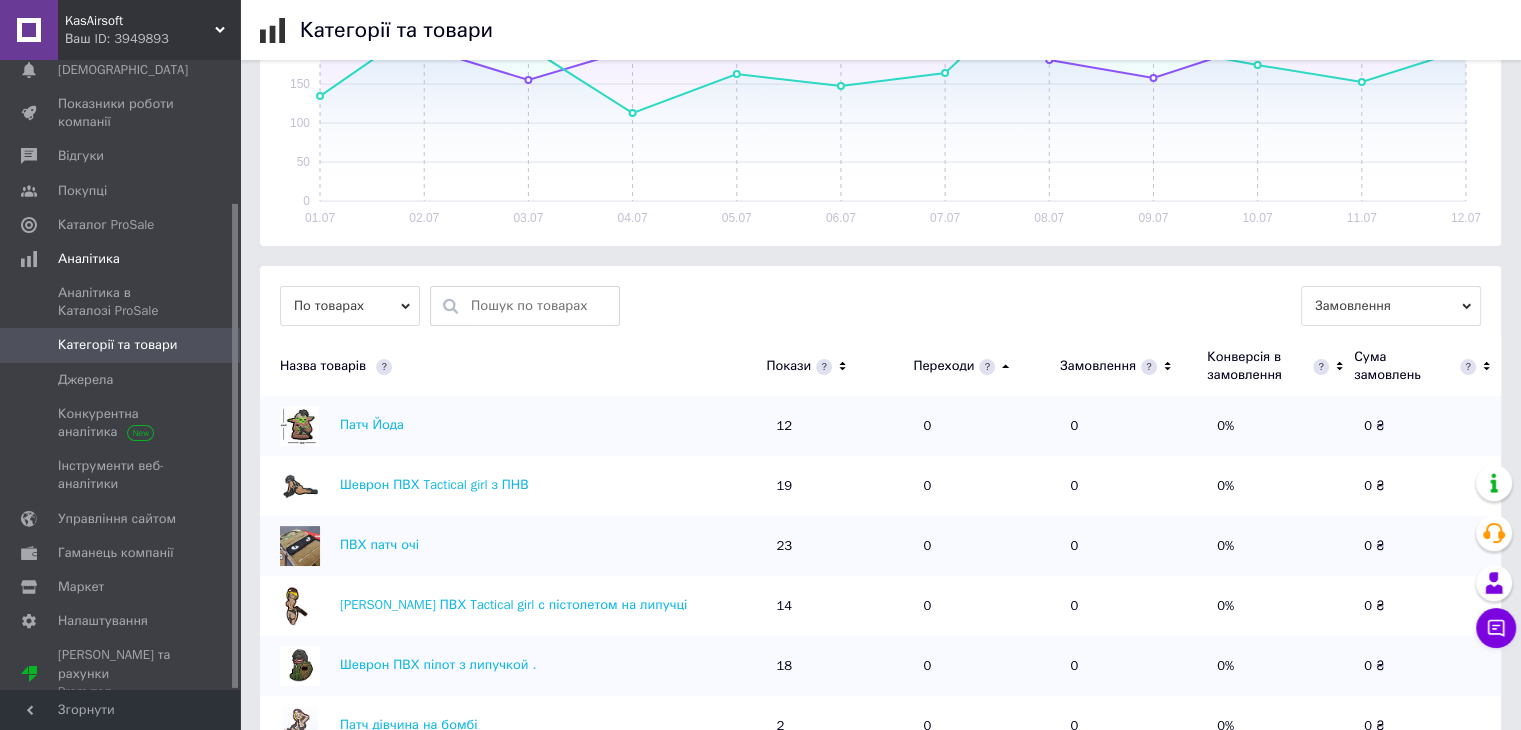 click 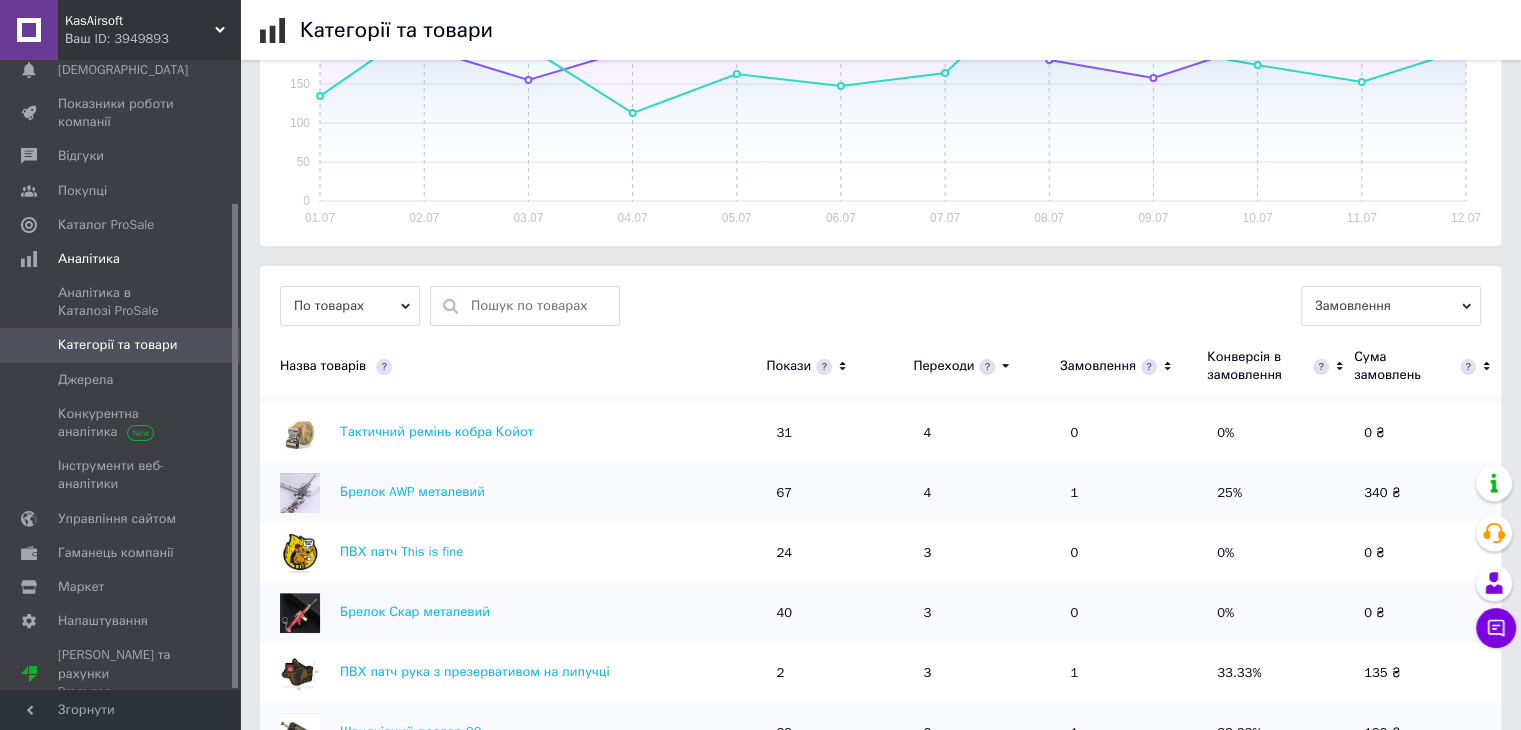 scroll, scrollTop: 660, scrollLeft: 0, axis: vertical 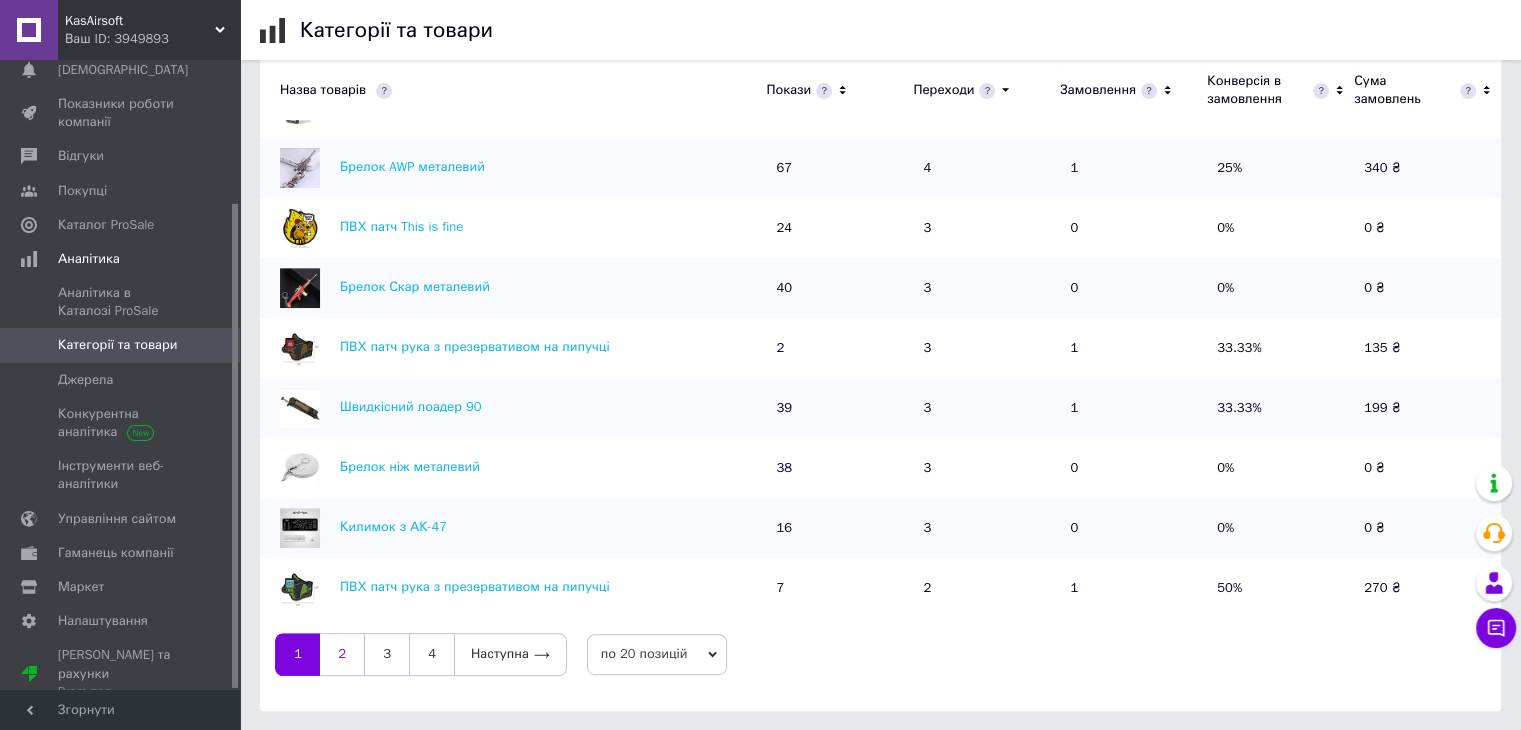 click on "2" at bounding box center [342, 654] 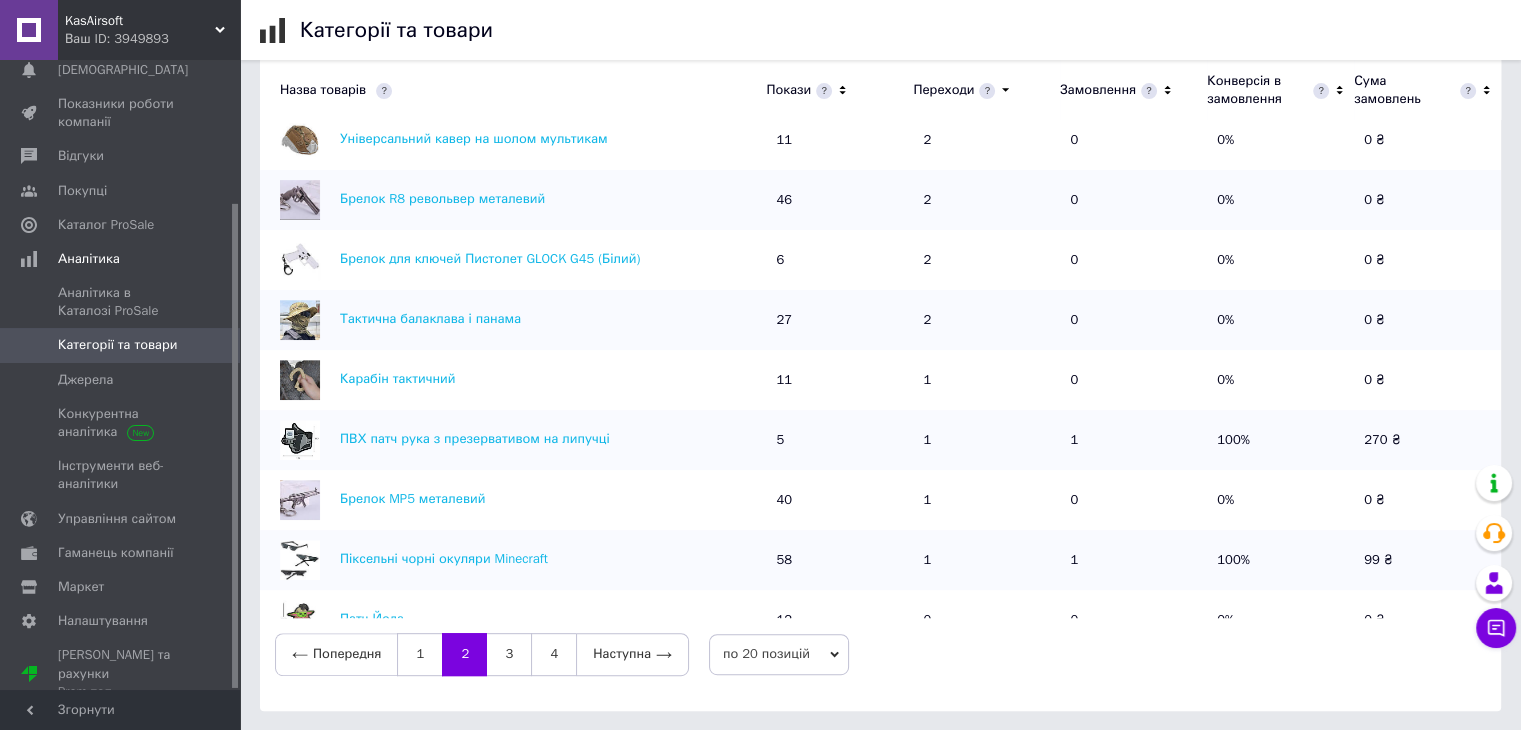 scroll, scrollTop: 0, scrollLeft: 0, axis: both 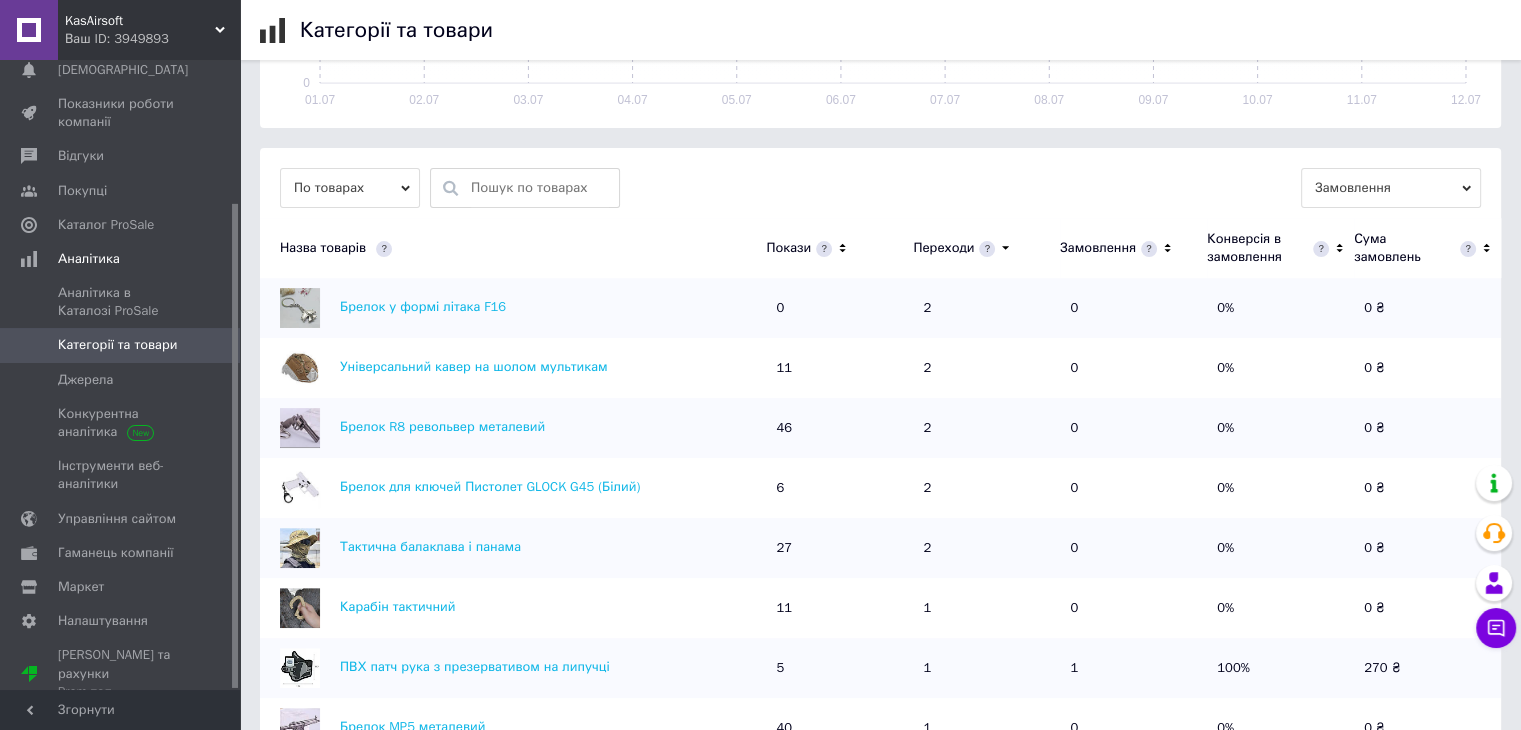 click 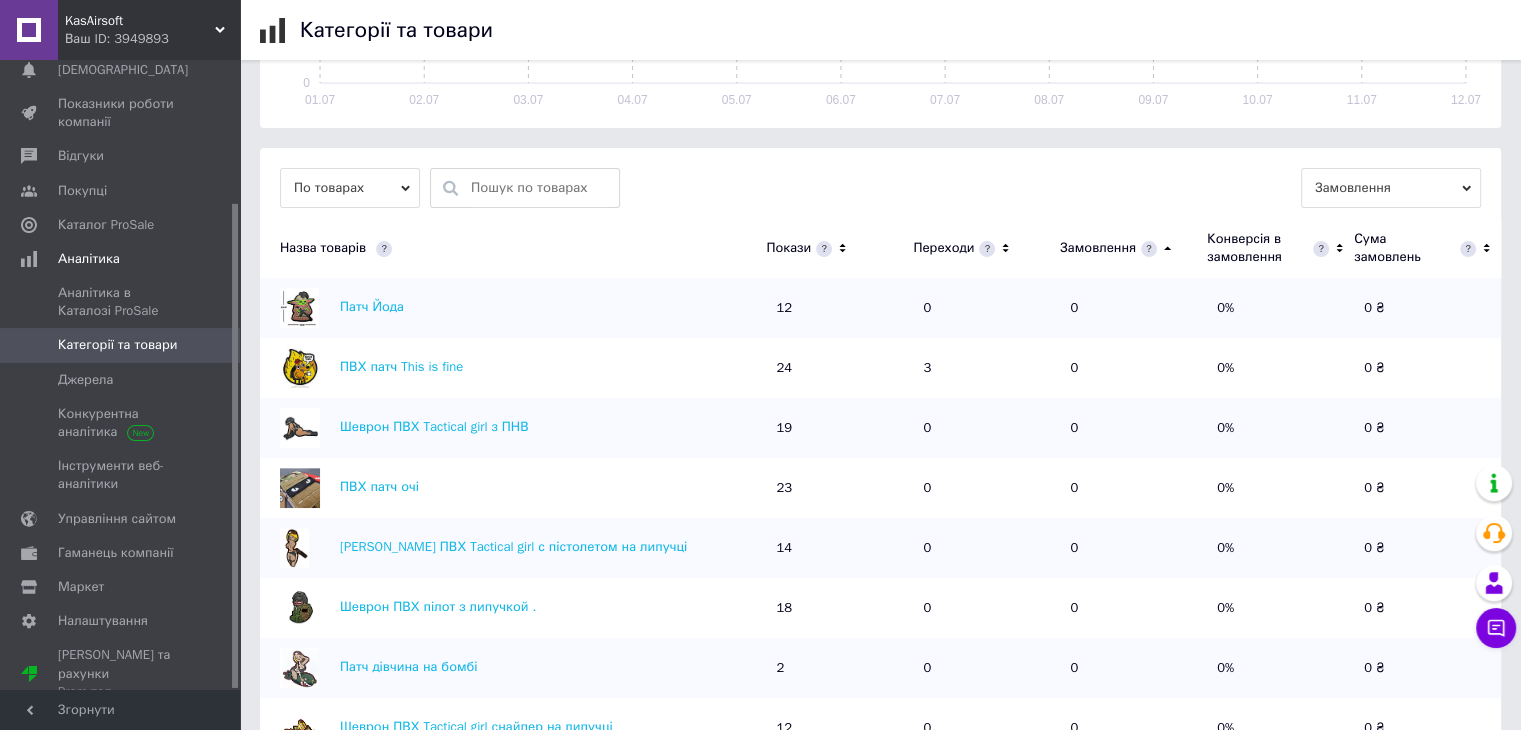 click 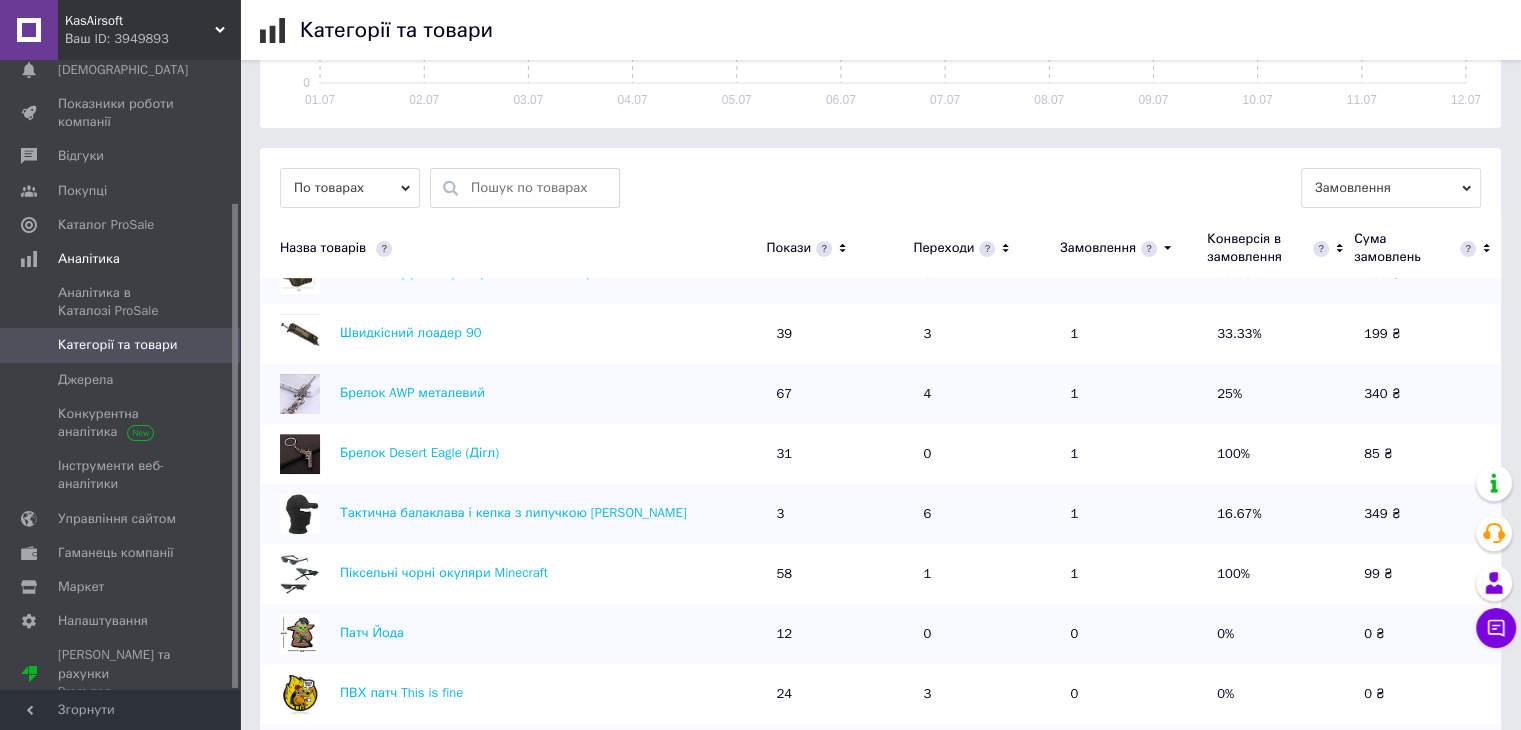 scroll, scrollTop: 660, scrollLeft: 0, axis: vertical 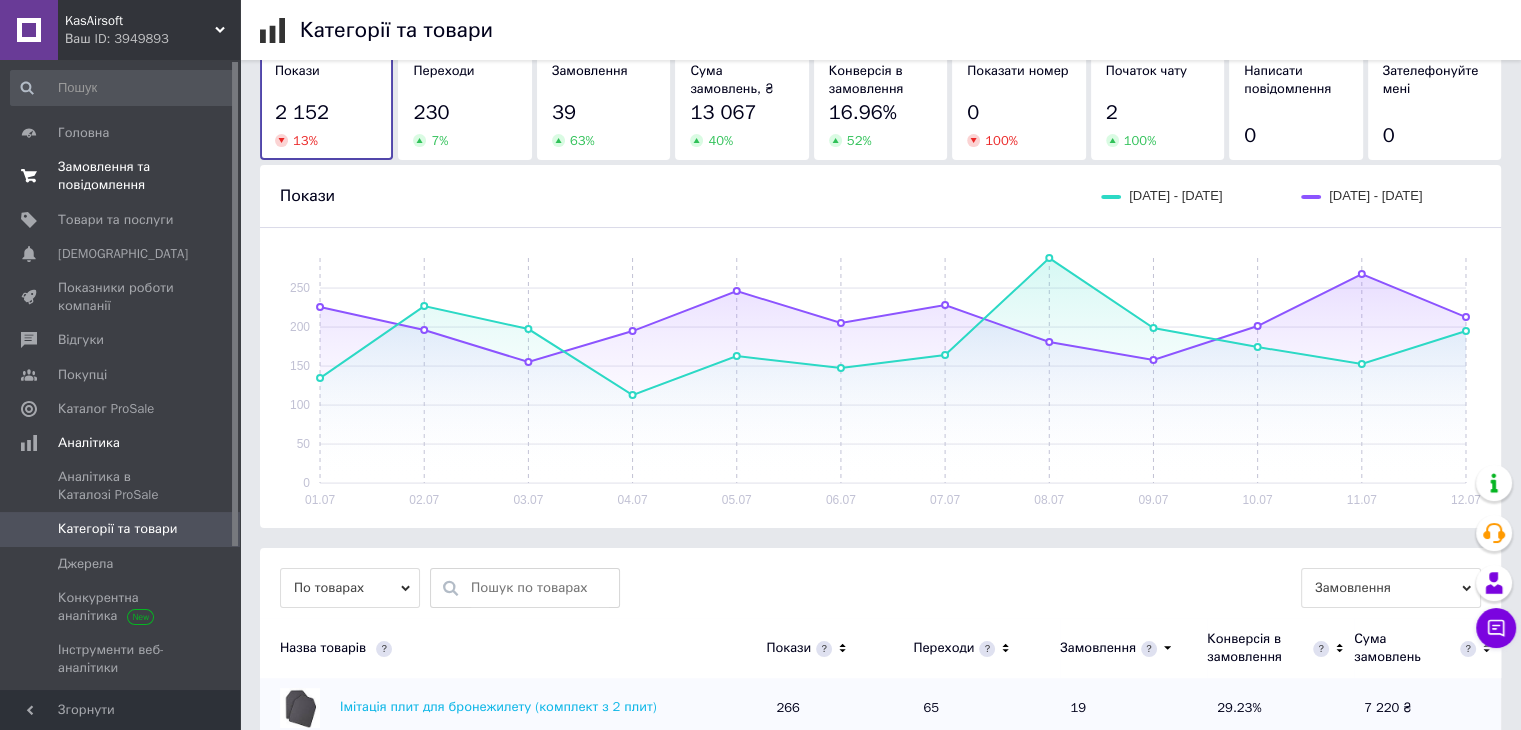 click on "Замовлення та повідомлення" at bounding box center (121, 176) 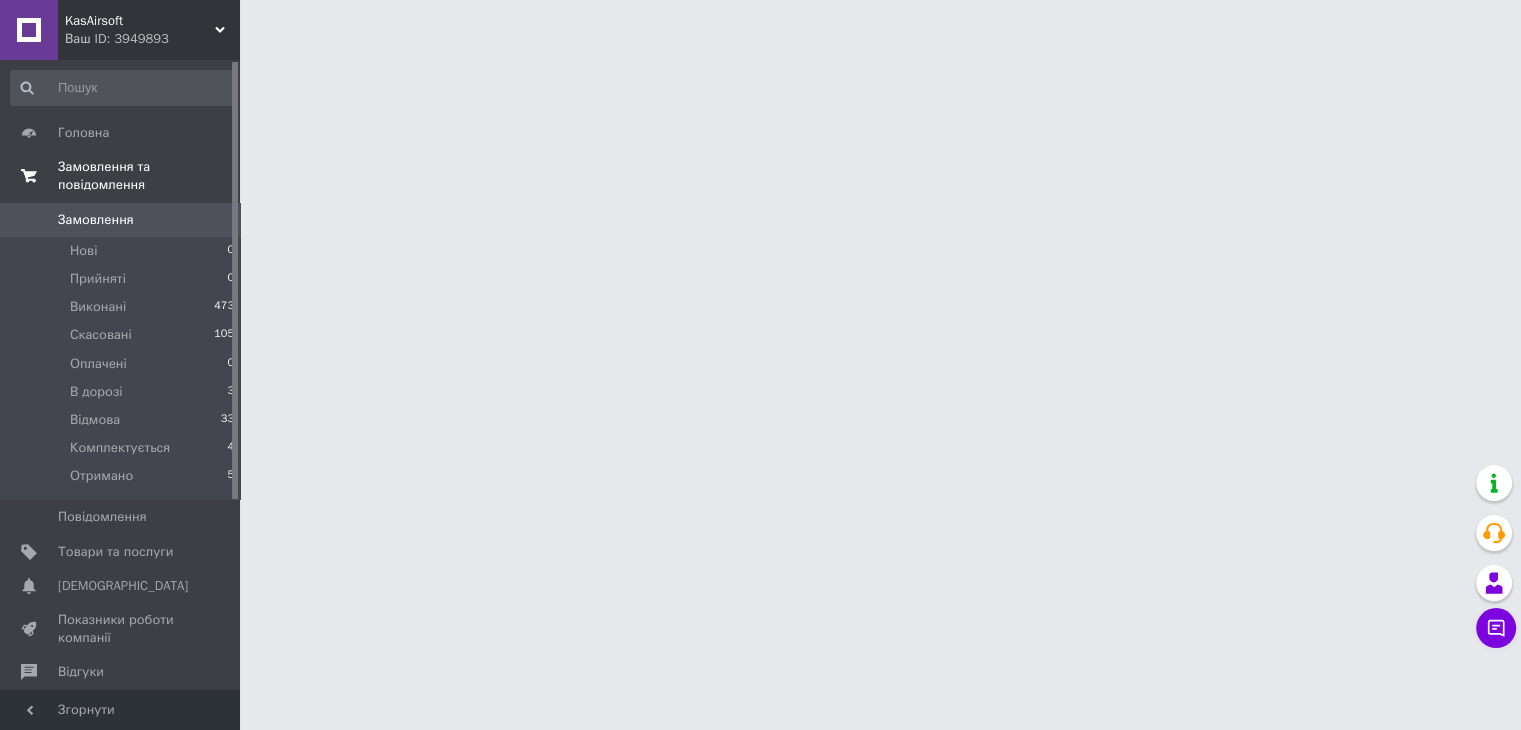 scroll, scrollTop: 0, scrollLeft: 0, axis: both 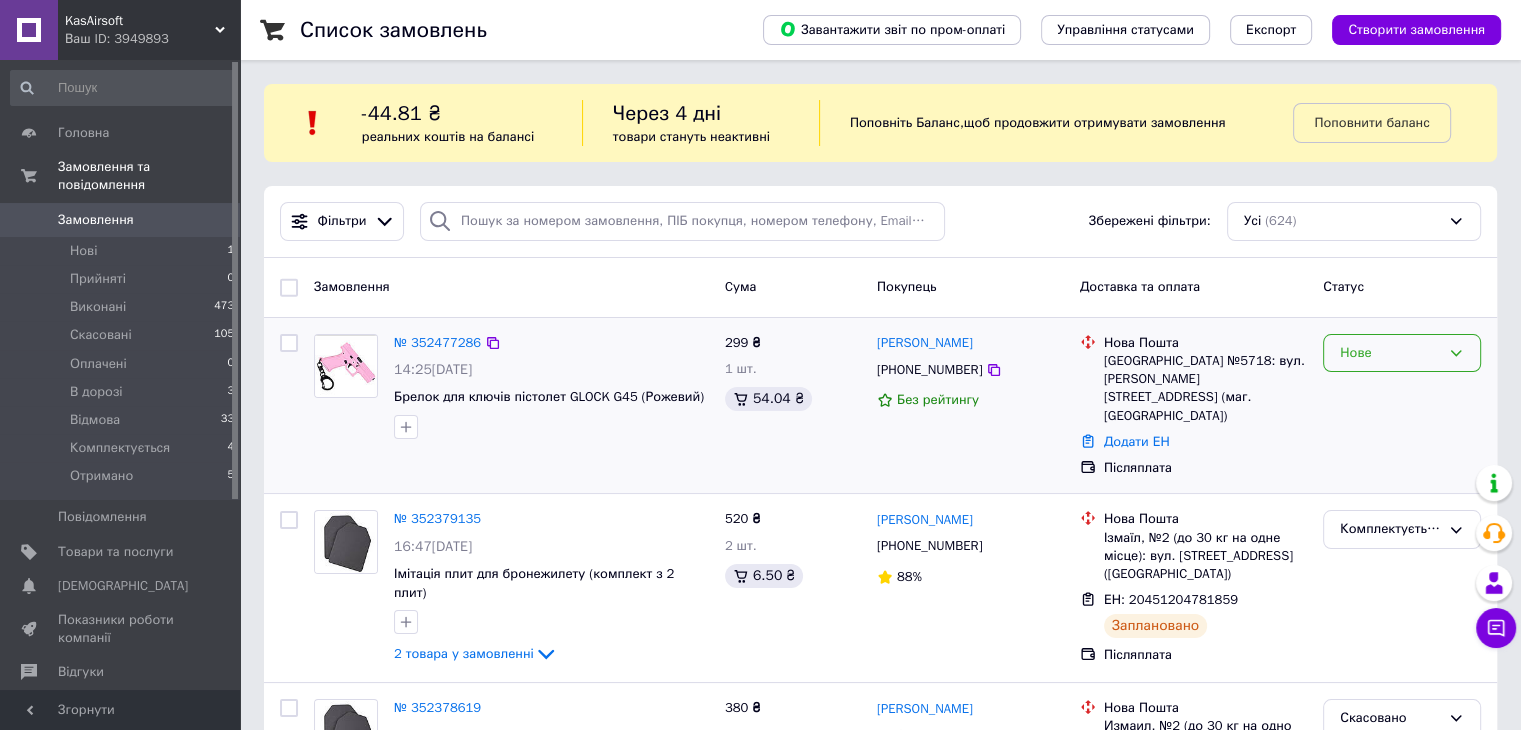 click on "Нове" at bounding box center [1390, 353] 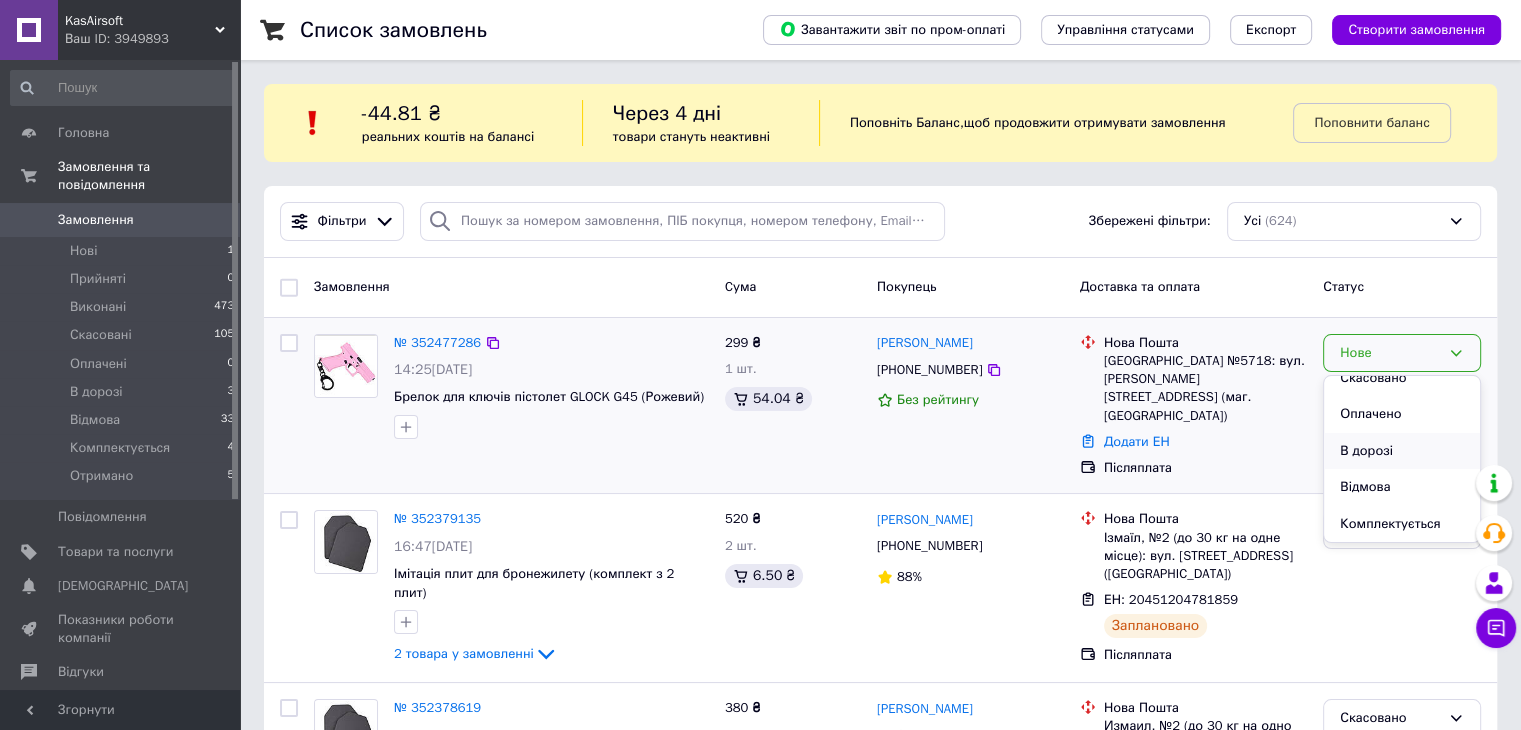 scroll, scrollTop: 127, scrollLeft: 0, axis: vertical 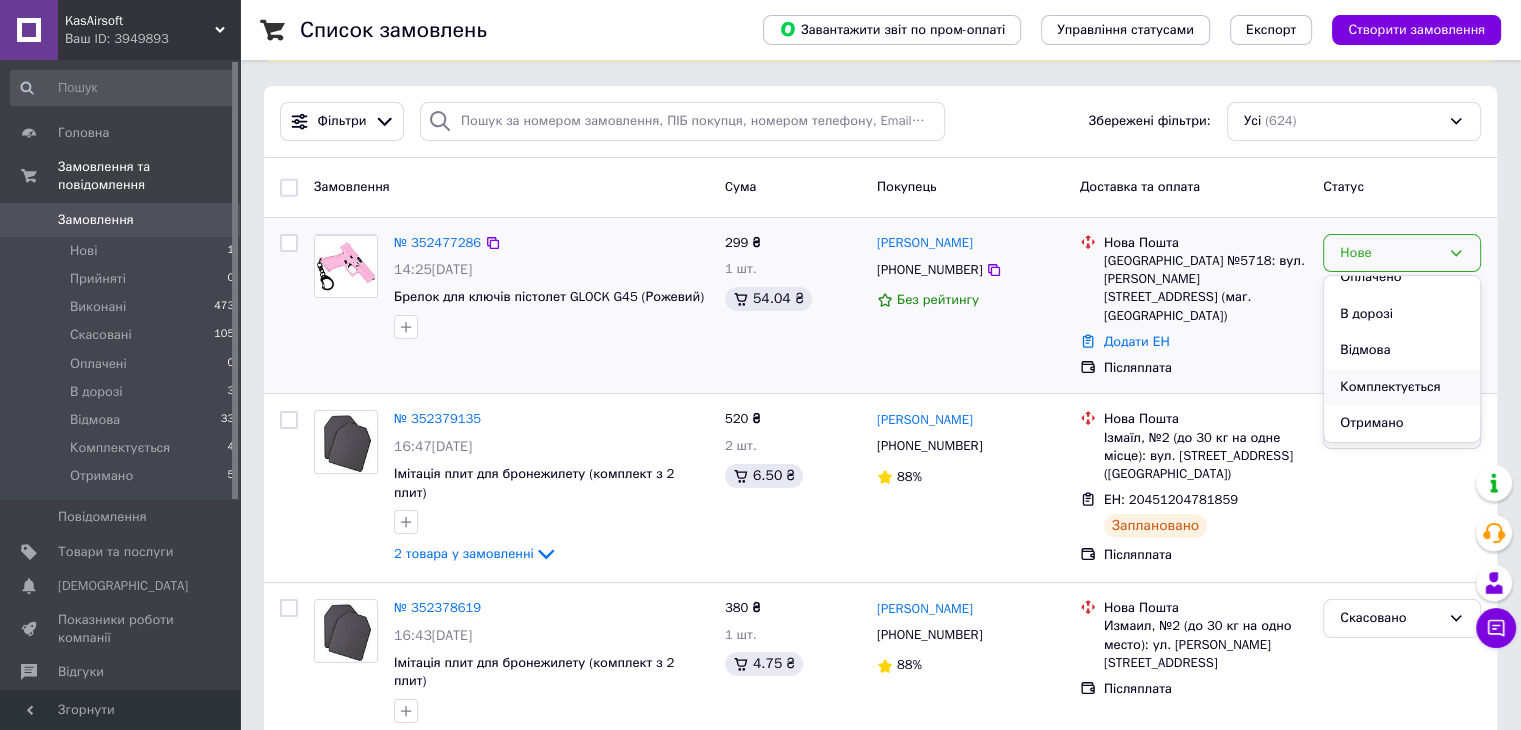 click on "Комплектується" at bounding box center [1402, 387] 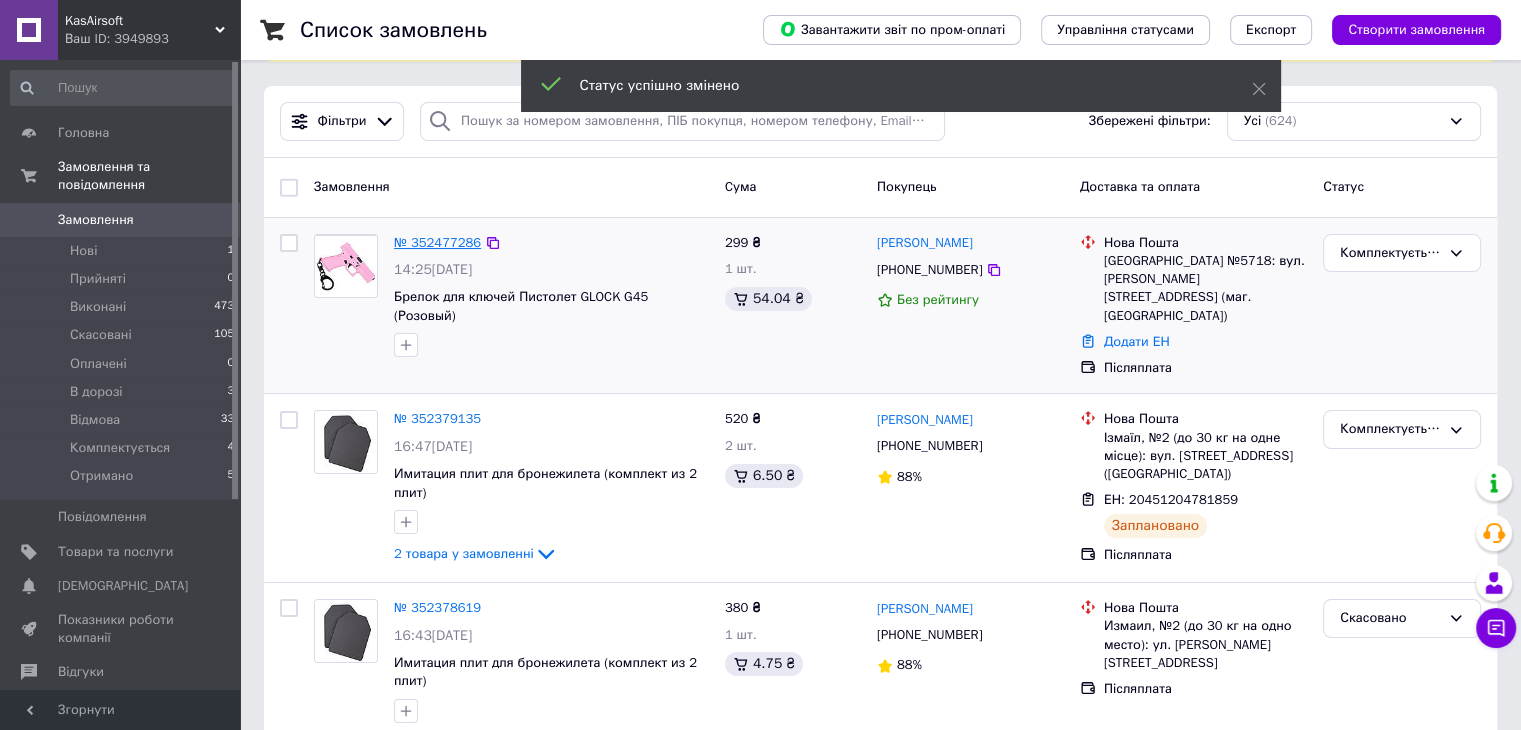 click on "№ 352477286" at bounding box center (437, 242) 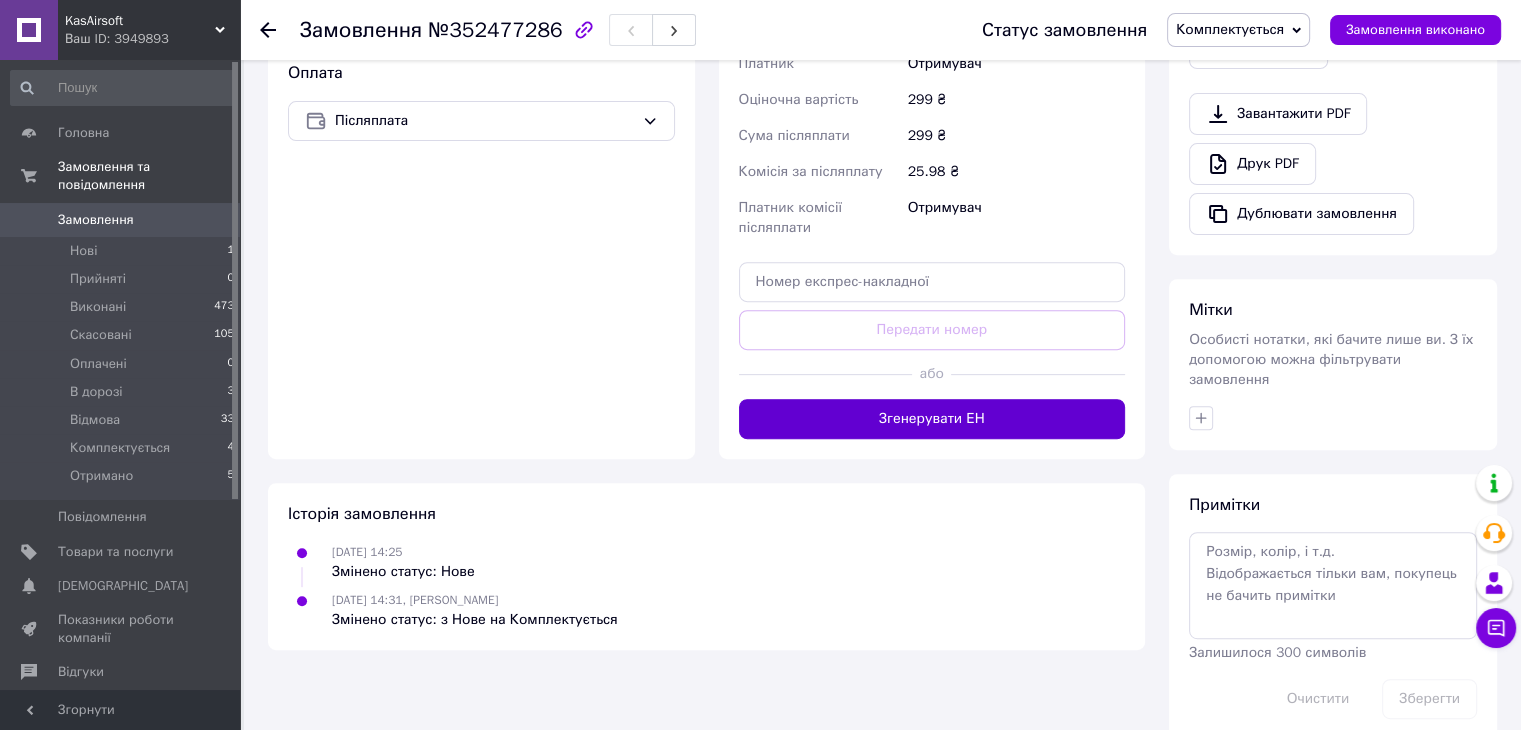 click on "Згенерувати ЕН" at bounding box center (932, 419) 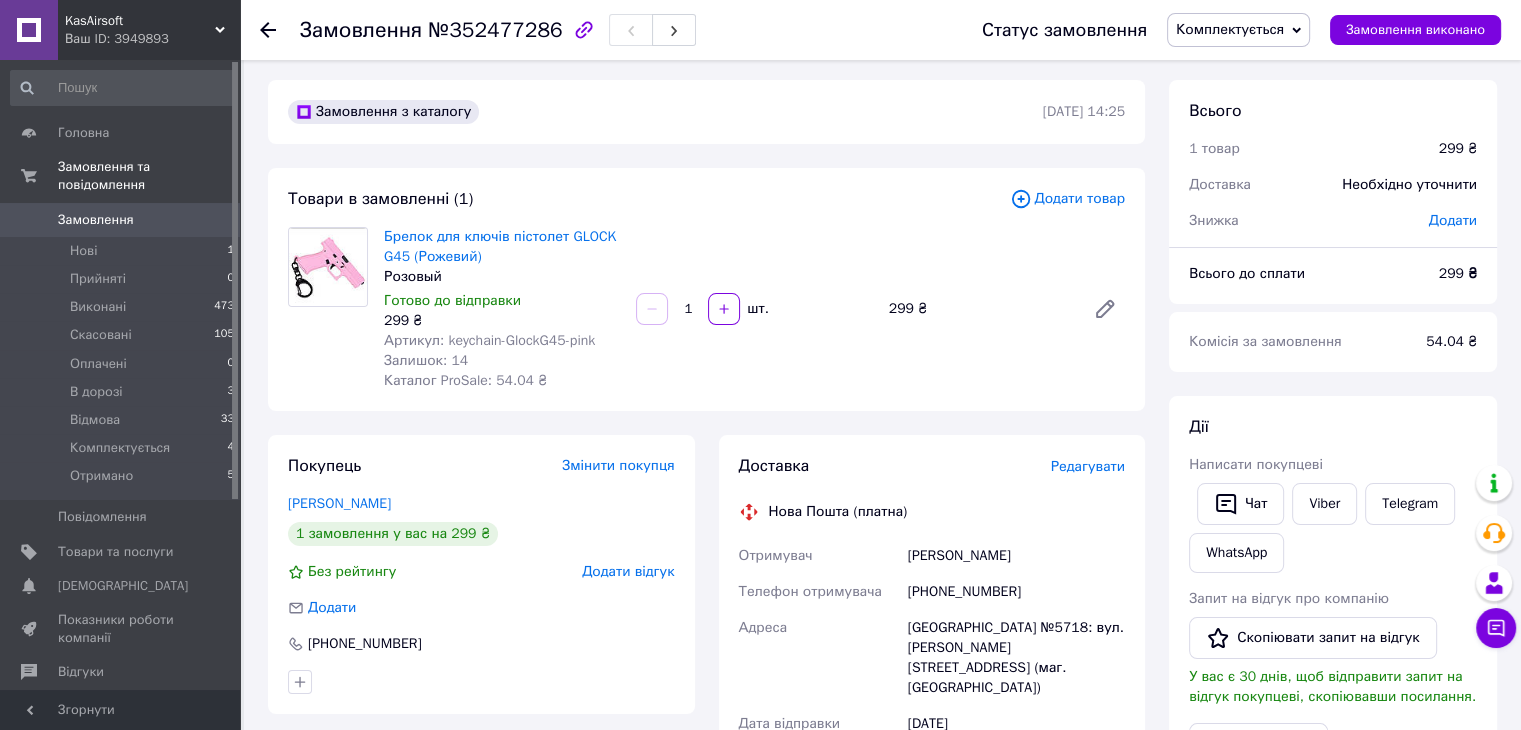 scroll, scrollTop: 0, scrollLeft: 0, axis: both 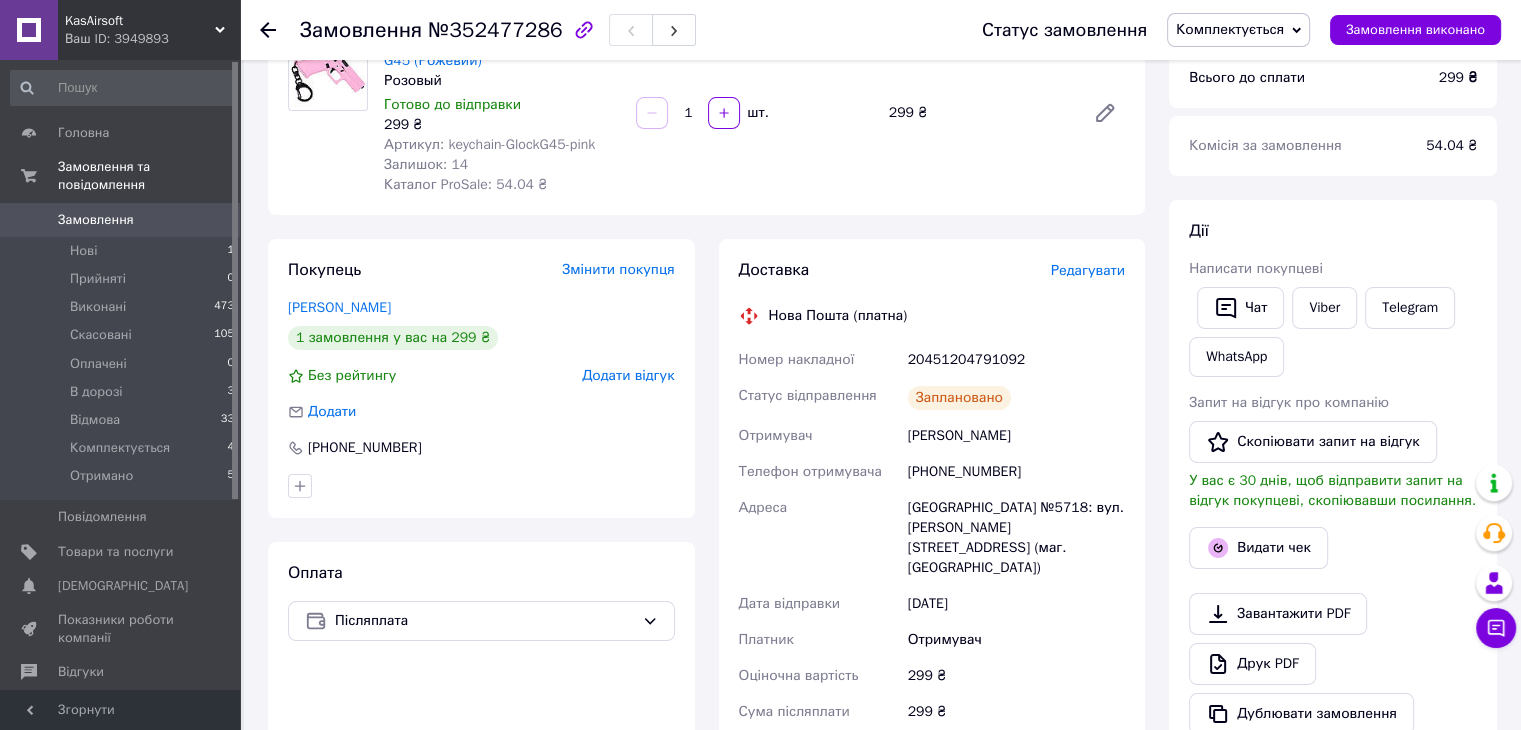 click on "Замовлення 0" at bounding box center [123, 220] 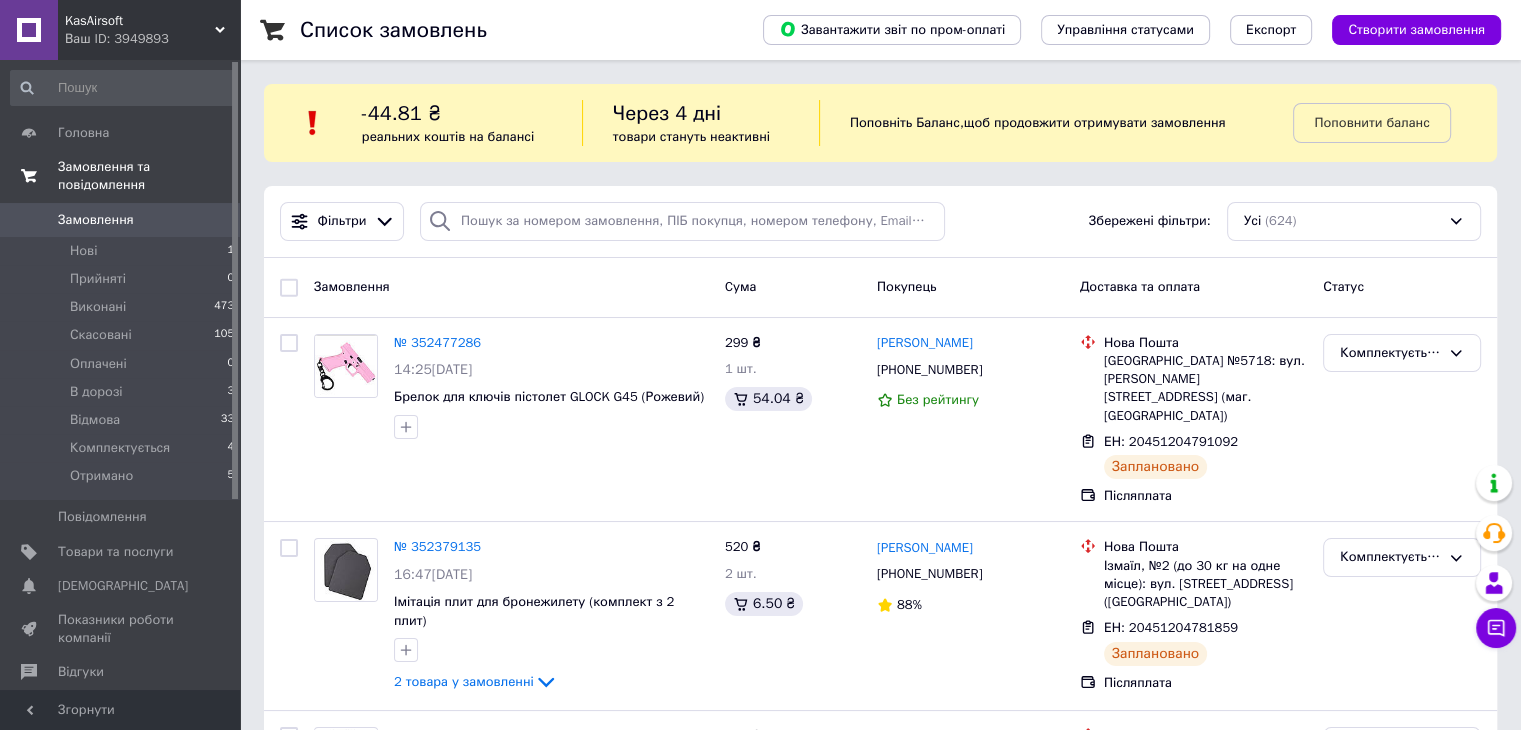 click on "Замовлення та повідомлення" at bounding box center (149, 176) 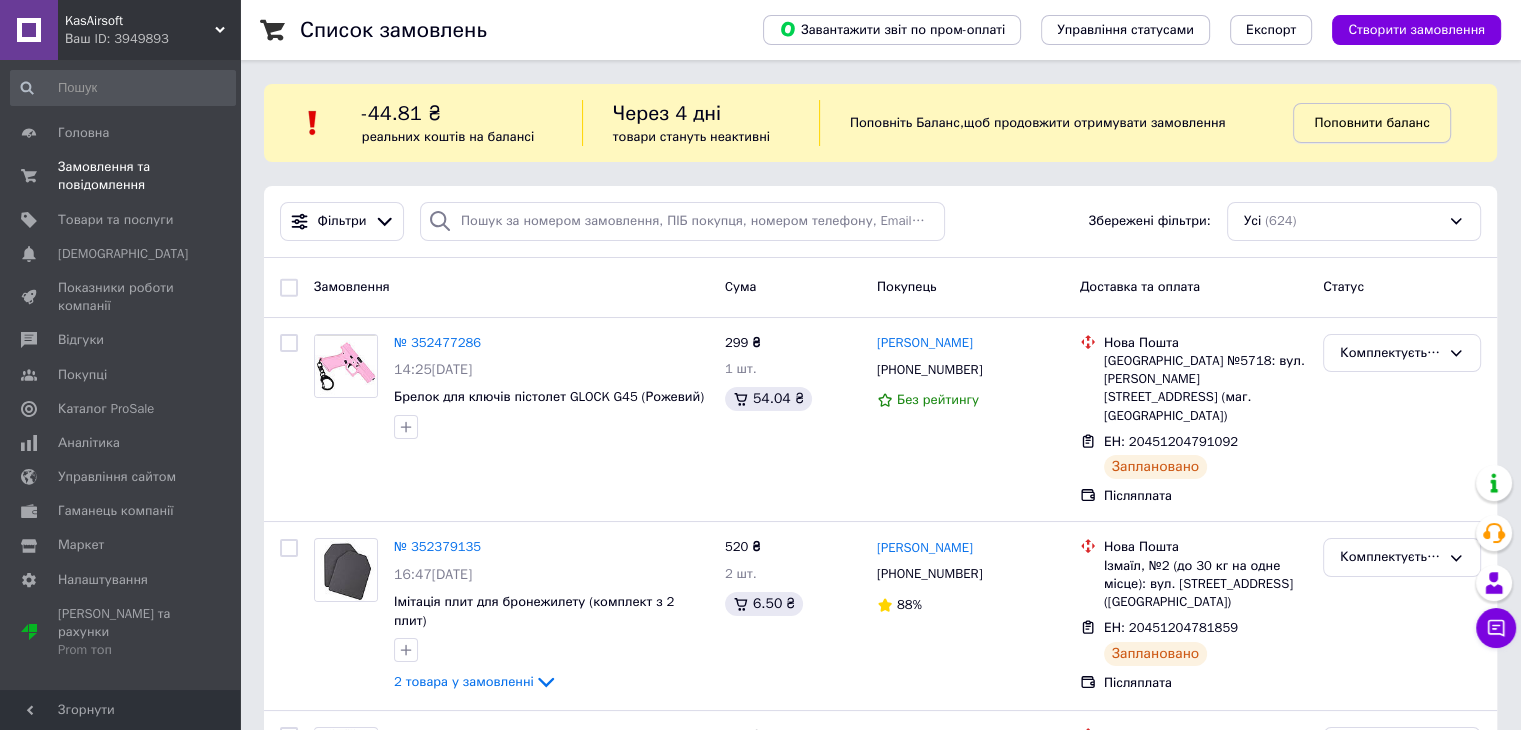 click on "Поповнити баланс" at bounding box center (1371, 123) 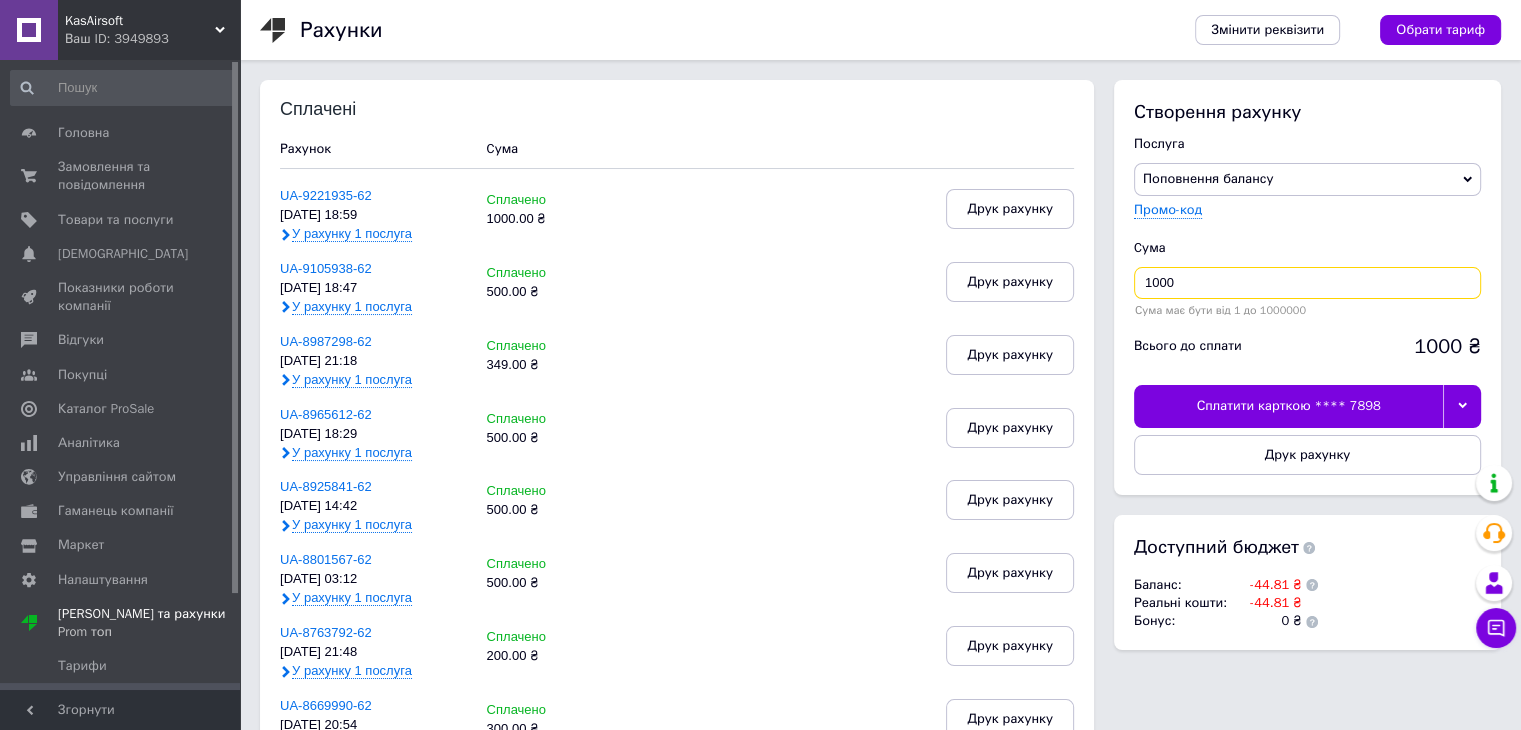 drag, startPoint x: 1217, startPoint y: 284, endPoint x: 1035, endPoint y: 249, distance: 185.33484 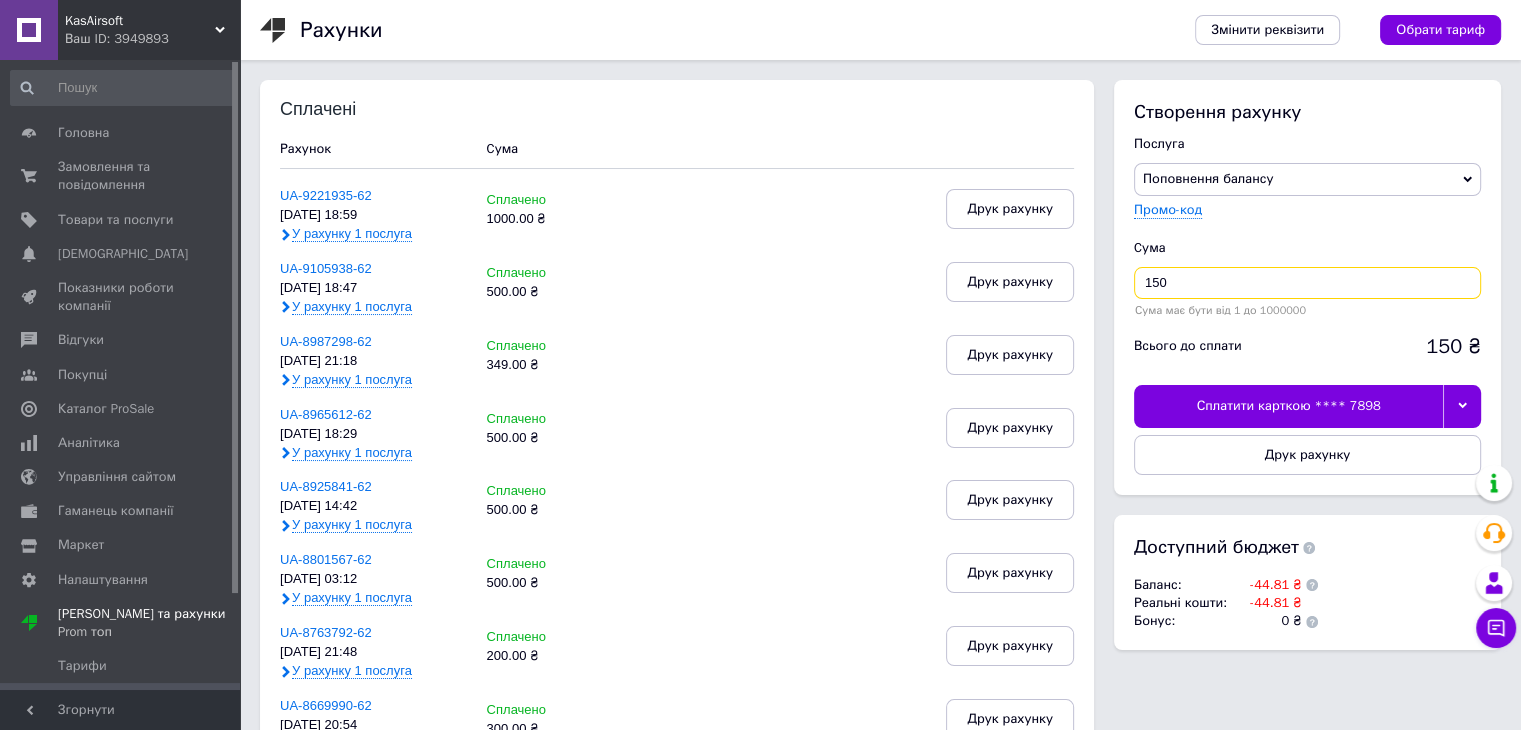 type on "150" 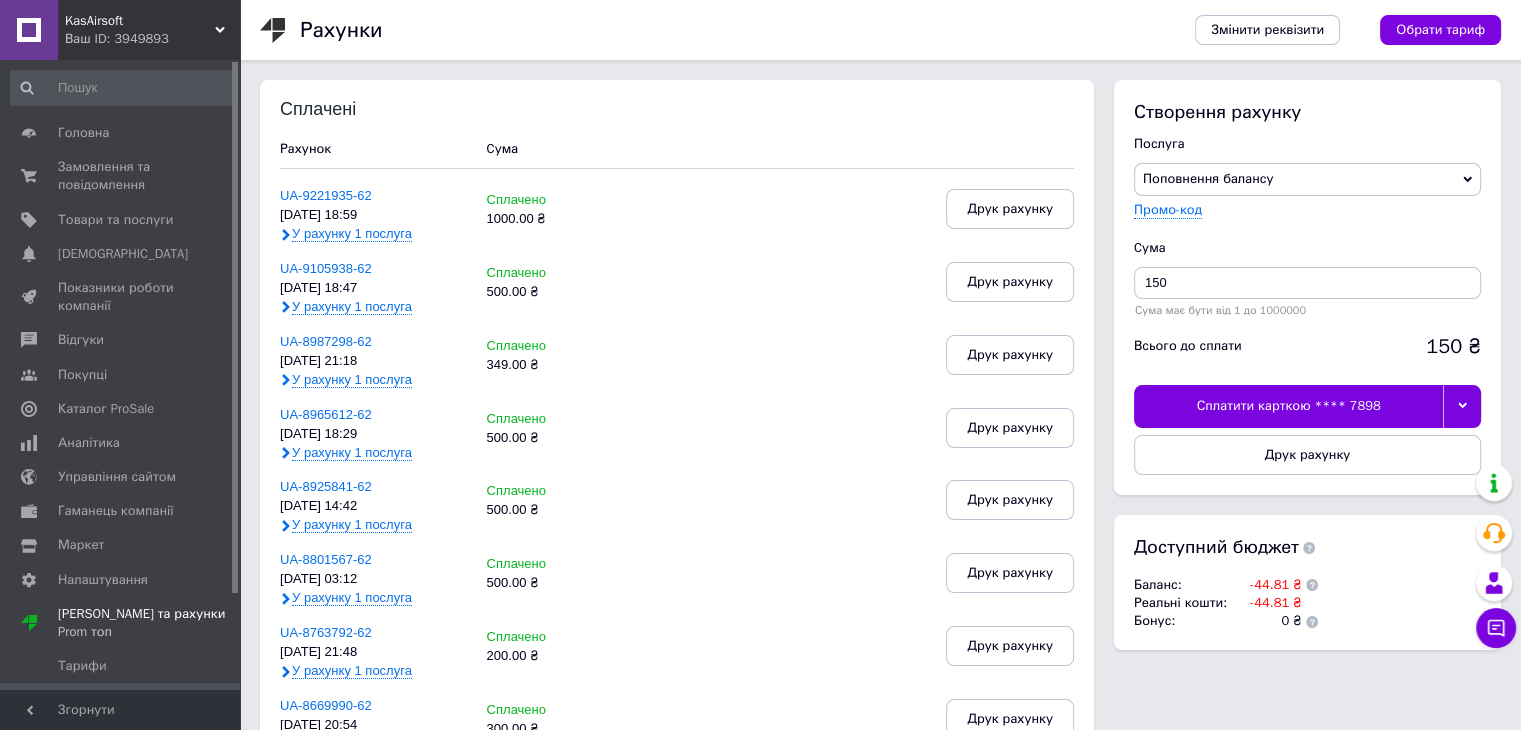 click at bounding box center (1462, 406) 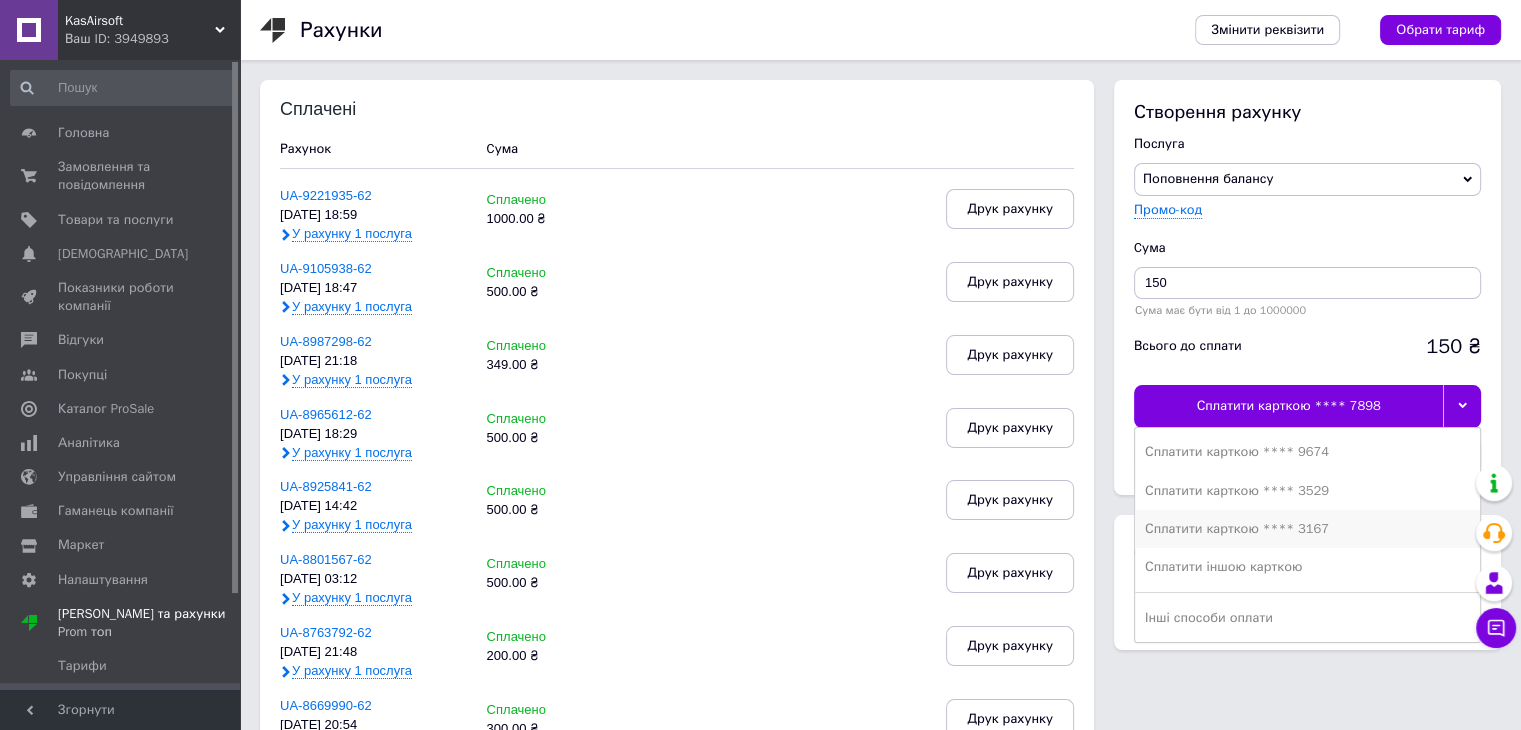 click on "Сплатити карткою  **** 3167" at bounding box center (1307, 529) 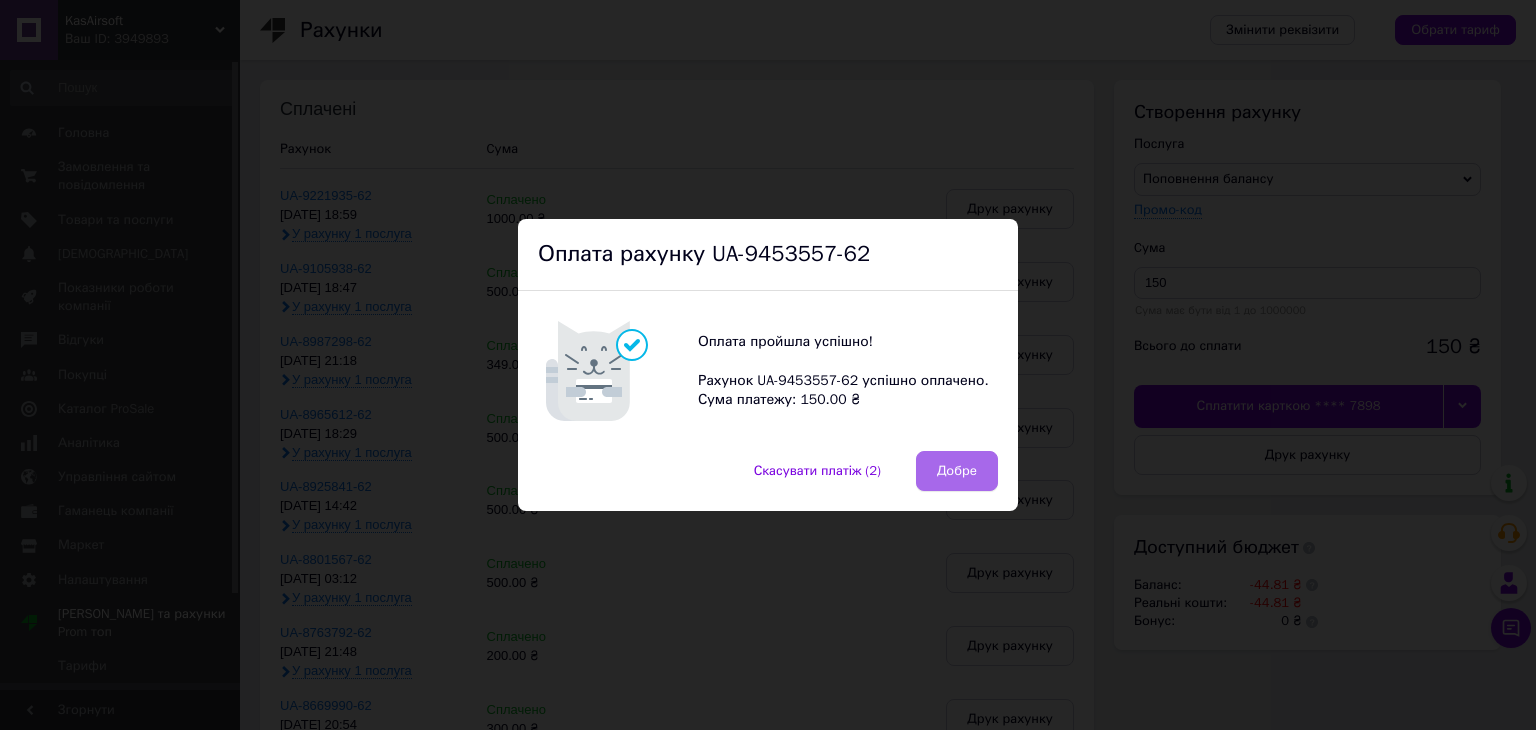 click on "Добре" at bounding box center [957, 471] 